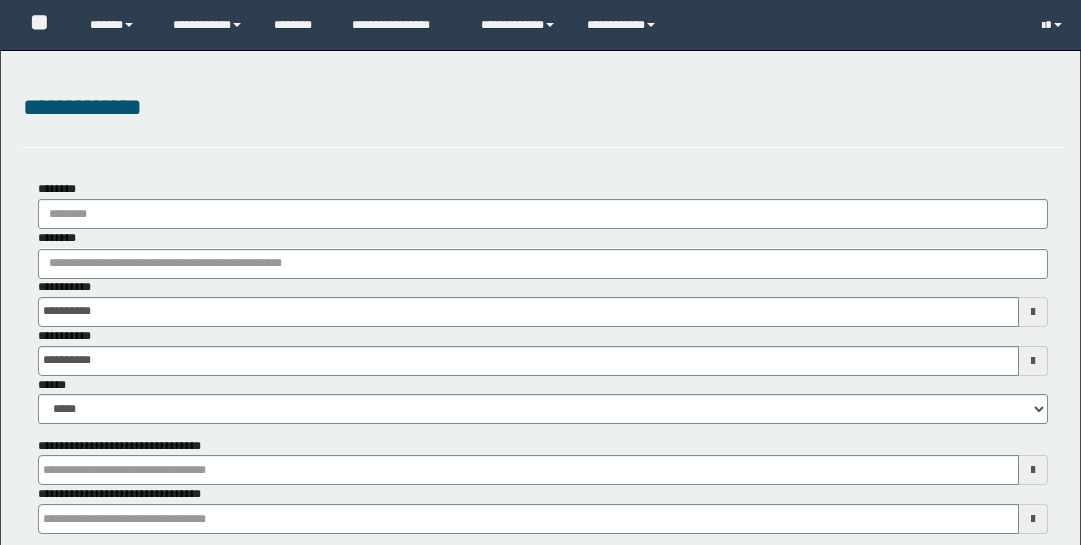 scroll, scrollTop: 0, scrollLeft: 0, axis: both 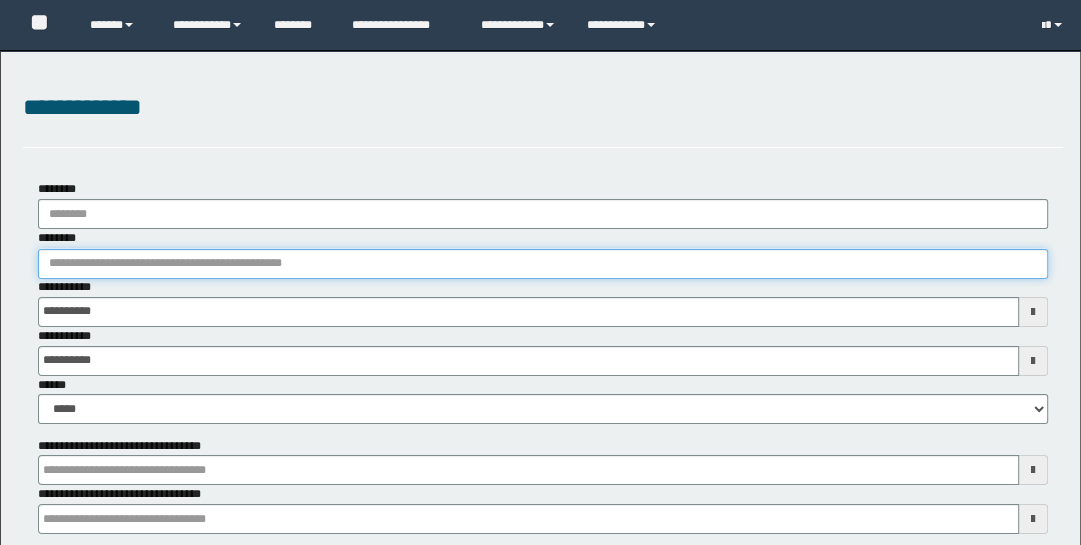 click on "********" at bounding box center (543, 264) 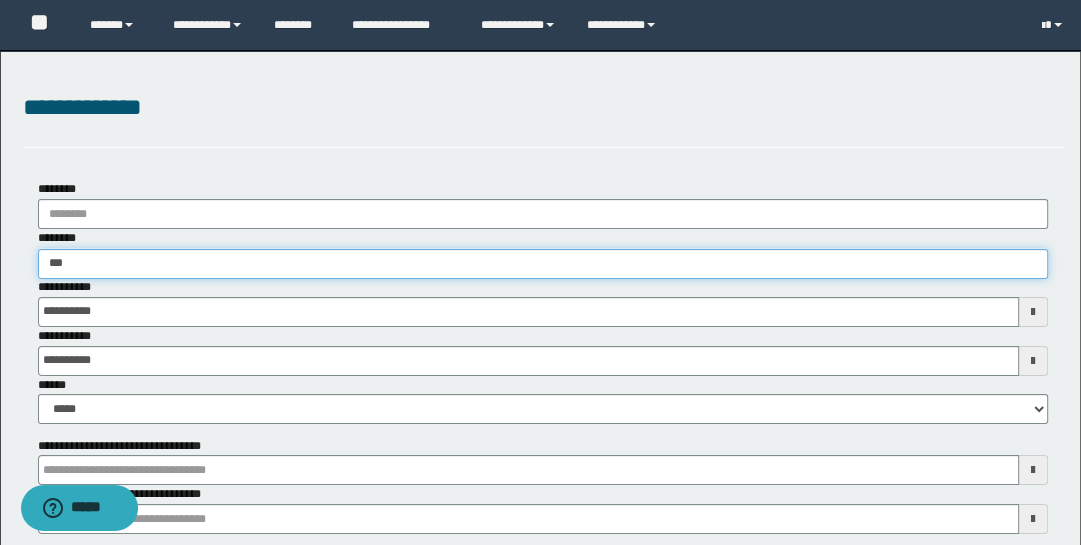 type on "****" 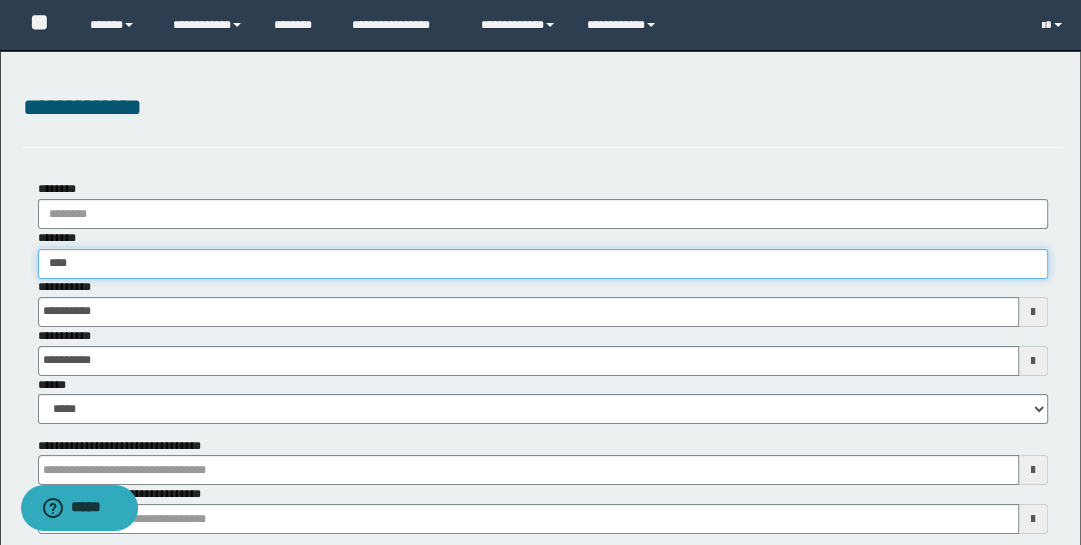 type on "****" 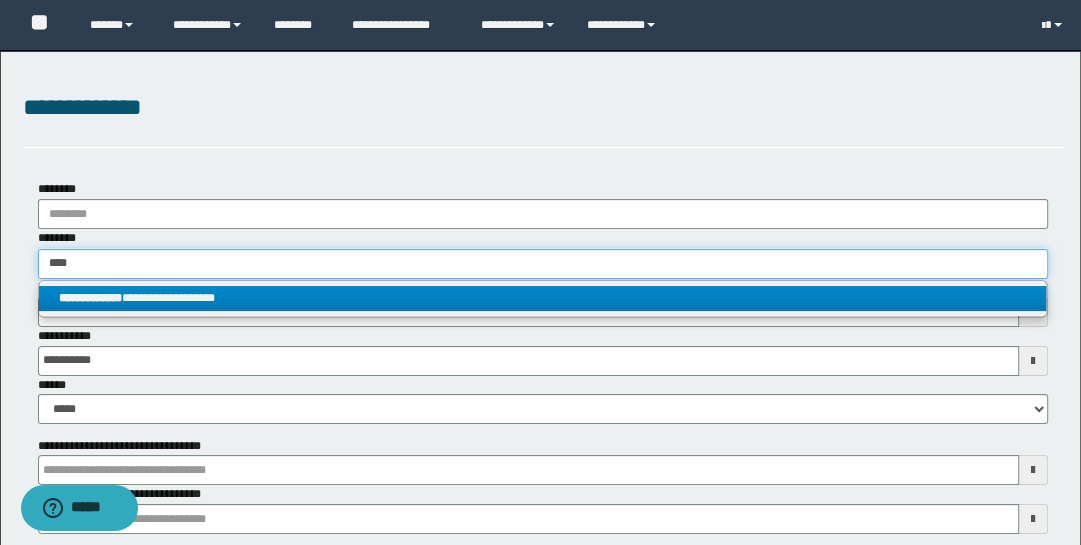 type on "****" 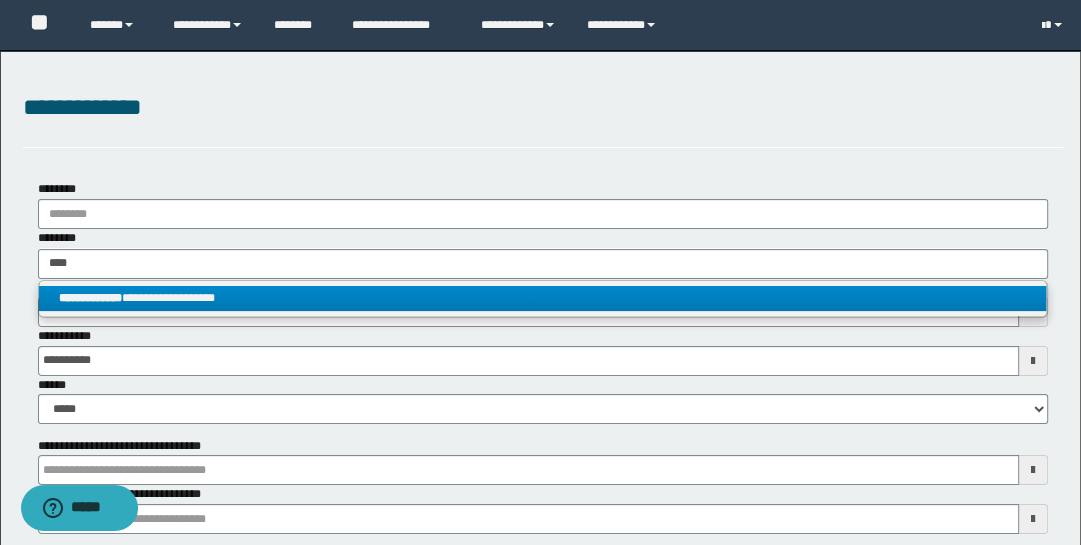 click on "**********" at bounding box center (543, 298) 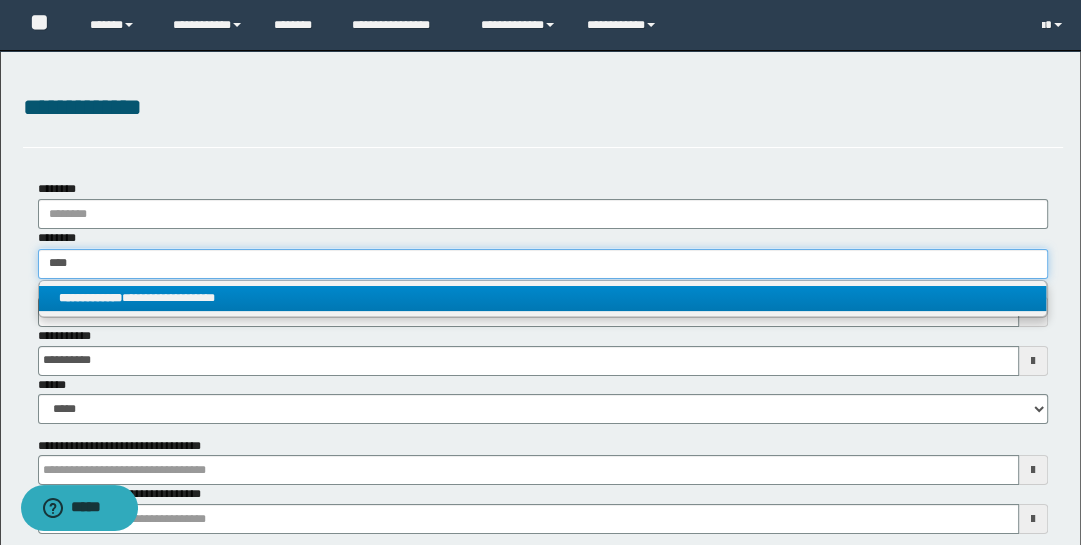 type 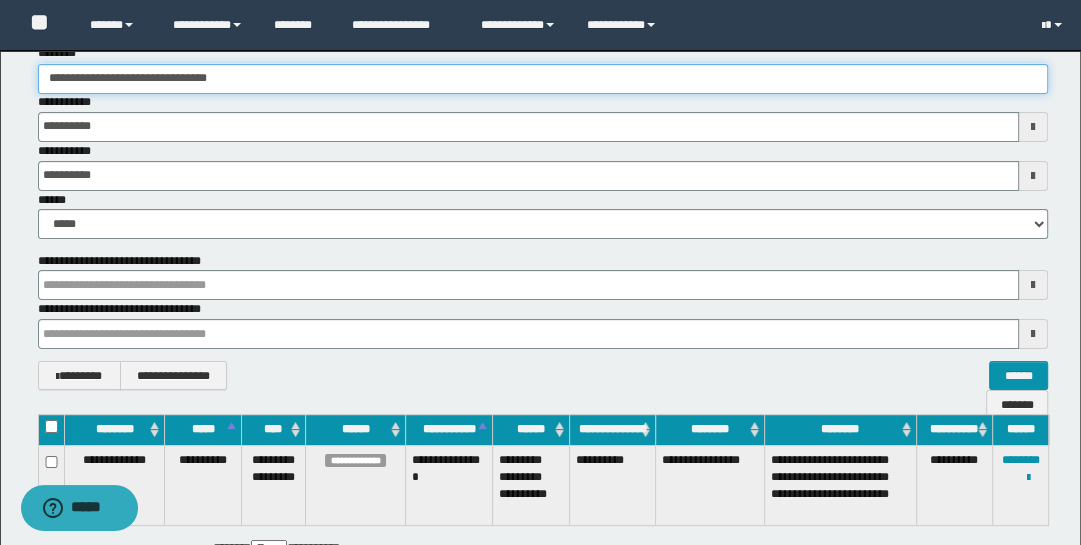 scroll, scrollTop: 205, scrollLeft: 0, axis: vertical 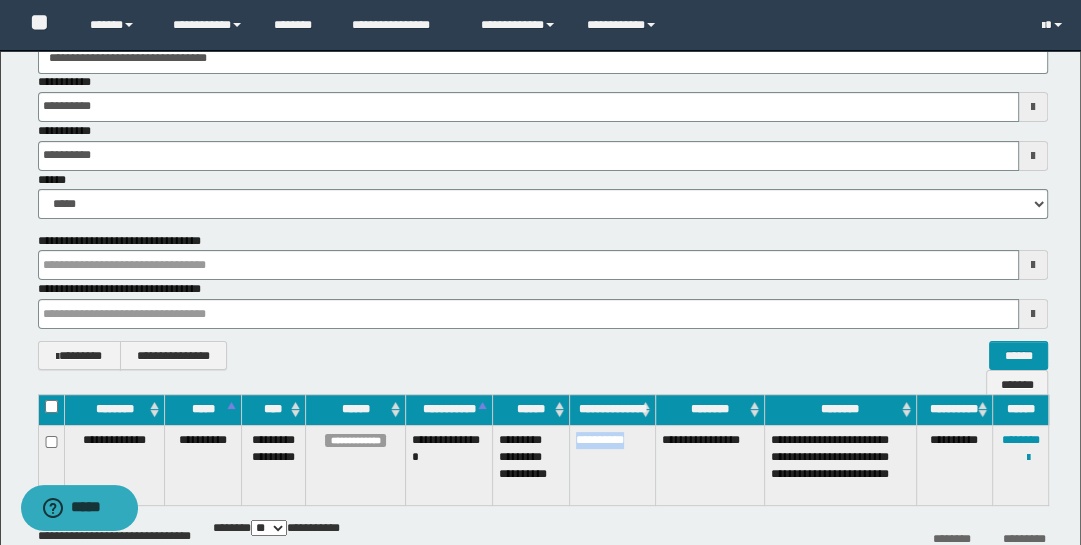 drag, startPoint x: 576, startPoint y: 439, endPoint x: 644, endPoint y: 464, distance: 72.44998 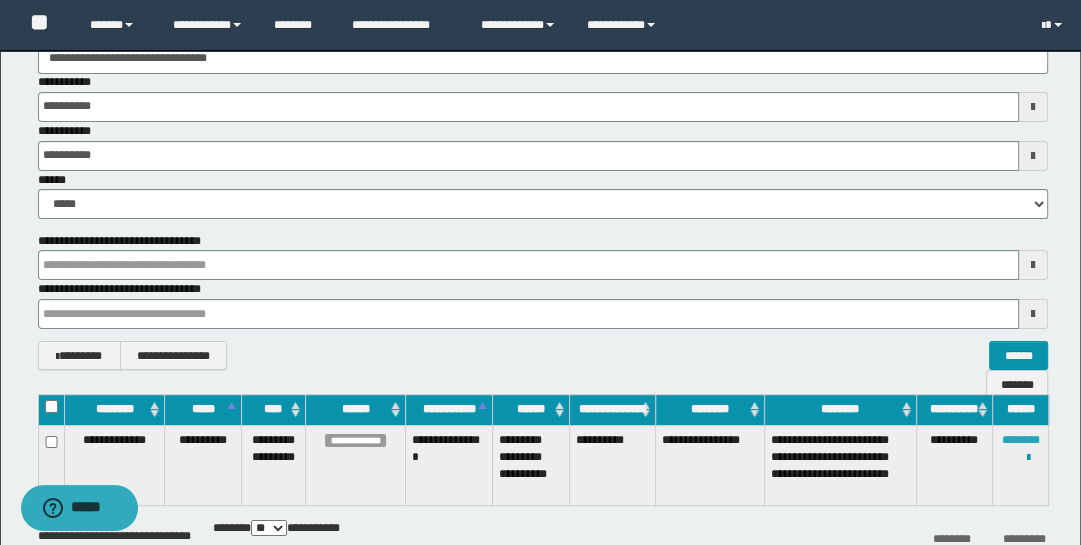click on "********" at bounding box center (1021, 440) 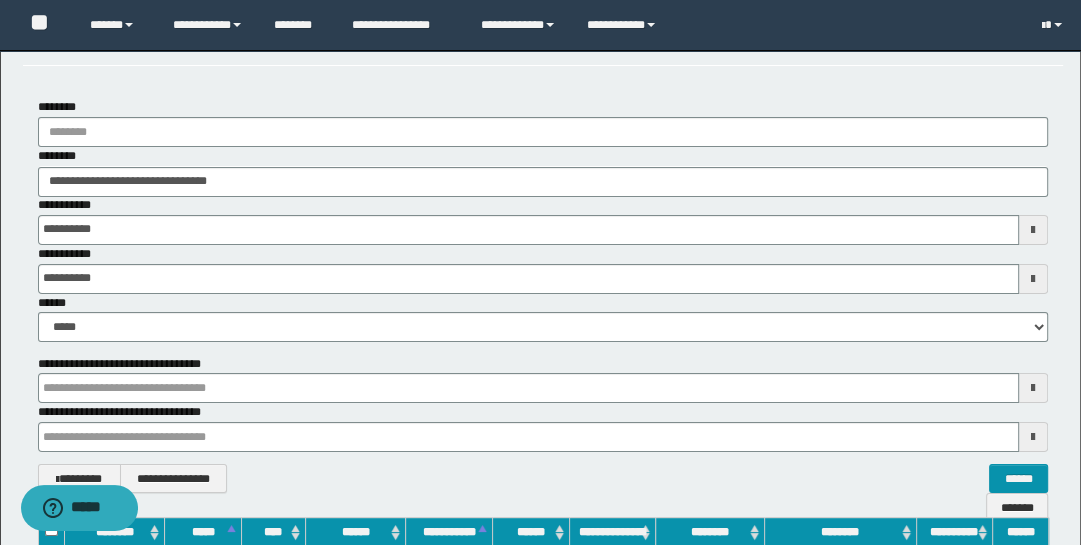 scroll, scrollTop: 0, scrollLeft: 0, axis: both 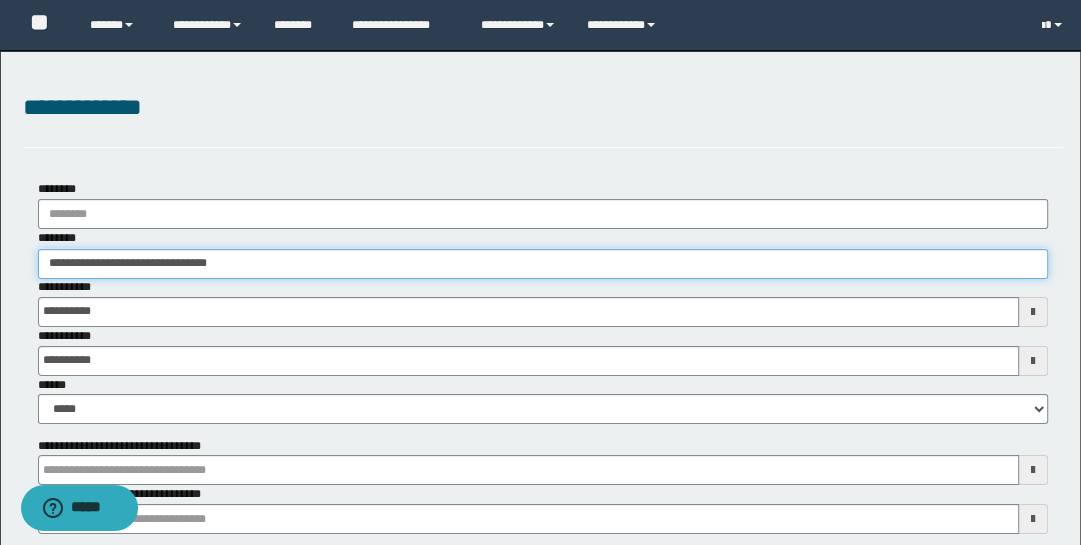 drag, startPoint x: 294, startPoint y: 267, endPoint x: -27, endPoint y: 202, distance: 327.5149 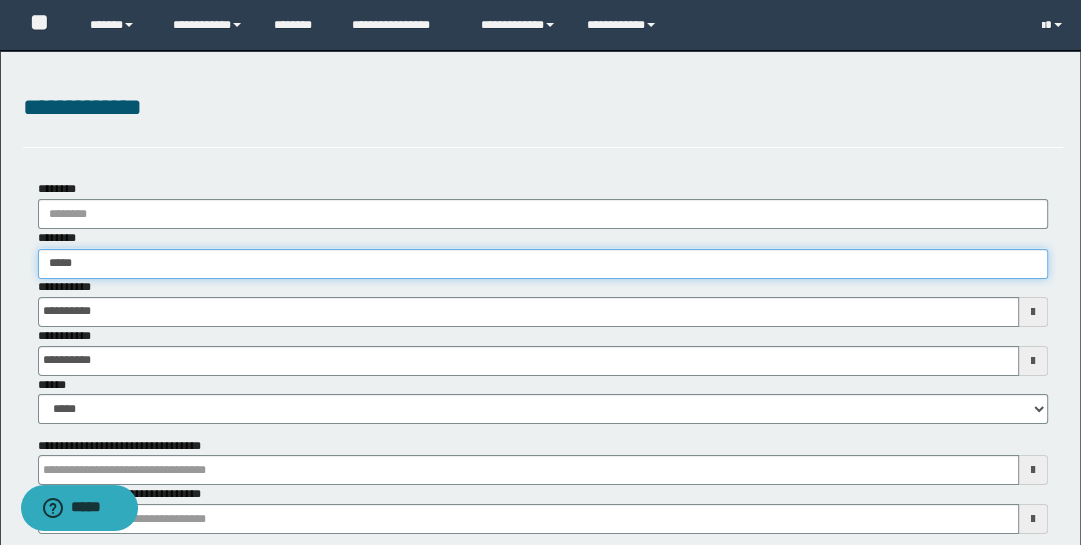 type on "******" 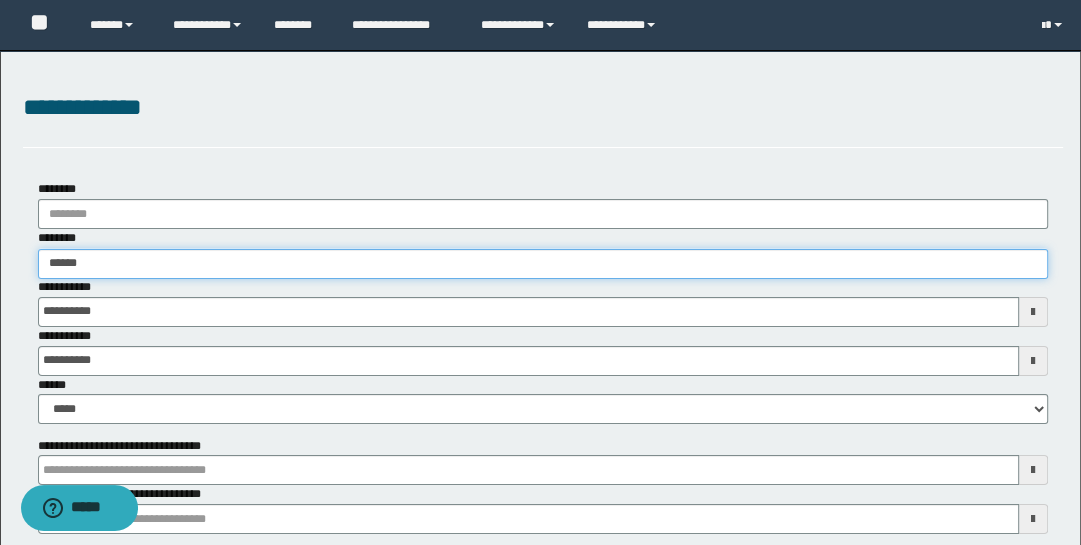 type on "******" 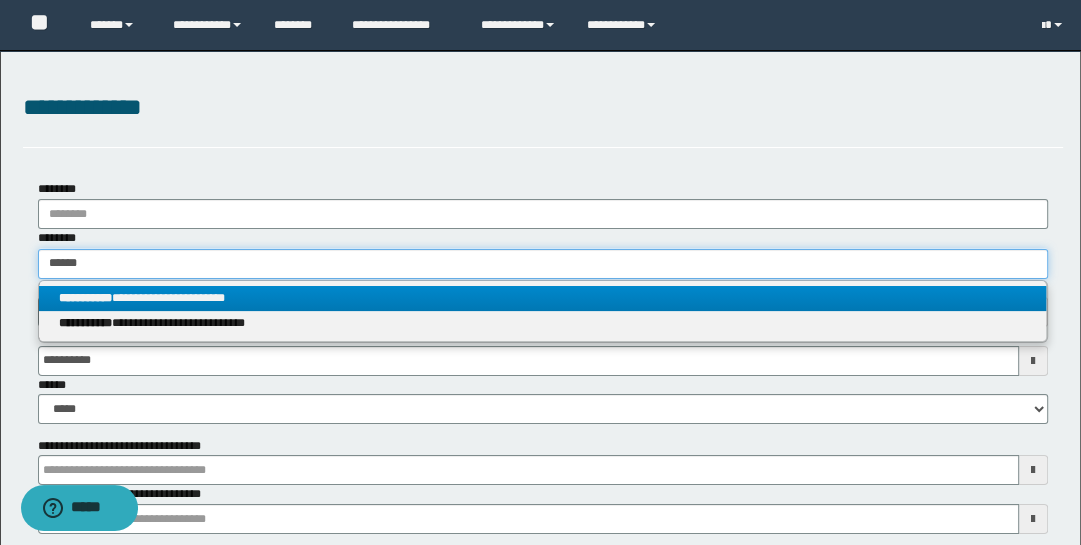 type on "******" 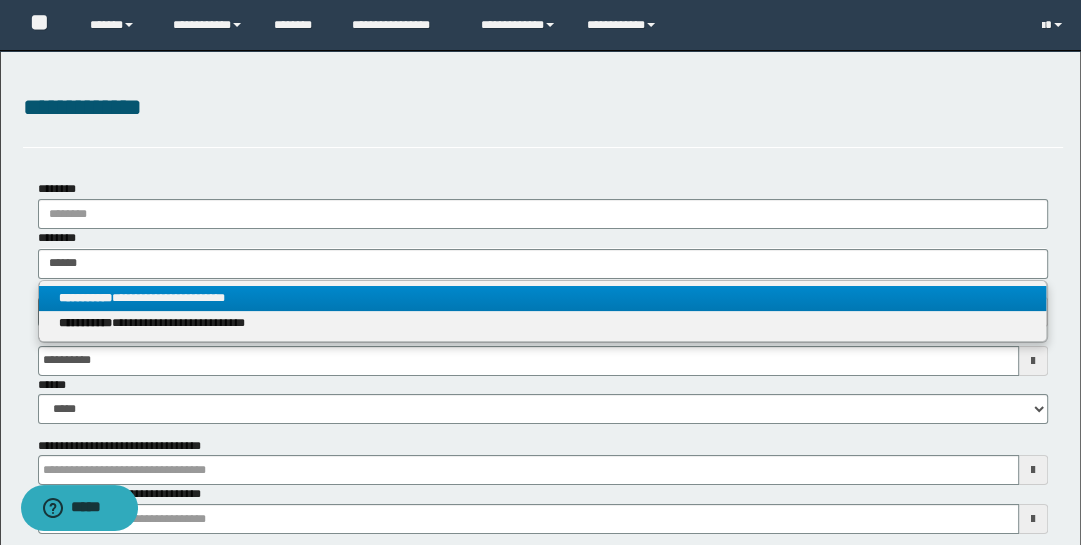 click on "**********" at bounding box center [543, 298] 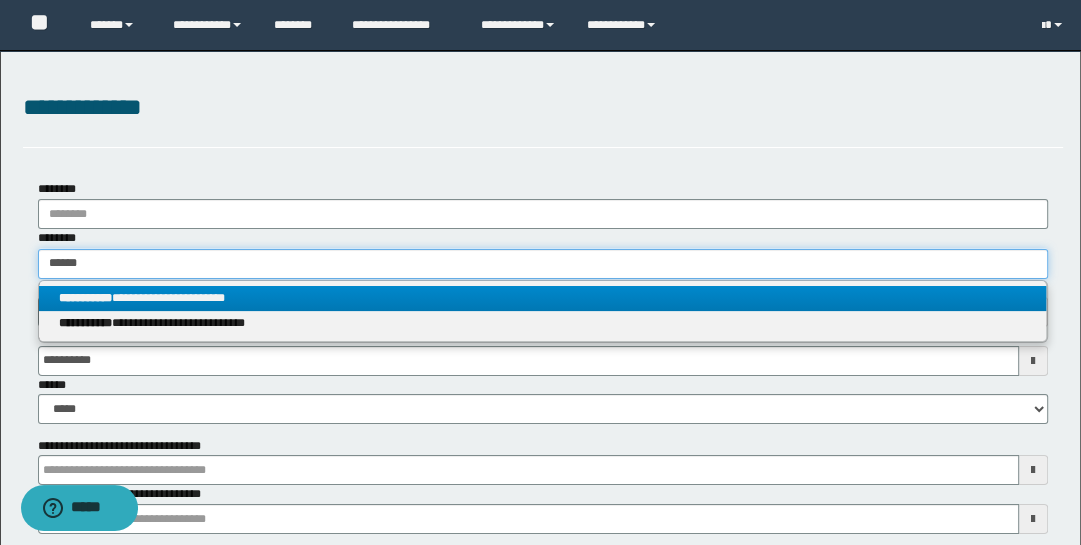 type 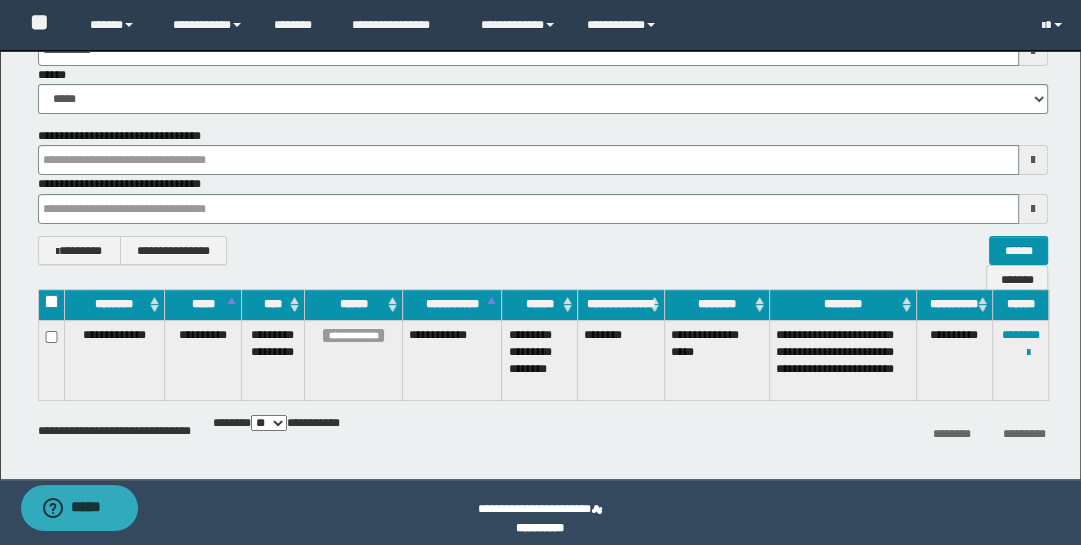 scroll, scrollTop: 315, scrollLeft: 0, axis: vertical 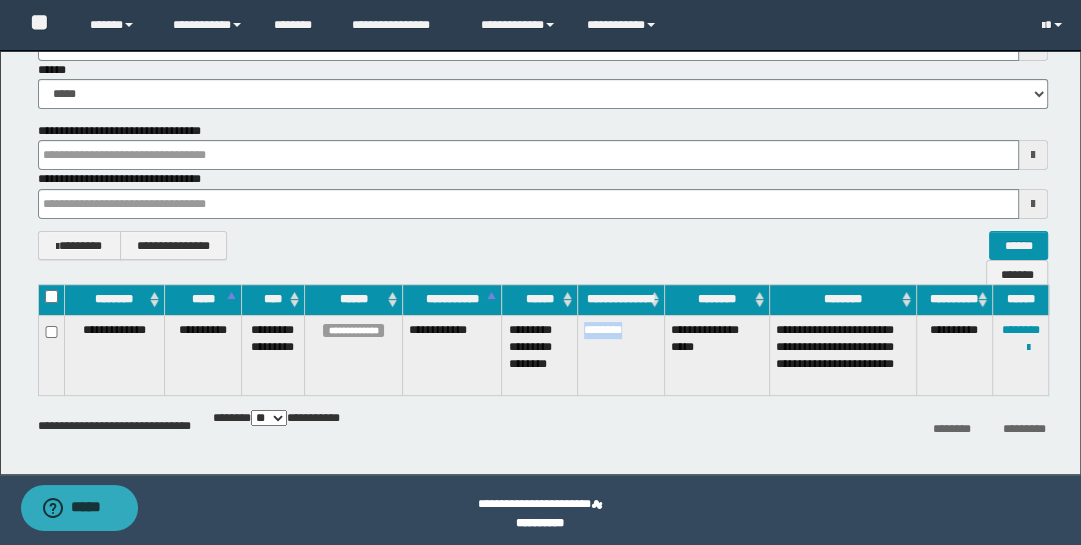drag, startPoint x: 580, startPoint y: 329, endPoint x: 646, endPoint y: 352, distance: 69.89278 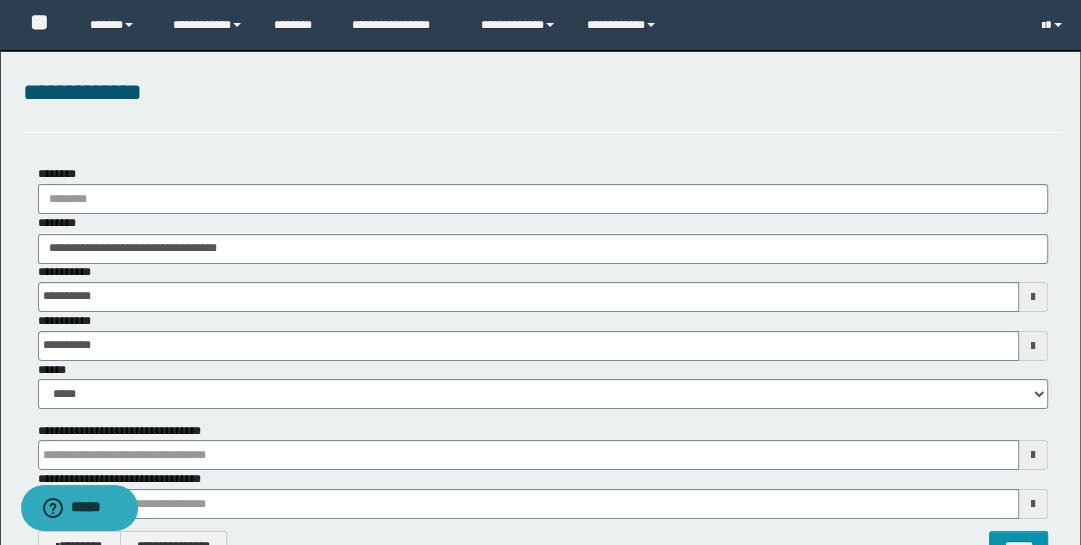 scroll, scrollTop: 14, scrollLeft: 0, axis: vertical 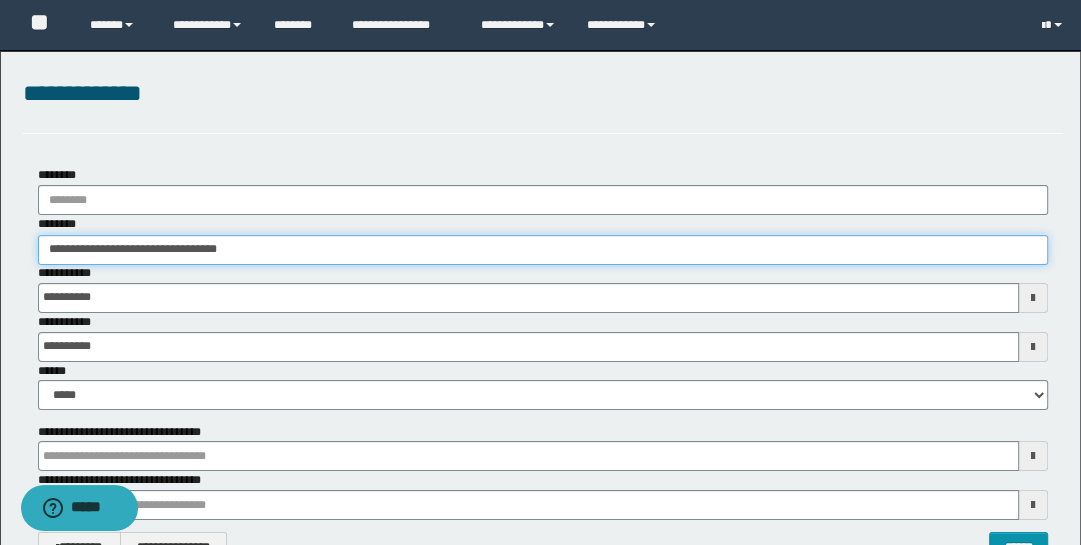 drag, startPoint x: 291, startPoint y: 249, endPoint x: -22, endPoint y: 165, distance: 324.07562 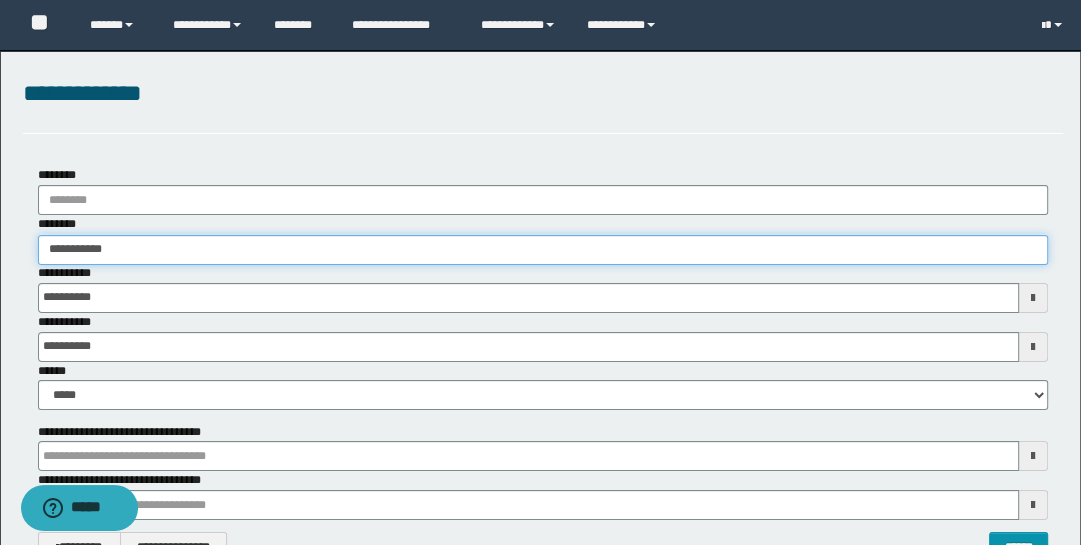 type on "**********" 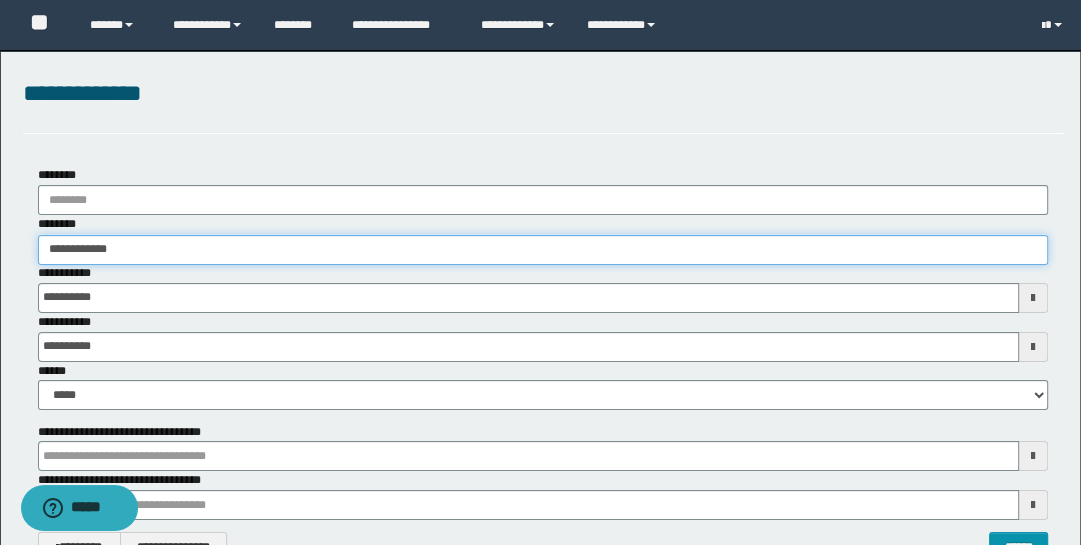 type on "**********" 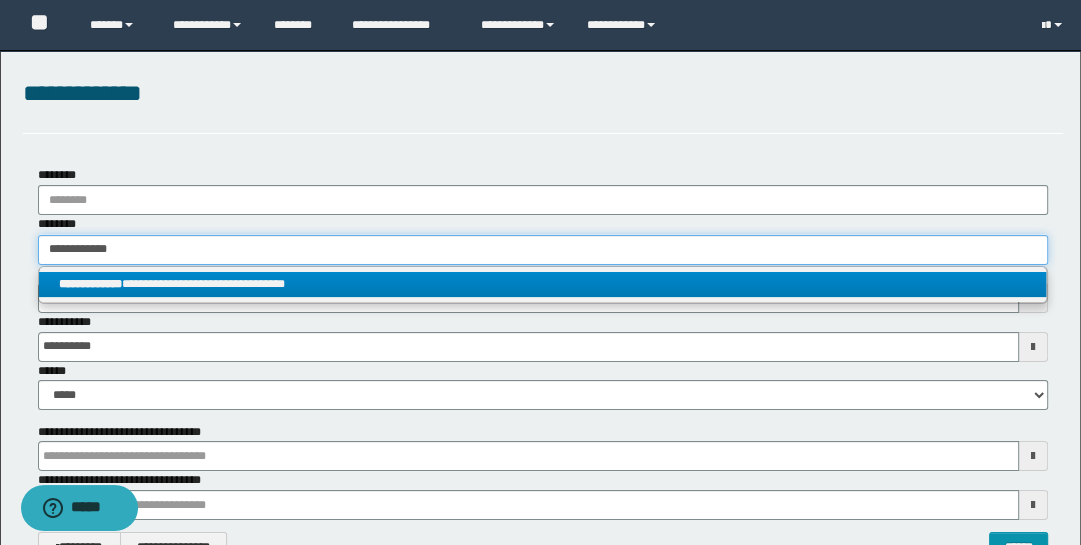 type on "**********" 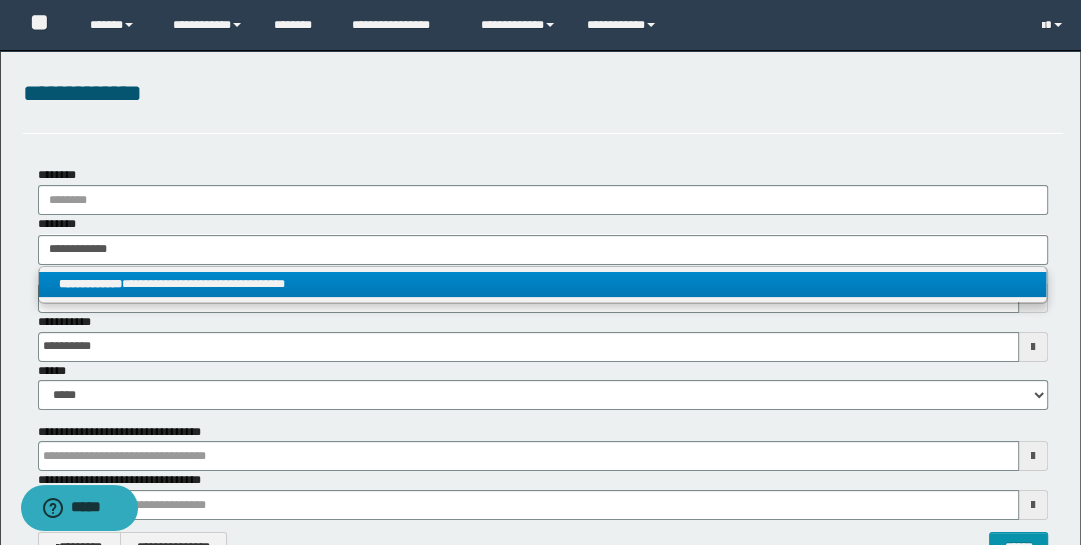 click on "**********" at bounding box center (543, 284) 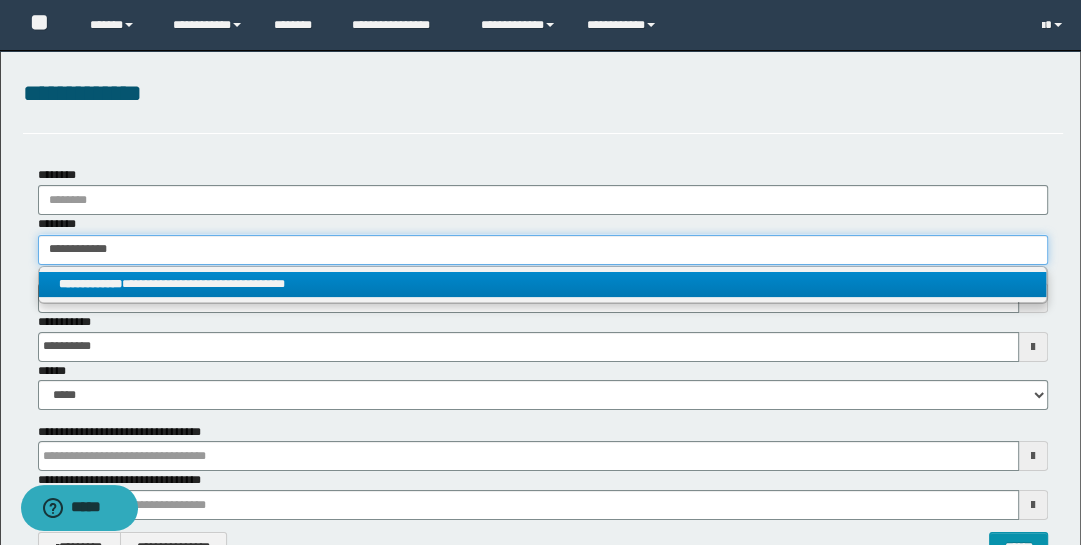 type 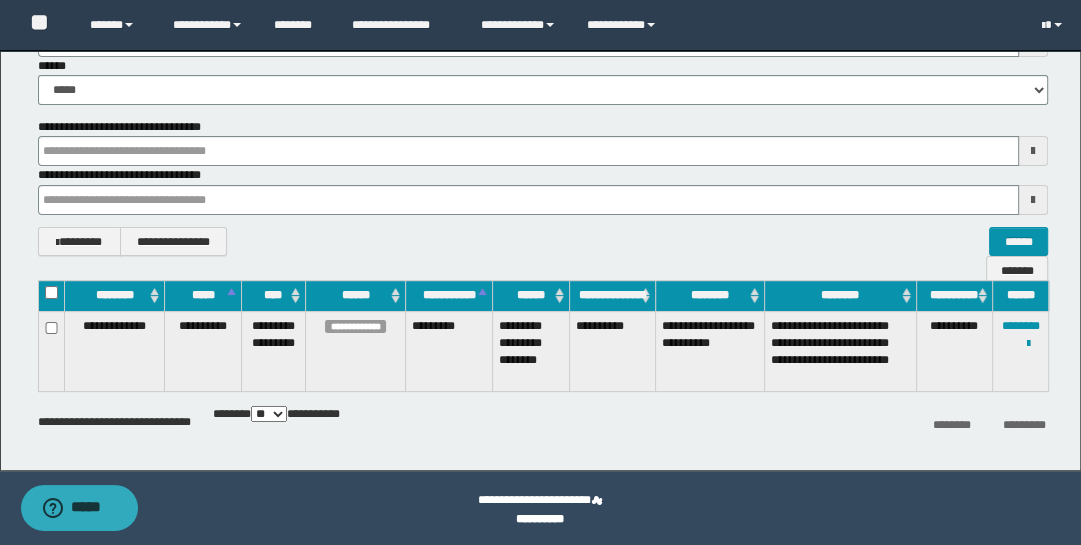 scroll, scrollTop: 322, scrollLeft: 0, axis: vertical 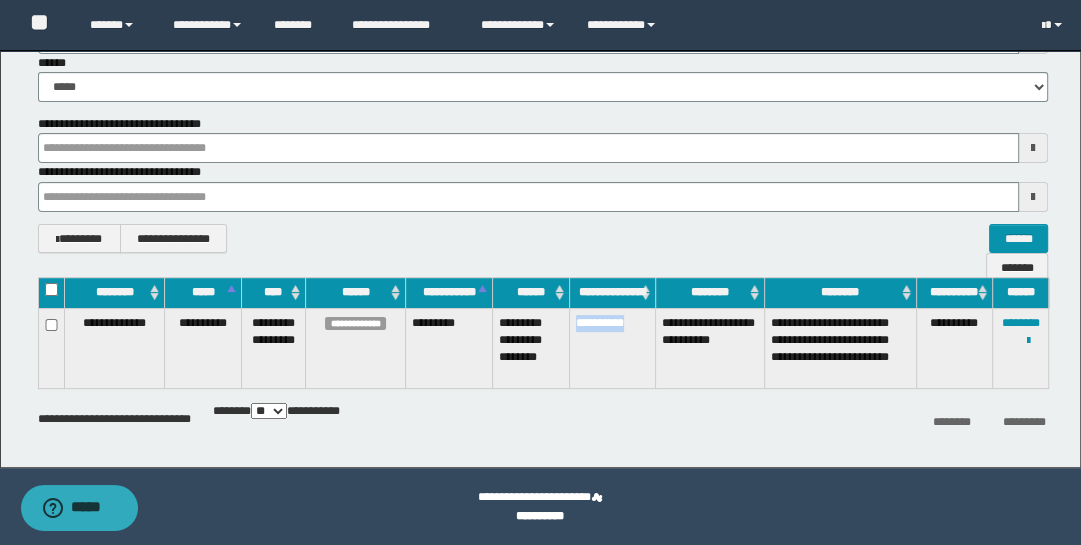 drag, startPoint x: 576, startPoint y: 322, endPoint x: 645, endPoint y: 344, distance: 72.42237 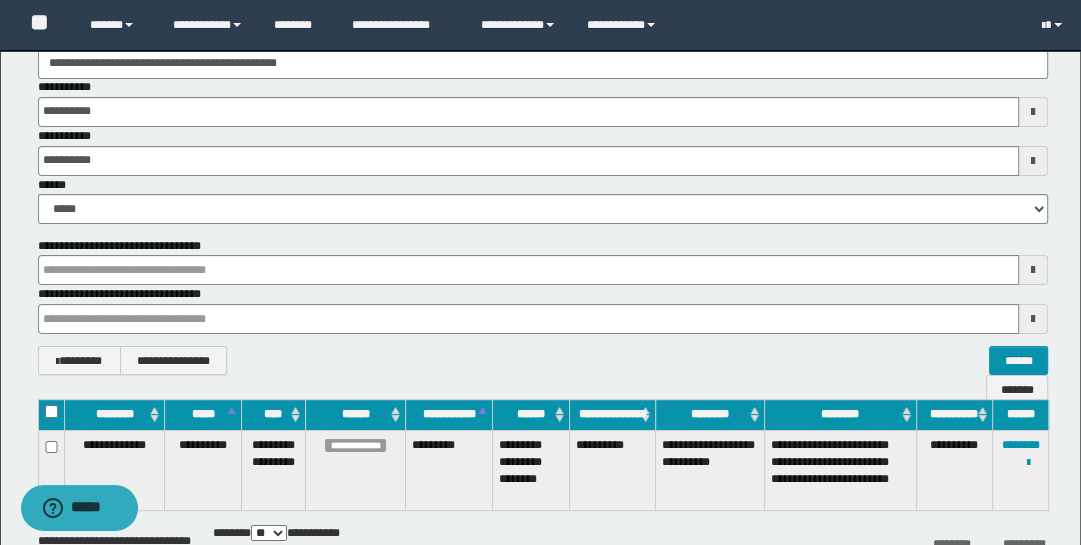 scroll, scrollTop: 149, scrollLeft: 0, axis: vertical 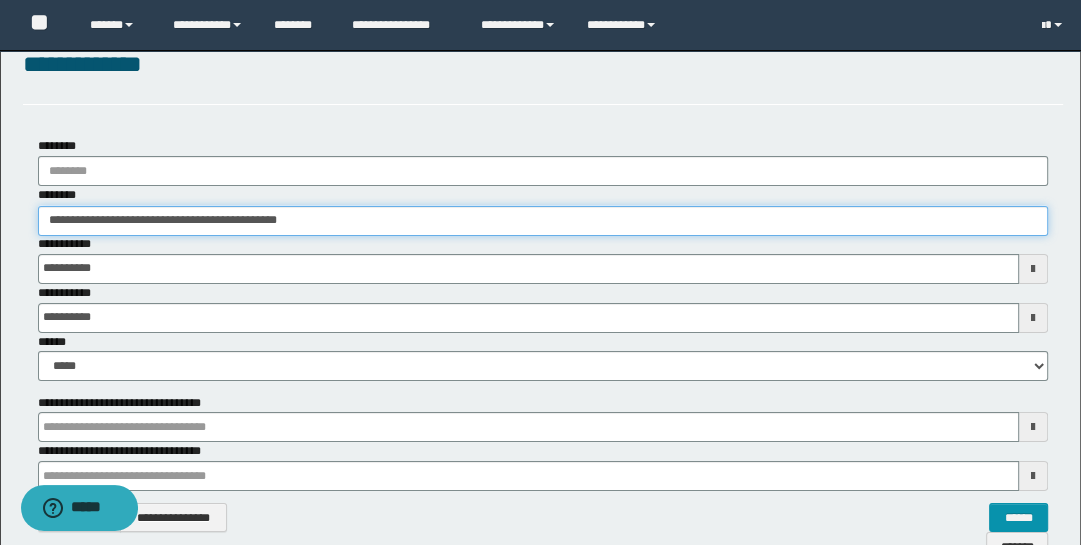 drag, startPoint x: 330, startPoint y: 107, endPoint x: -30, endPoint y: 7, distance: 373.63083 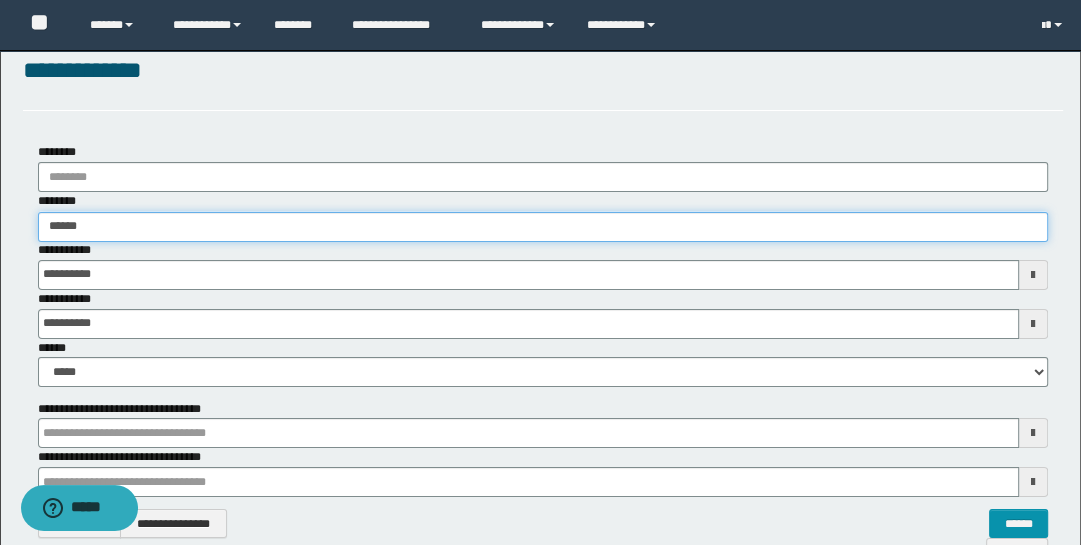 type on "*******" 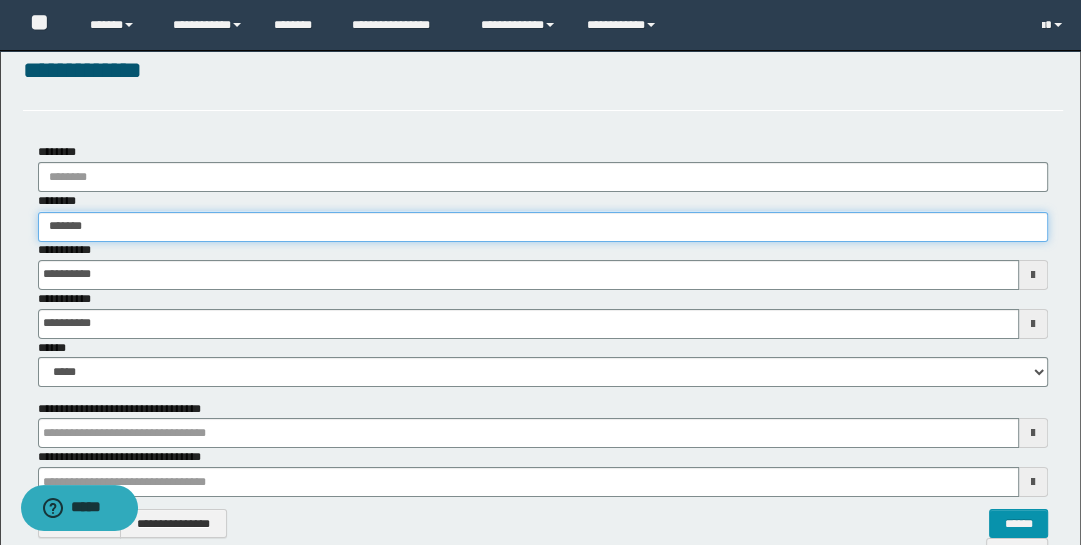 type on "*******" 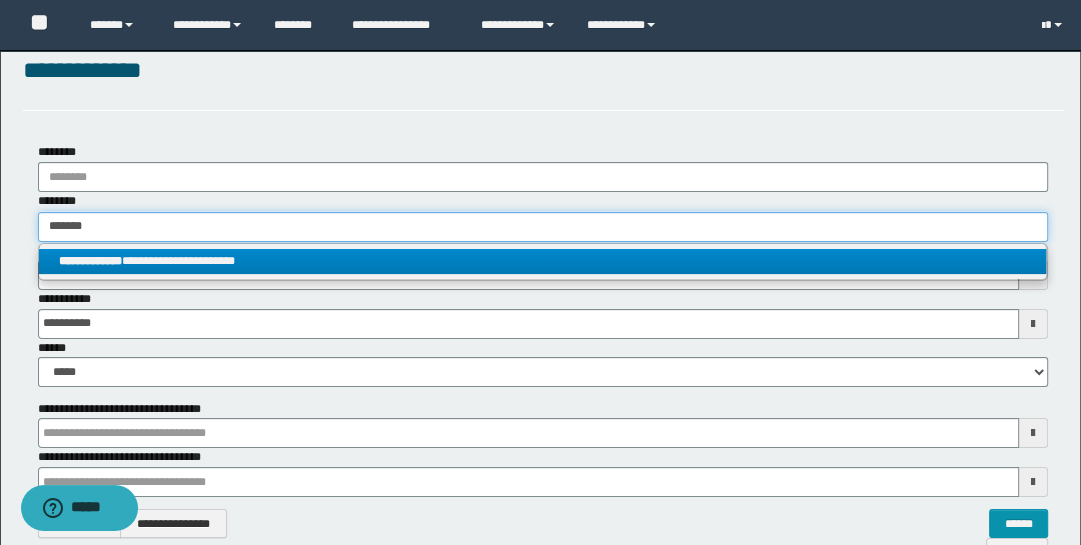 type on "*******" 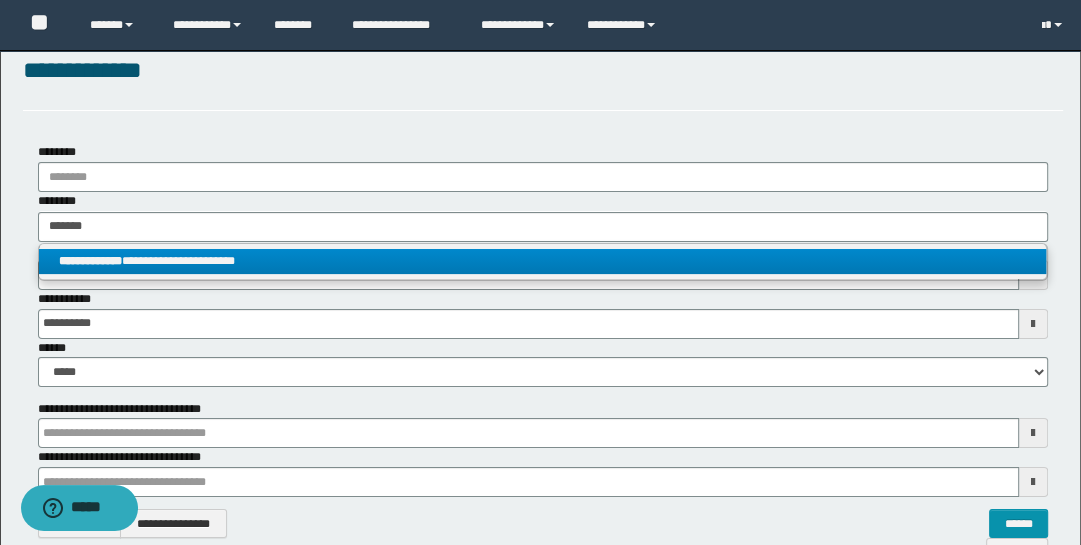click on "**********" at bounding box center (543, 261) 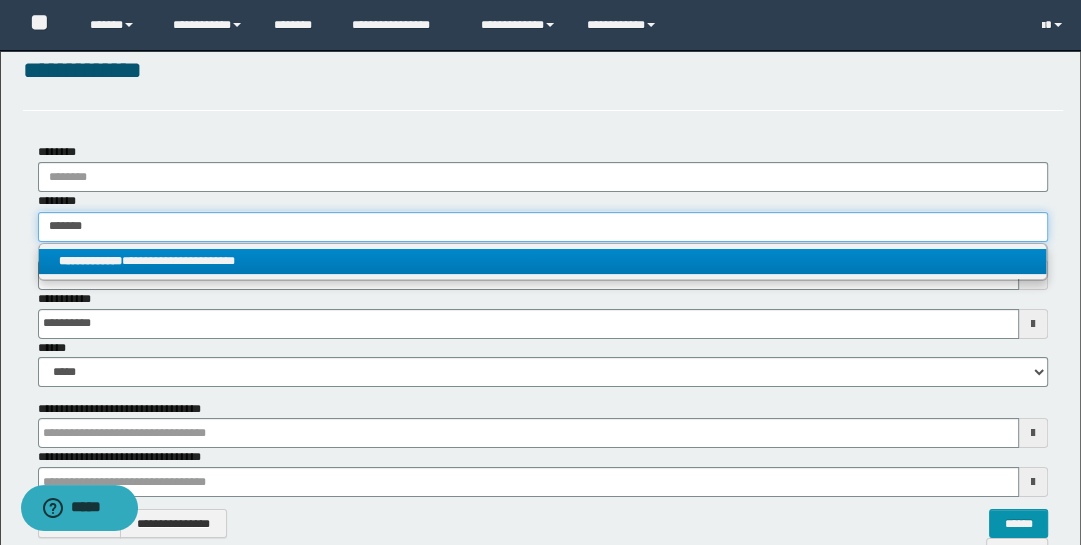 type 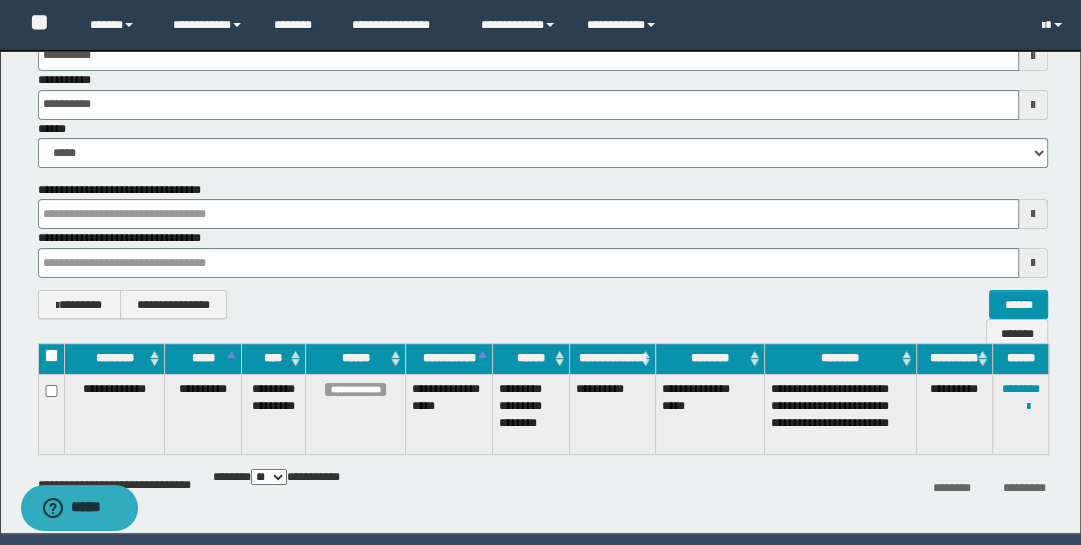 scroll, scrollTop: 262, scrollLeft: 0, axis: vertical 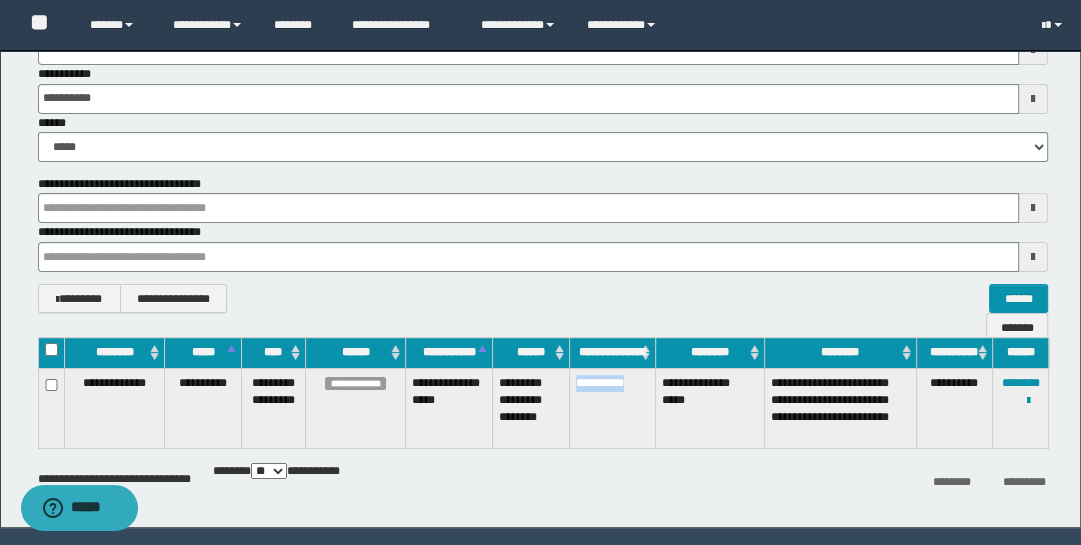 drag, startPoint x: 573, startPoint y: 374, endPoint x: 641, endPoint y: 390, distance: 69.856995 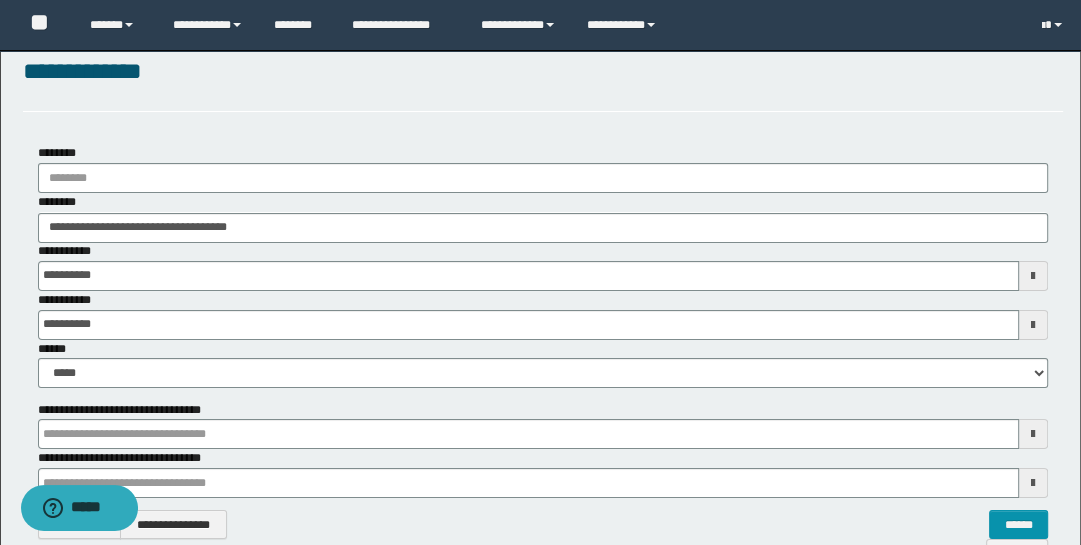 scroll, scrollTop: 30, scrollLeft: 0, axis: vertical 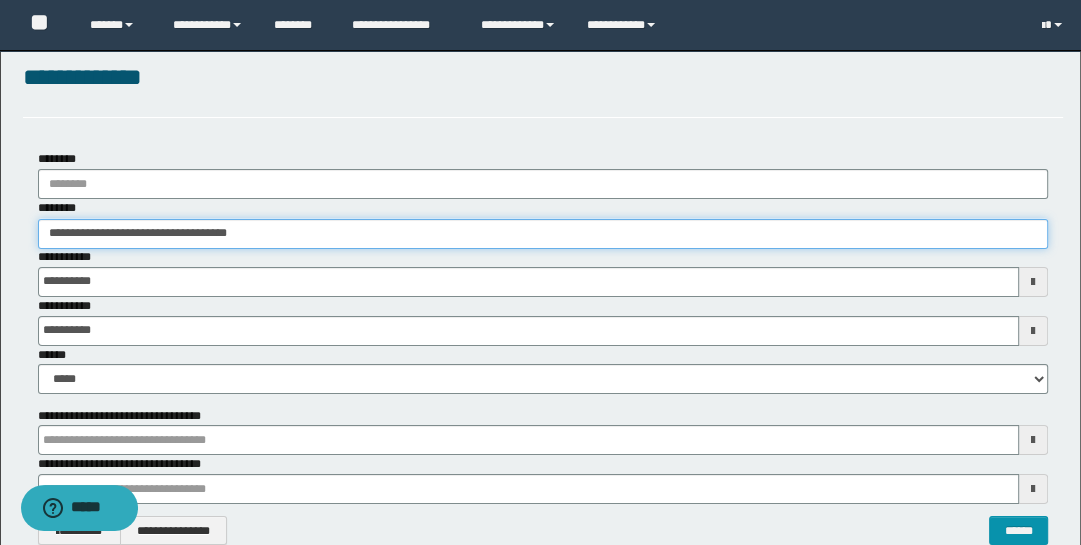 drag, startPoint x: 293, startPoint y: 232, endPoint x: -28, endPoint y: 147, distance: 332.06323 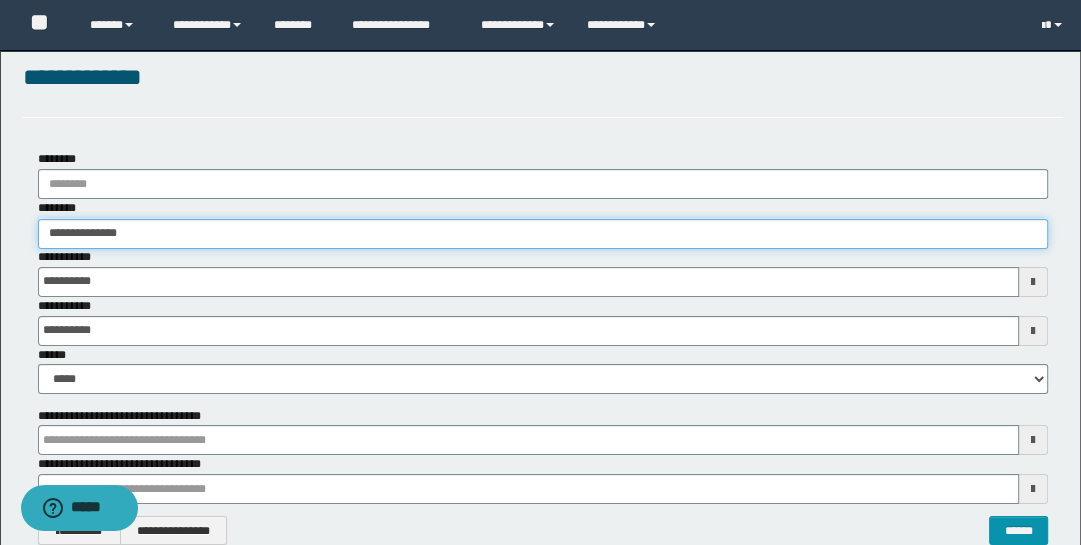 type on "**********" 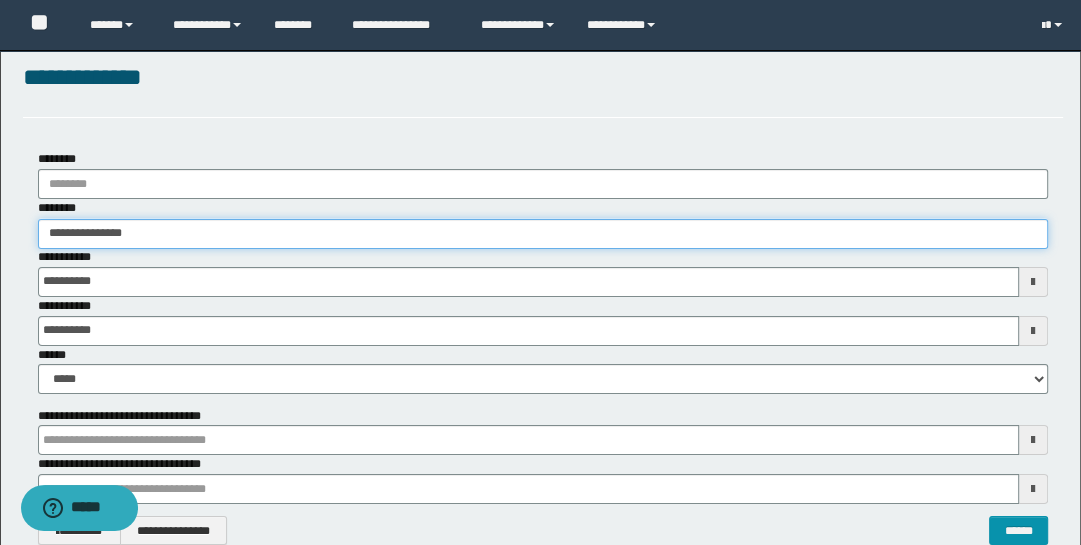 type on "**********" 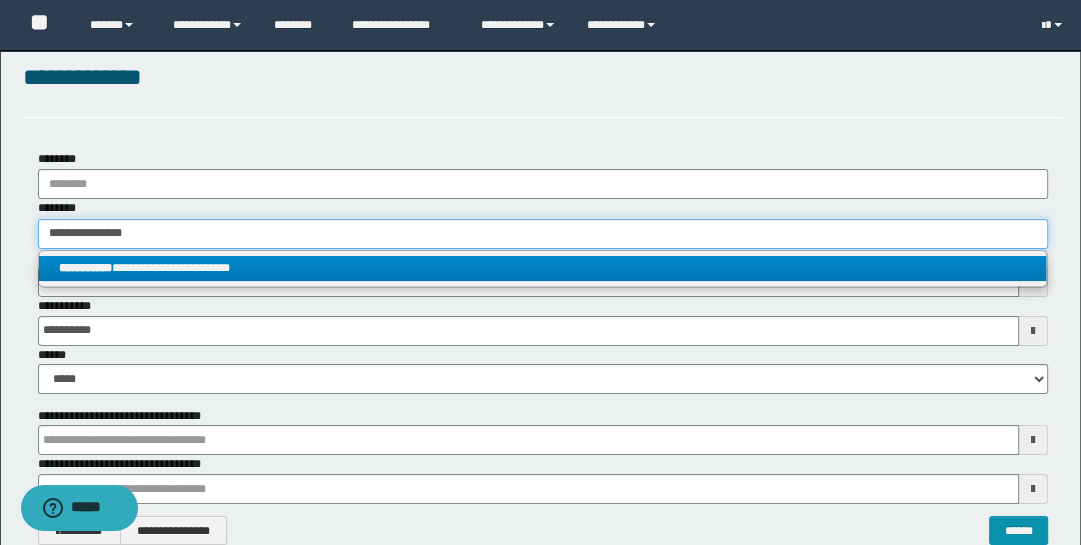 type on "**********" 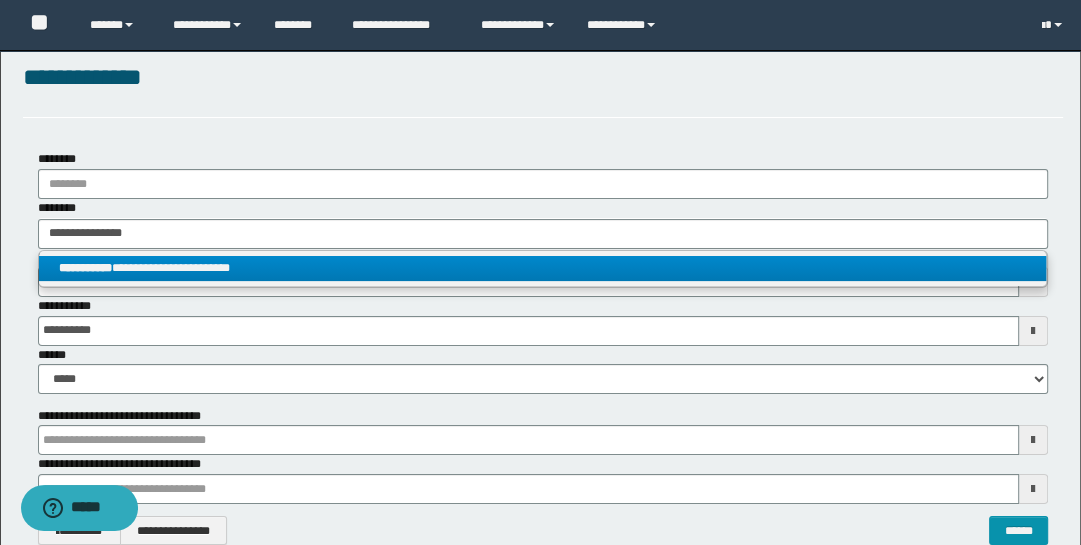 click on "**********" at bounding box center [543, 268] 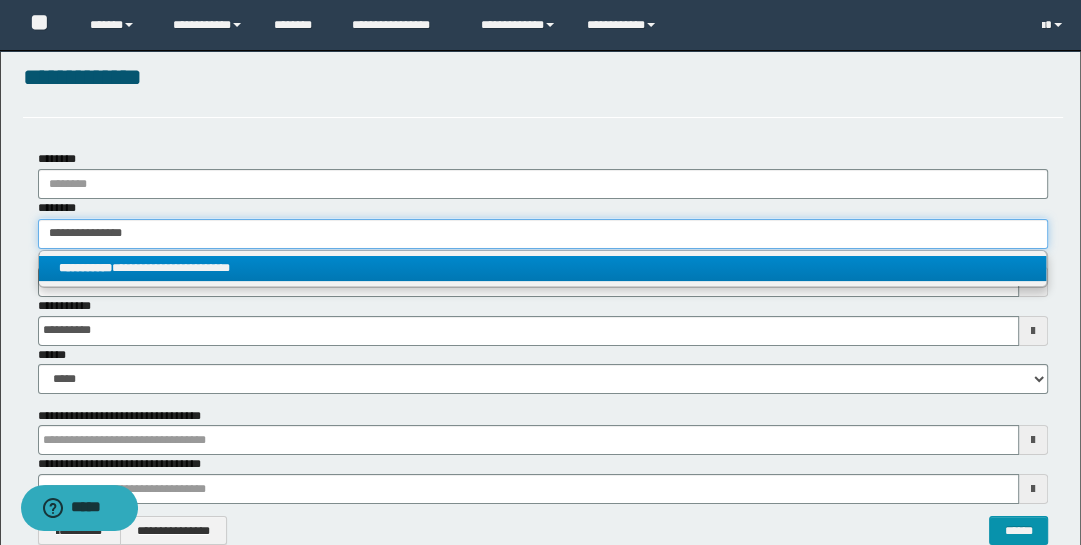 type 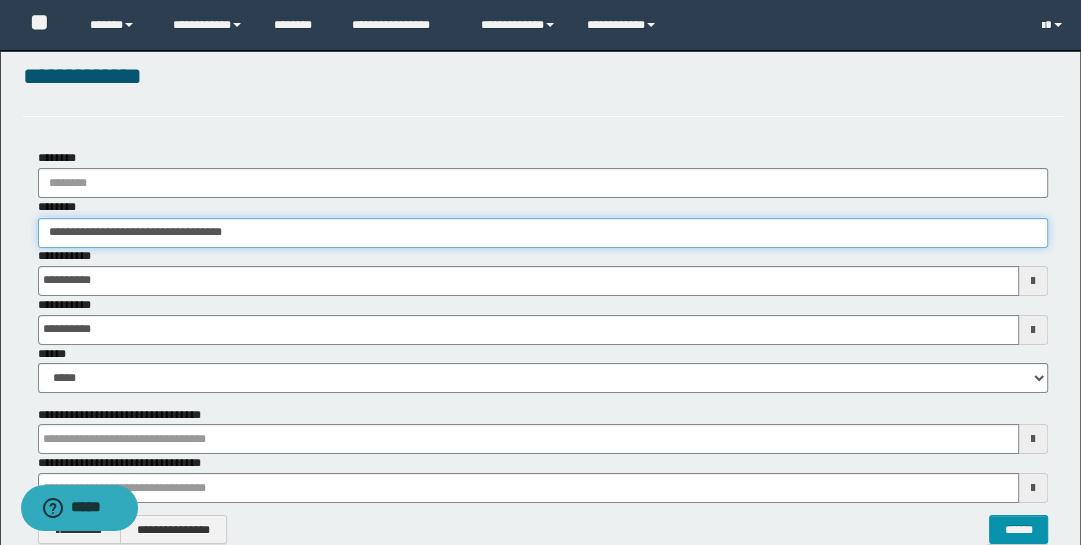 scroll, scrollTop: 263, scrollLeft: 0, axis: vertical 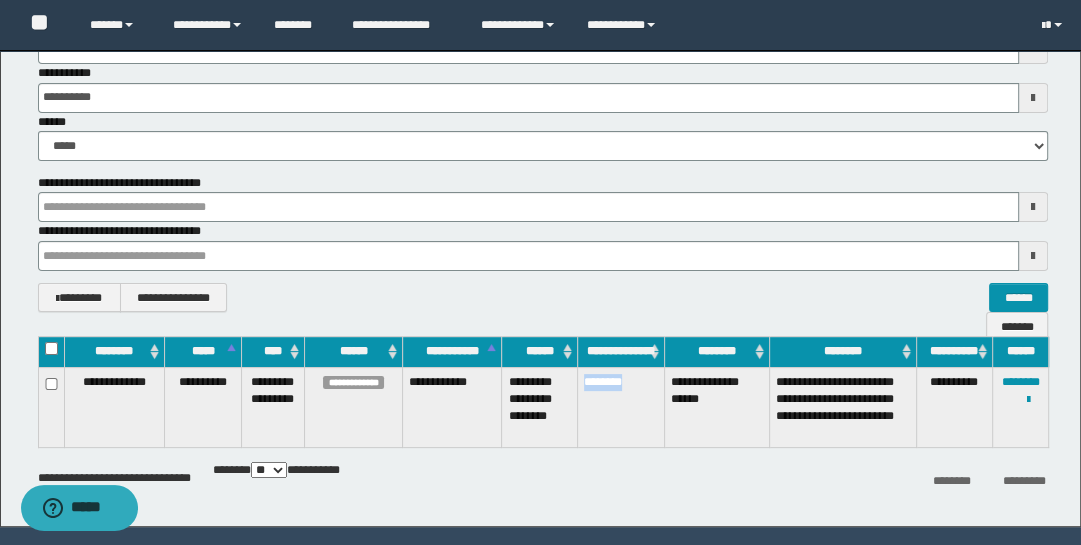 drag, startPoint x: 585, startPoint y: 379, endPoint x: 638, endPoint y: 393, distance: 54.81788 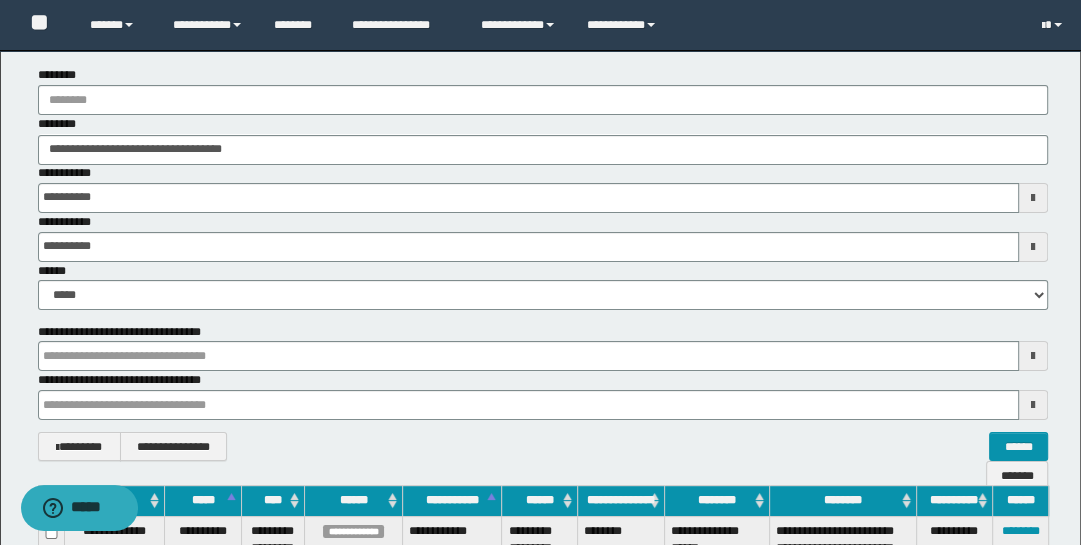 scroll, scrollTop: 57, scrollLeft: 0, axis: vertical 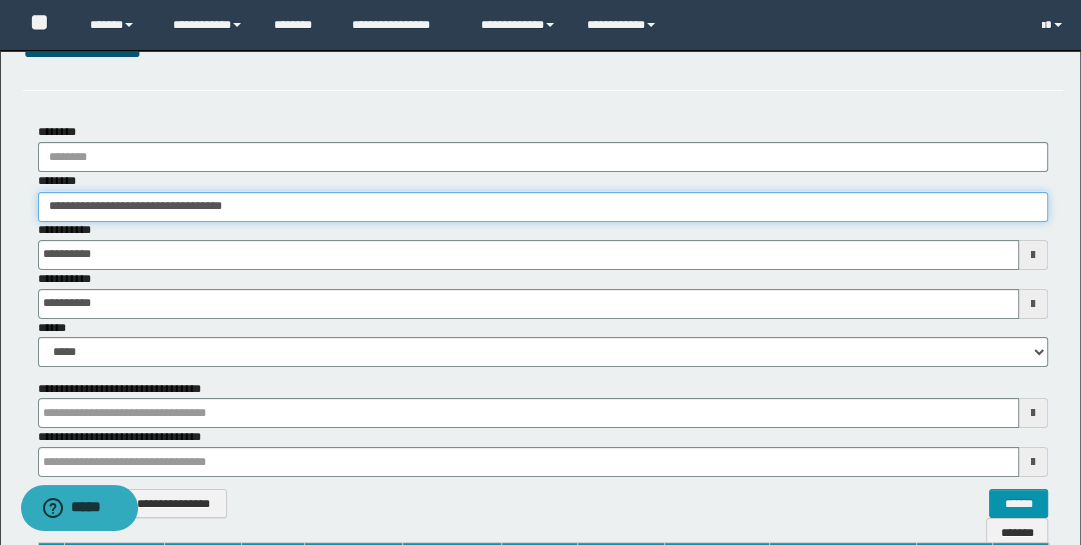 drag, startPoint x: 261, startPoint y: 202, endPoint x: -32, endPoint y: 125, distance: 302.94885 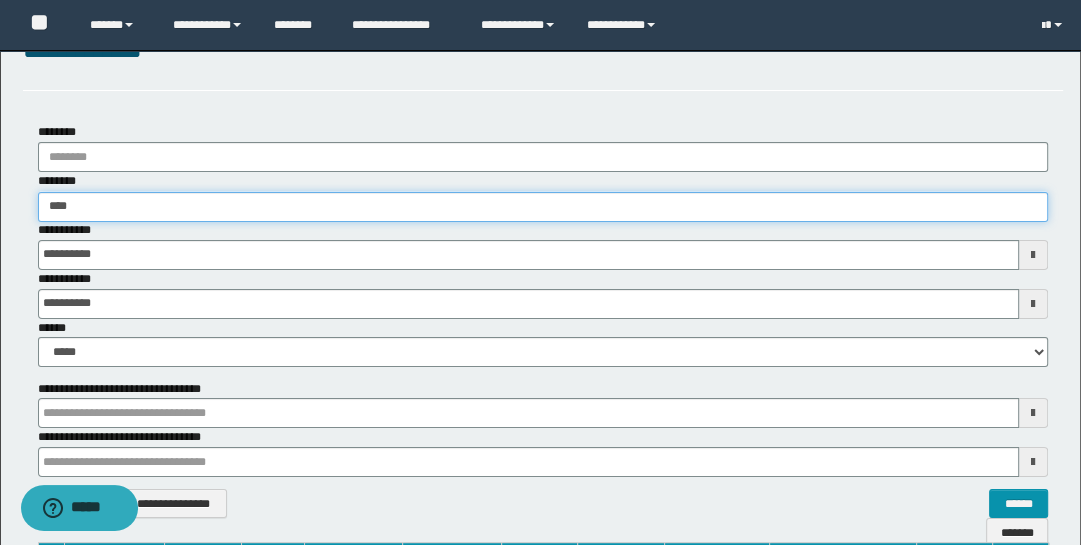 type on "*****" 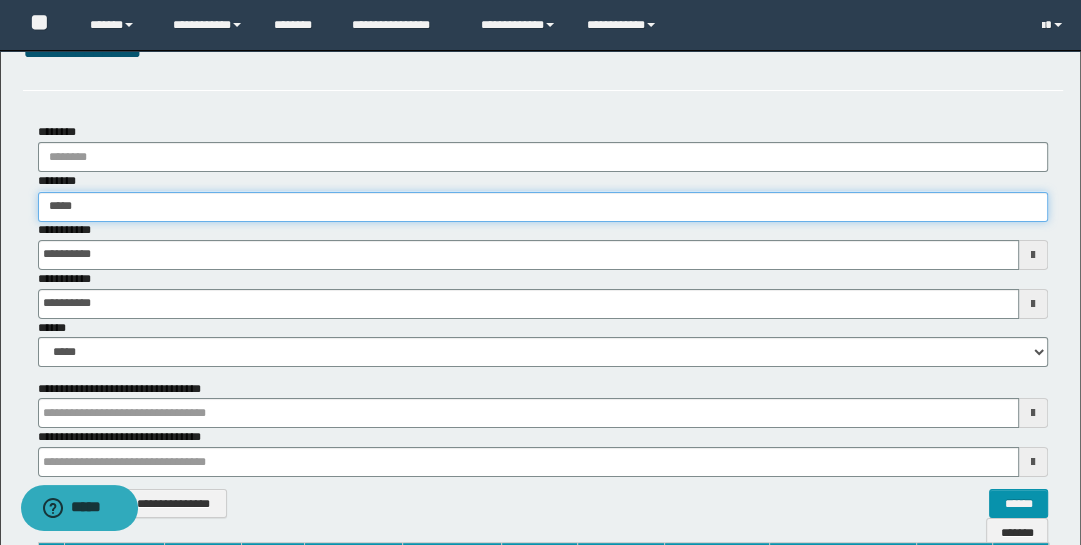 type on "*****" 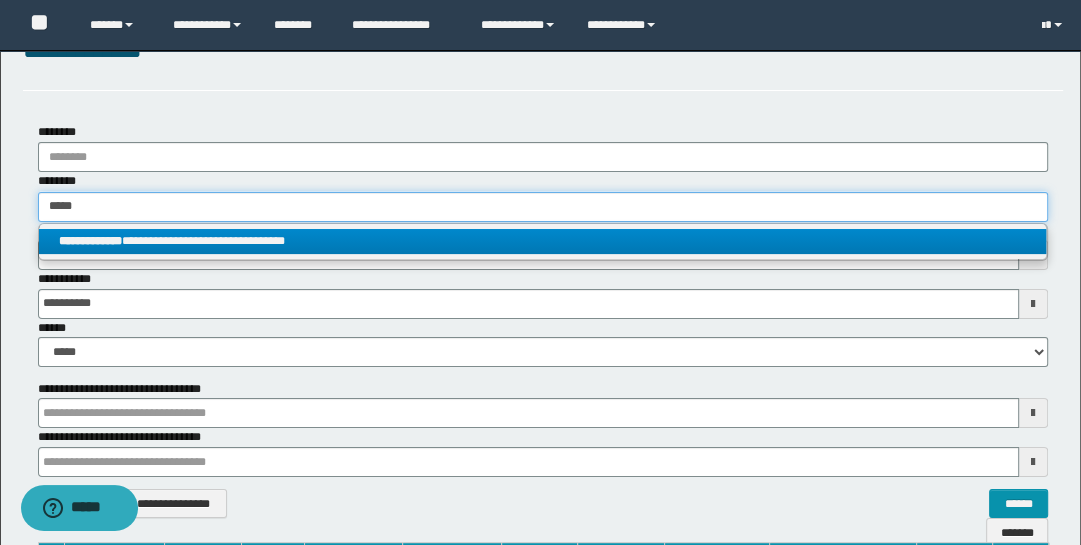 type on "*****" 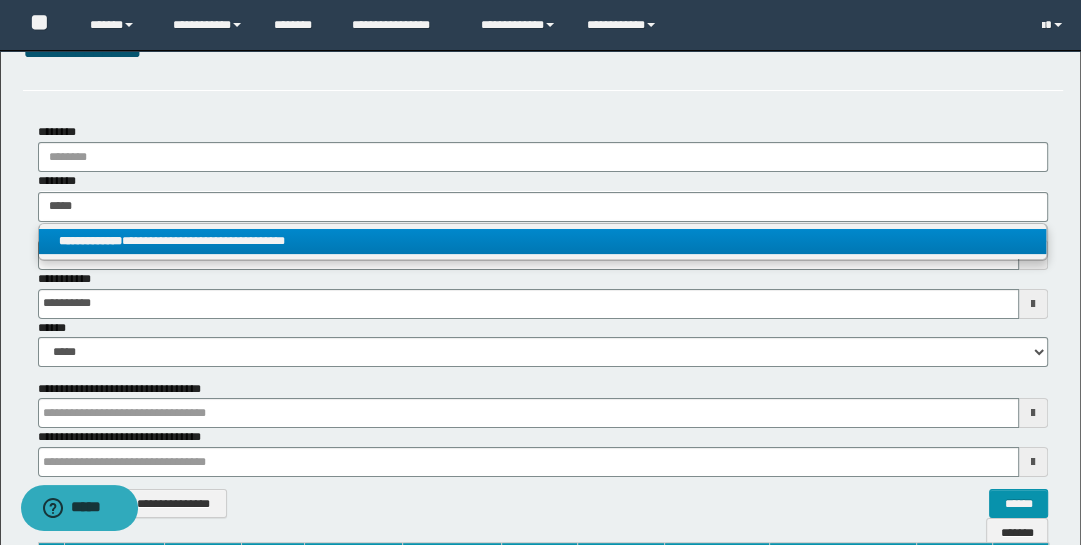 click on "**********" at bounding box center (543, 241) 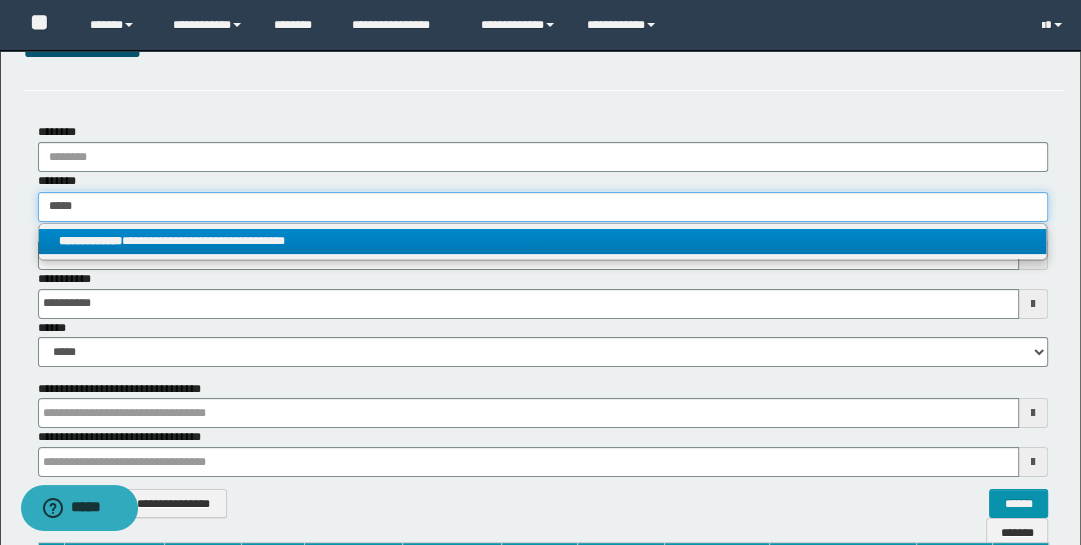 type 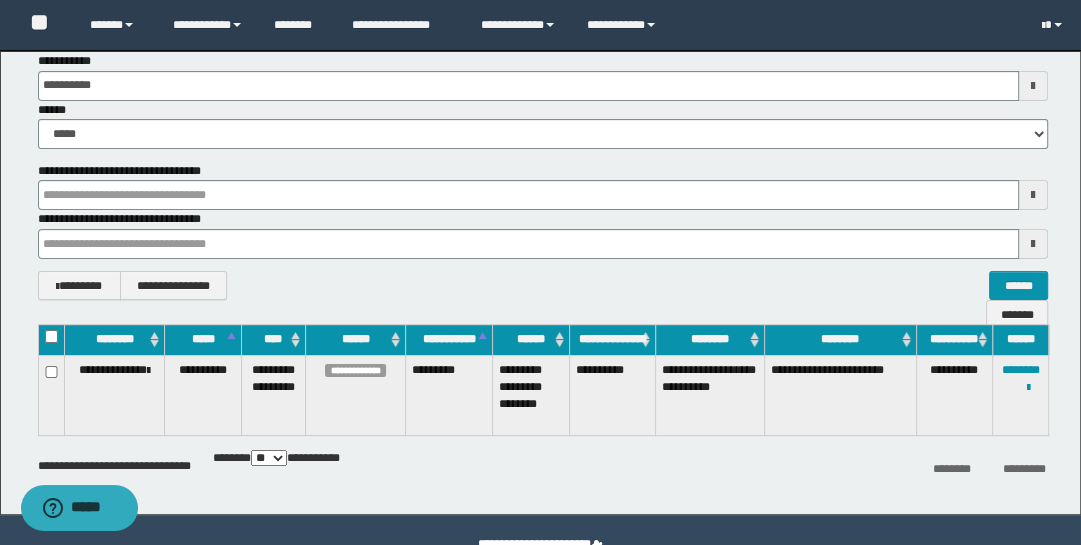 scroll, scrollTop: 322, scrollLeft: 0, axis: vertical 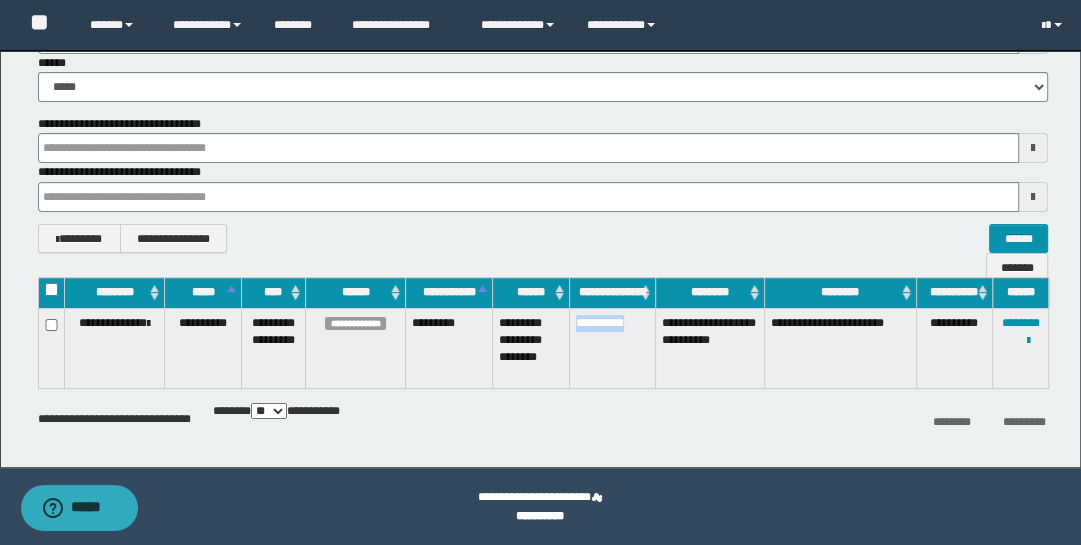 drag, startPoint x: 574, startPoint y: 315, endPoint x: 640, endPoint y: 334, distance: 68.68042 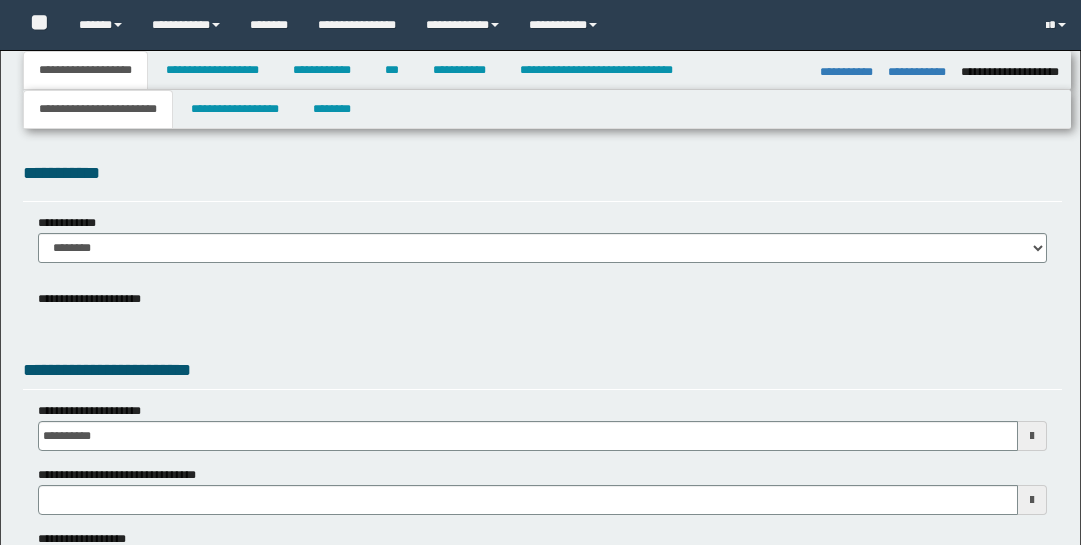 select on "*" 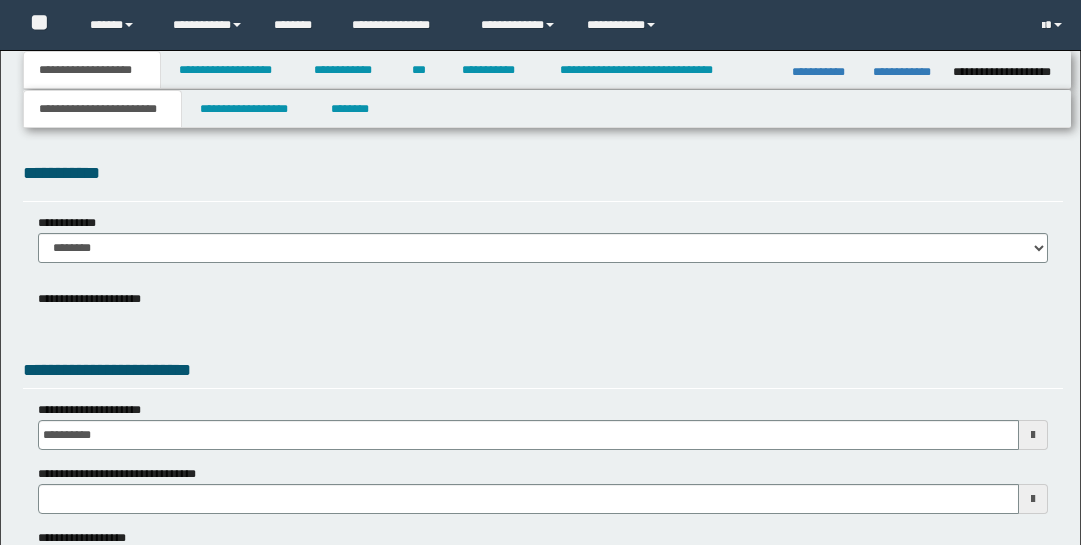 scroll, scrollTop: 0, scrollLeft: 0, axis: both 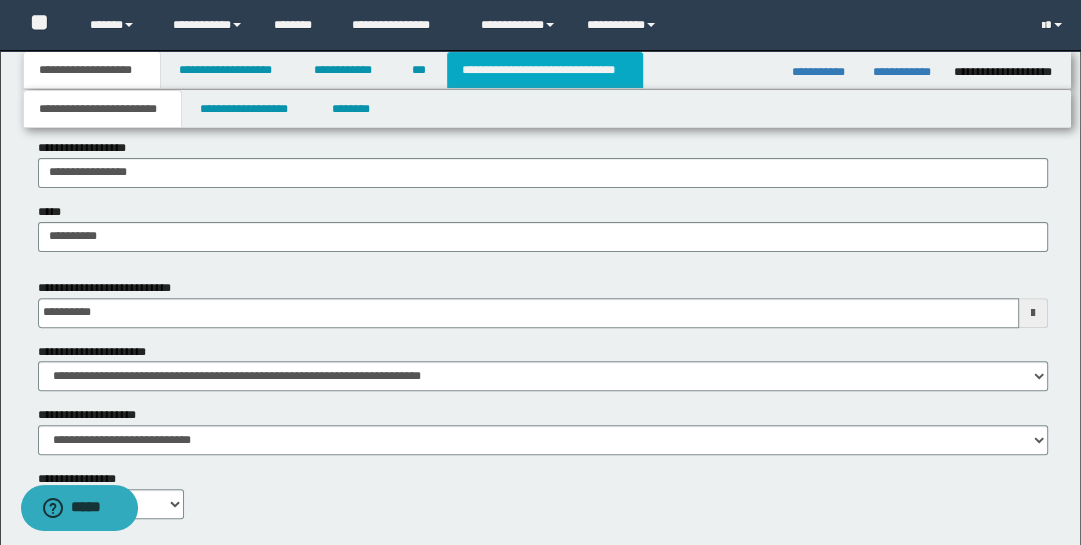 click on "**********" at bounding box center [545, 70] 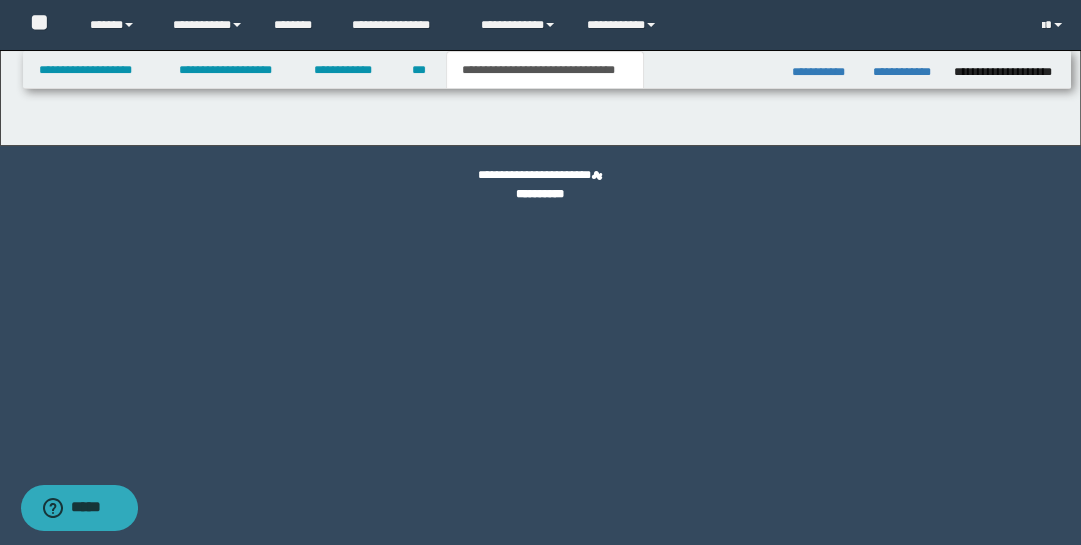 scroll, scrollTop: 0, scrollLeft: 0, axis: both 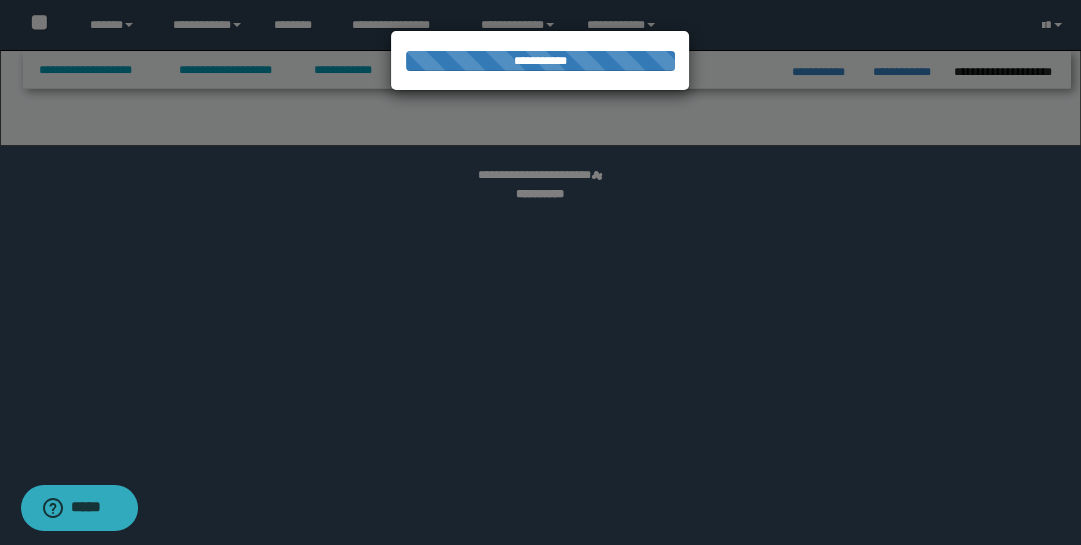 select on "*" 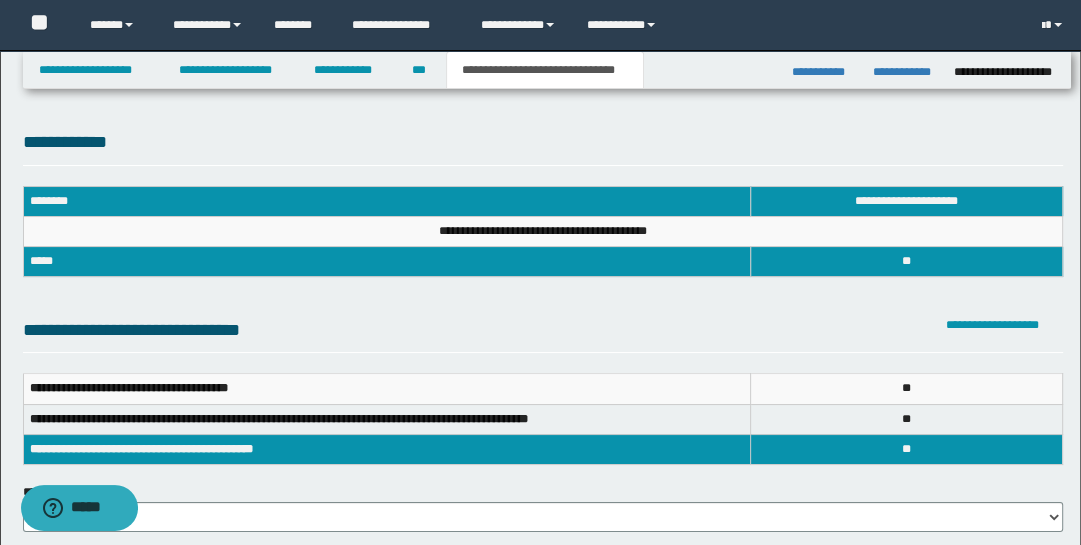 scroll, scrollTop: 0, scrollLeft: 0, axis: both 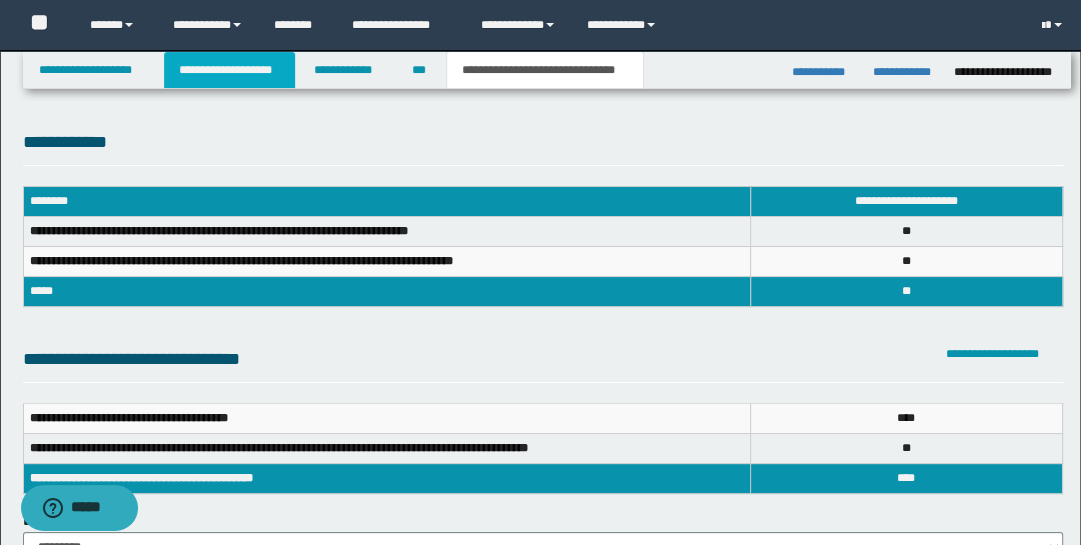 click on "**********" at bounding box center (229, 70) 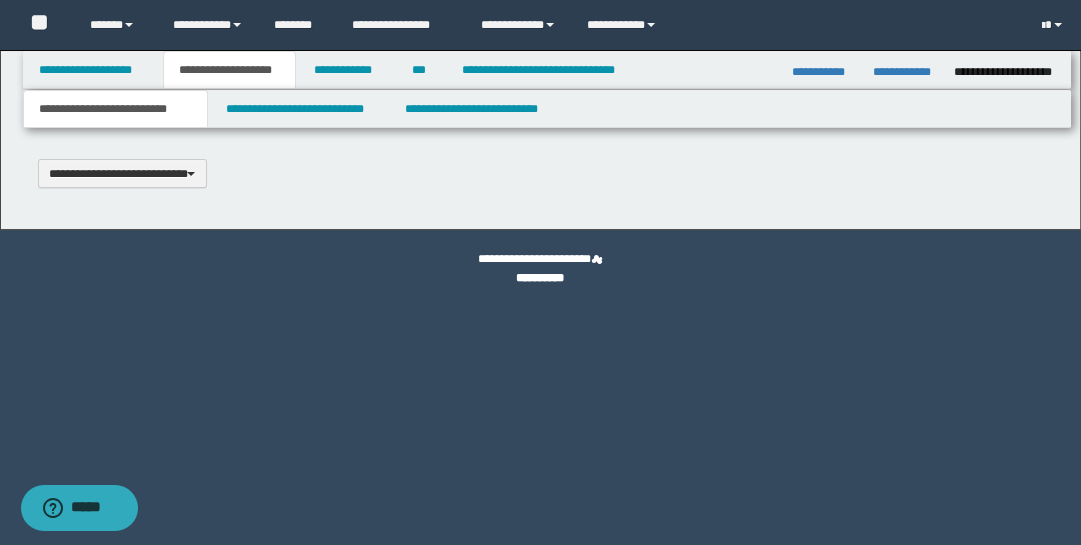type 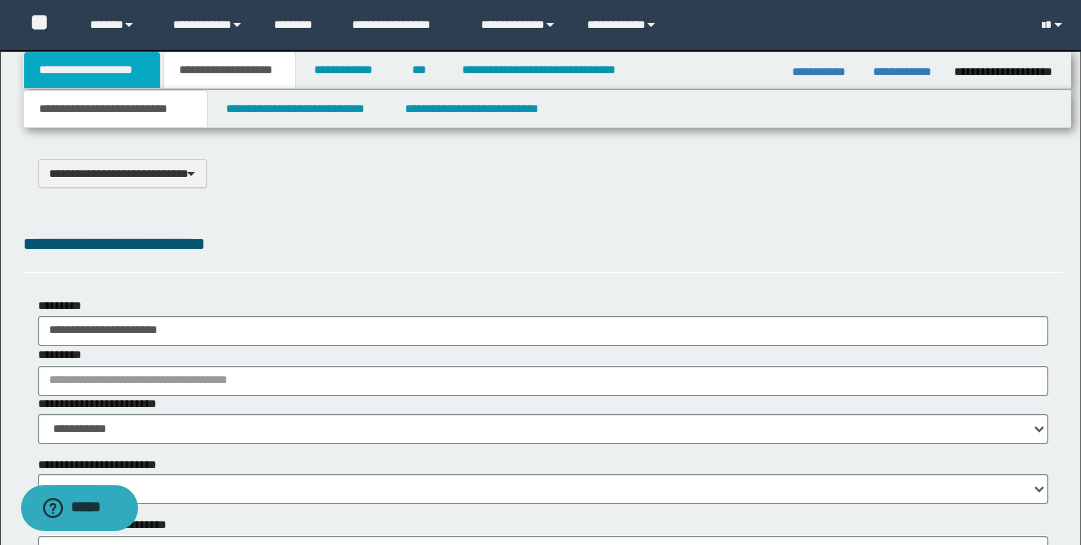 click on "**********" at bounding box center (92, 70) 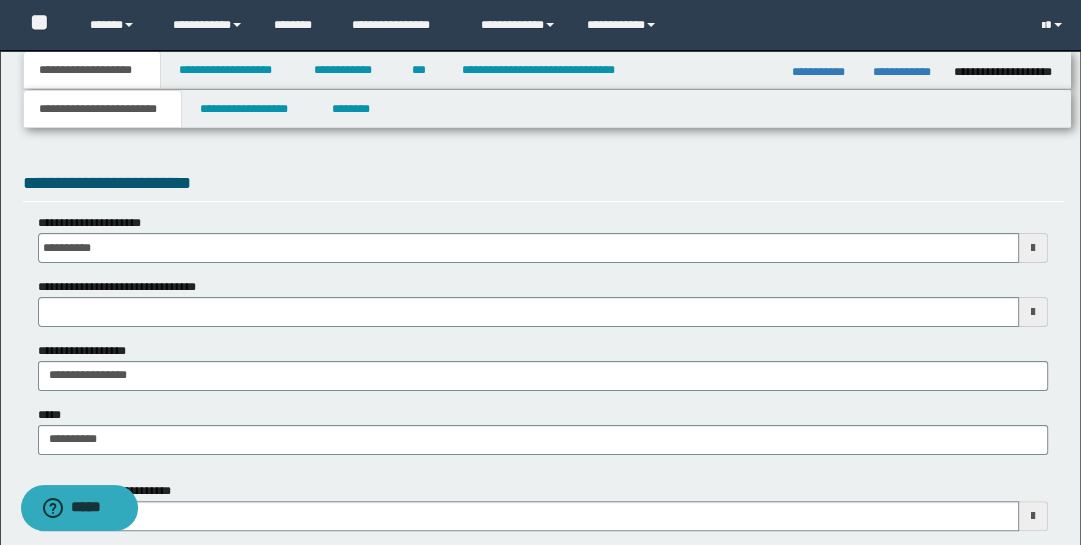 scroll, scrollTop: 234, scrollLeft: 0, axis: vertical 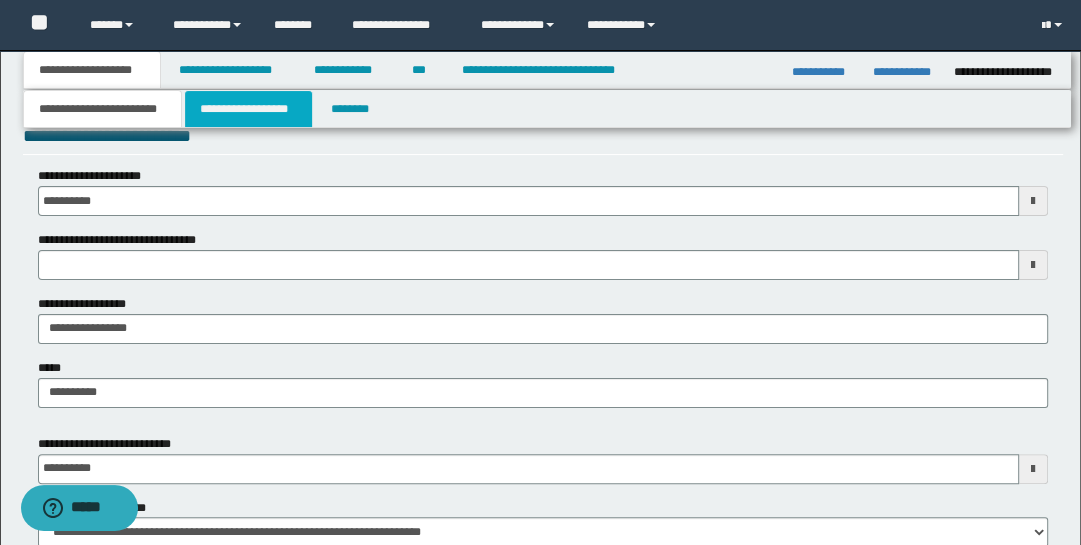 click on "**********" at bounding box center (249, 109) 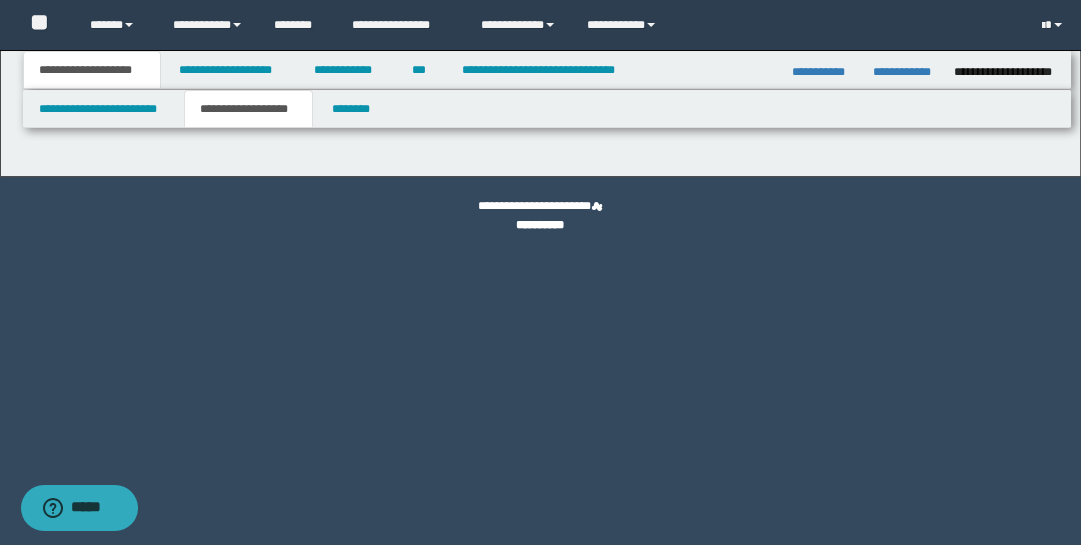 type on "**********" 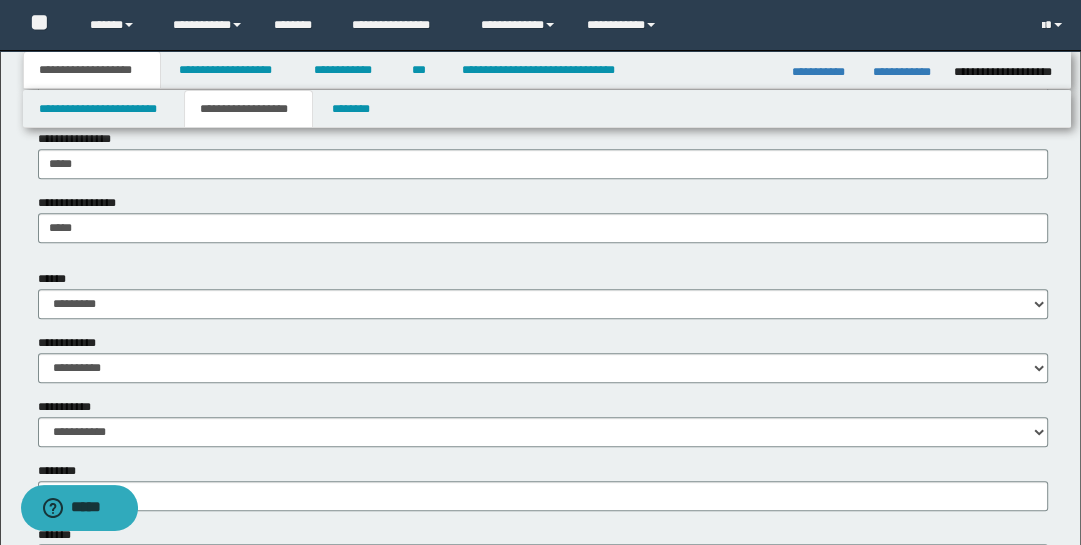 scroll, scrollTop: 718, scrollLeft: 0, axis: vertical 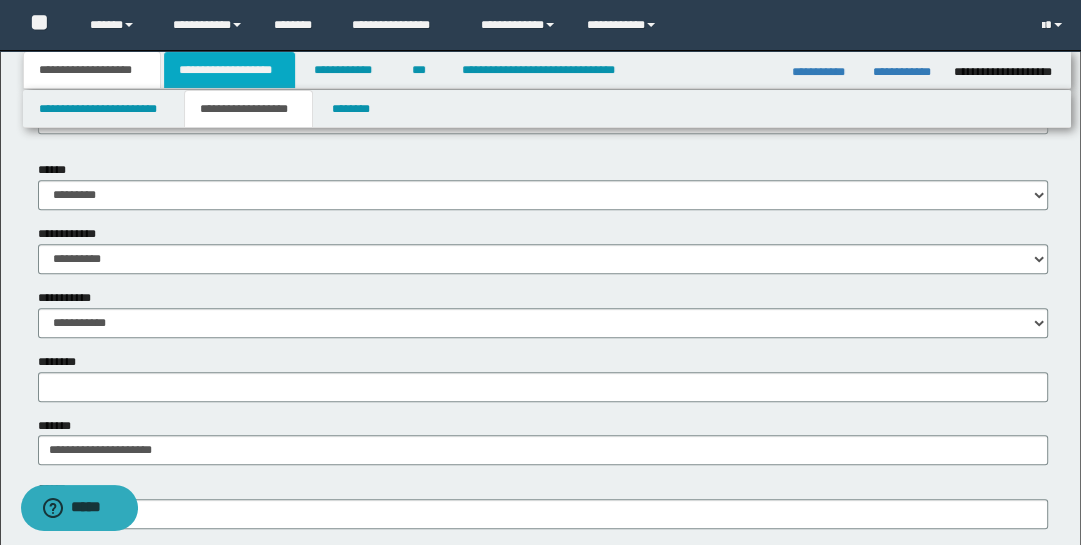 click on "**********" at bounding box center (229, 70) 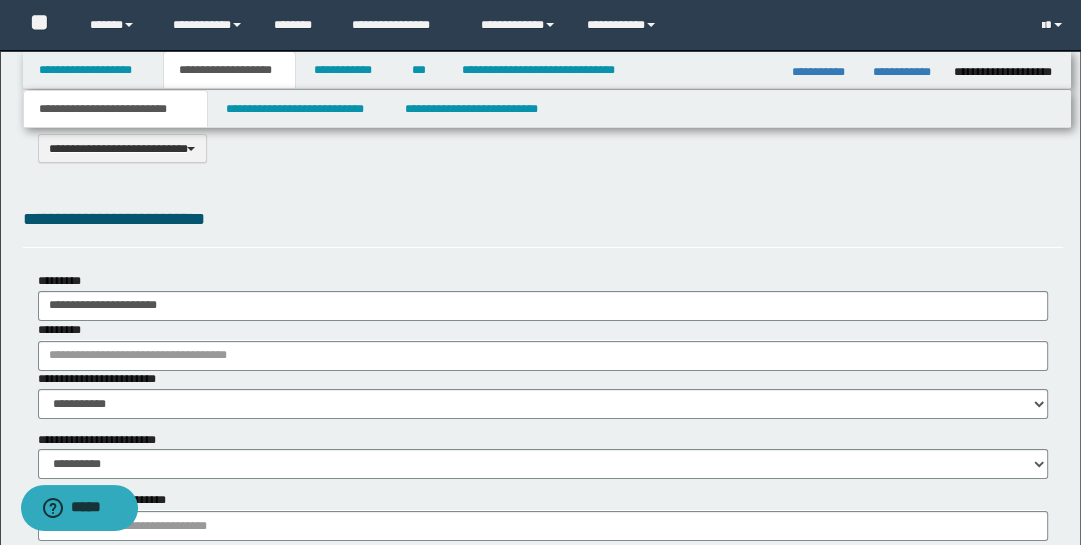 scroll, scrollTop: 23, scrollLeft: 0, axis: vertical 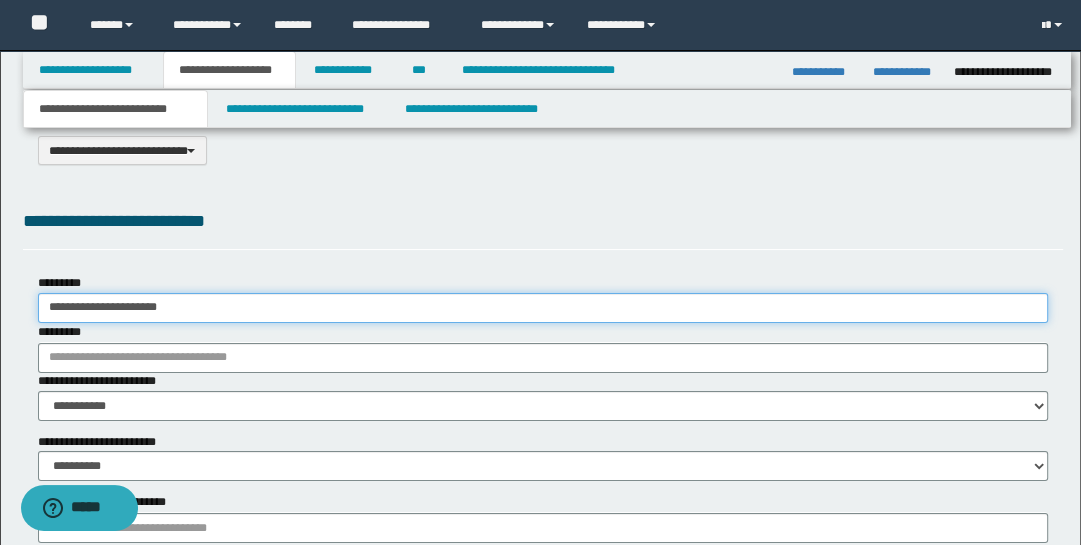 click on "**********" at bounding box center [543, 308] 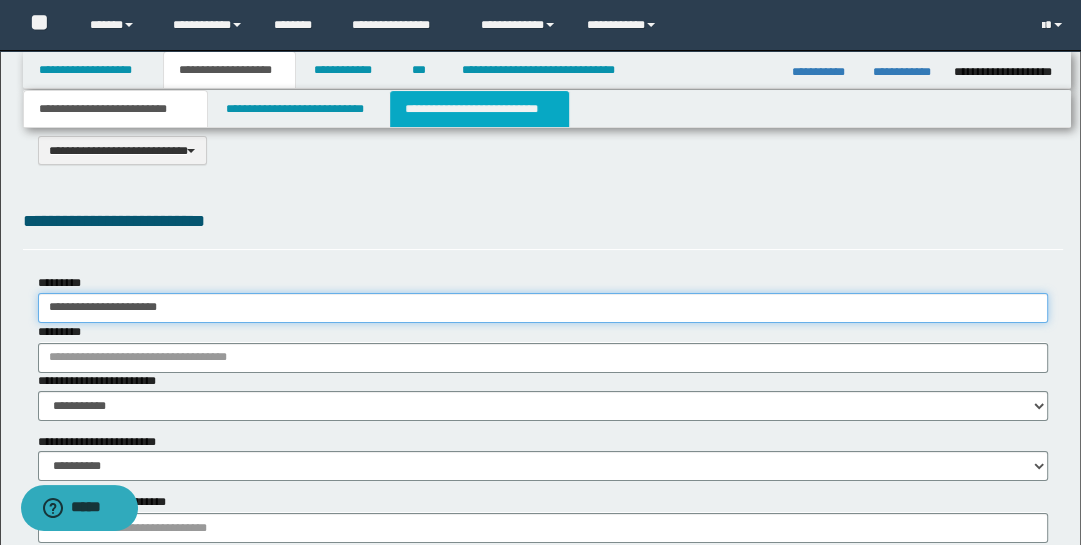 type on "**********" 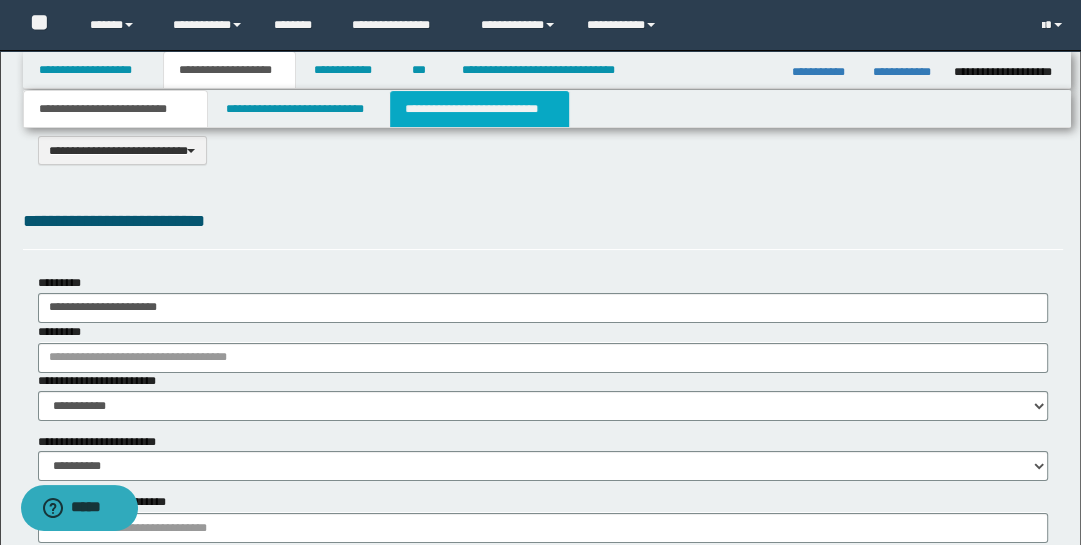 click on "**********" at bounding box center [479, 109] 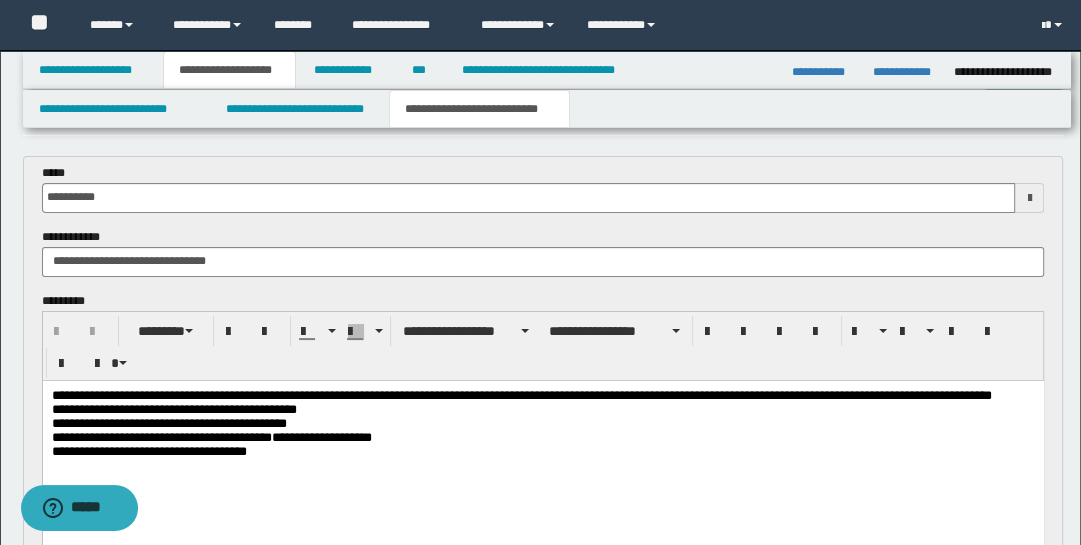scroll, scrollTop: 91, scrollLeft: 0, axis: vertical 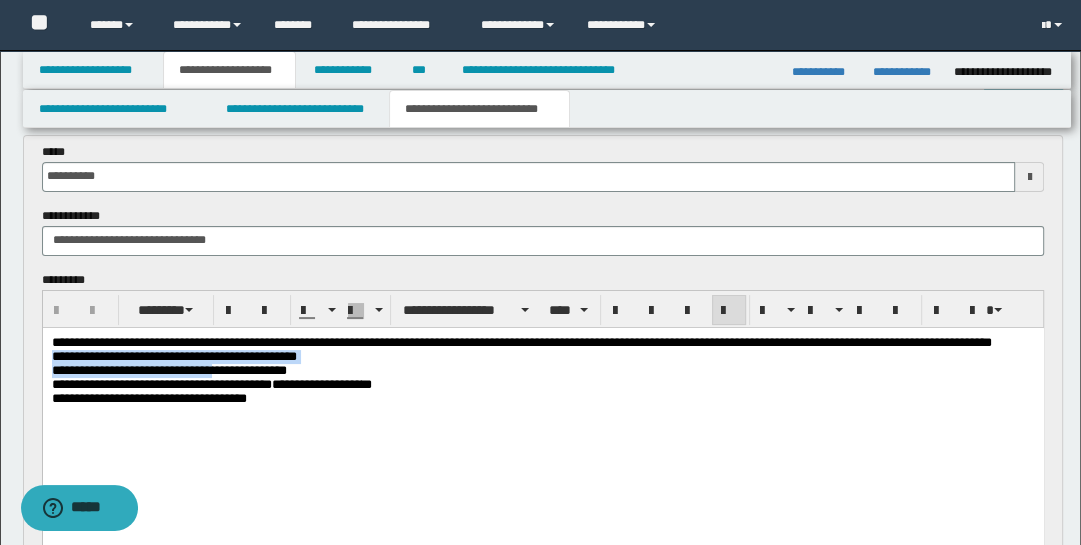 drag, startPoint x: 232, startPoint y: 359, endPoint x: 232, endPoint y: 391, distance: 32 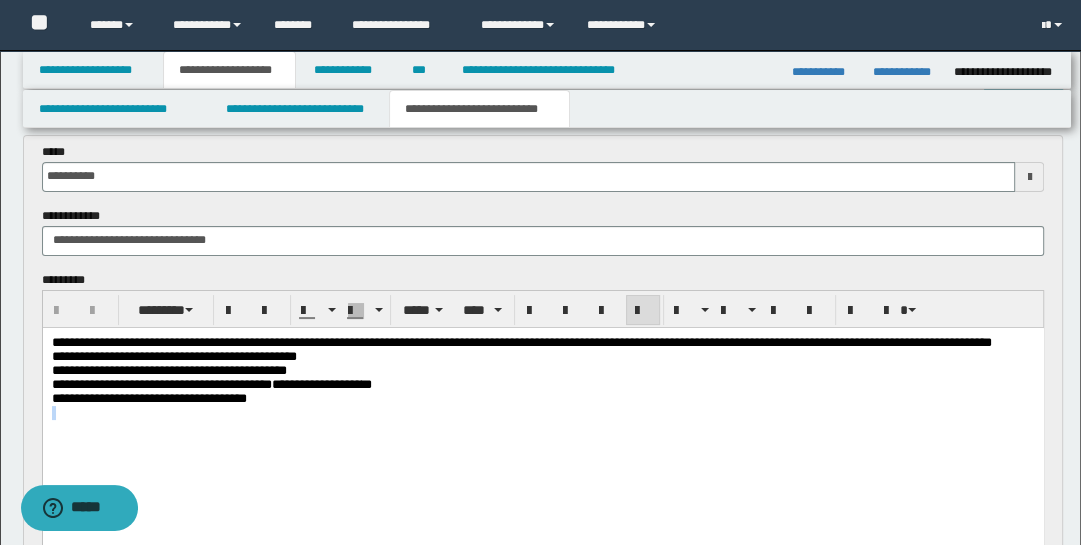 click on "**********" at bounding box center [542, 402] 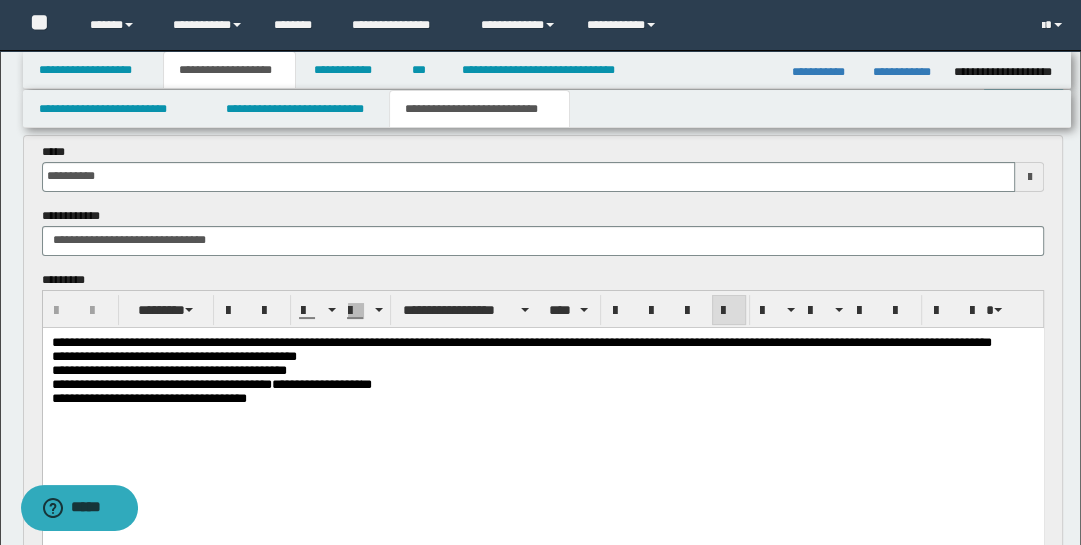 click on "**********" at bounding box center (542, 342) 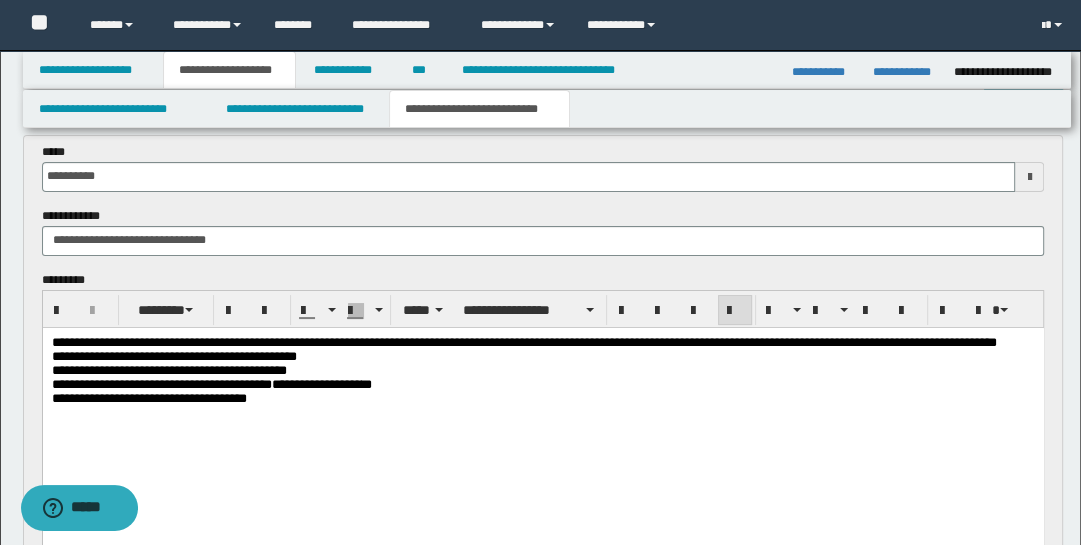 click on "**********" at bounding box center [173, 355] 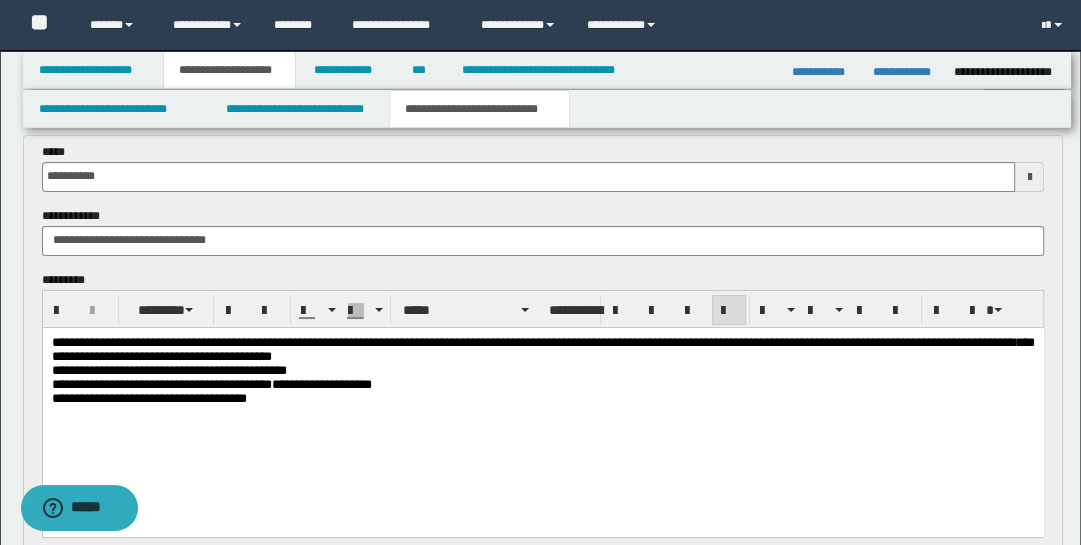 click on "**********" at bounding box center [542, 349] 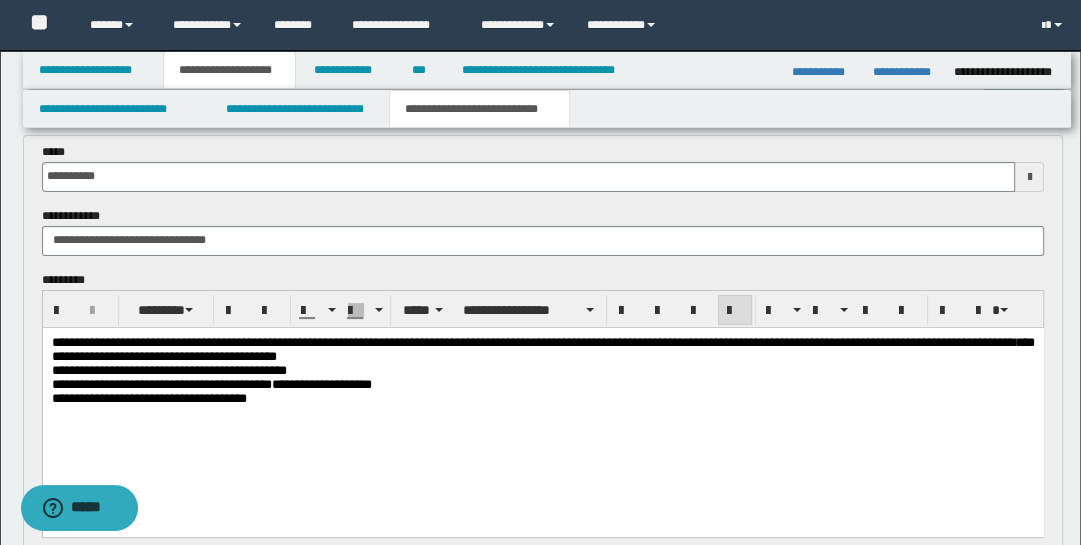 click on "**********" at bounding box center [542, 402] 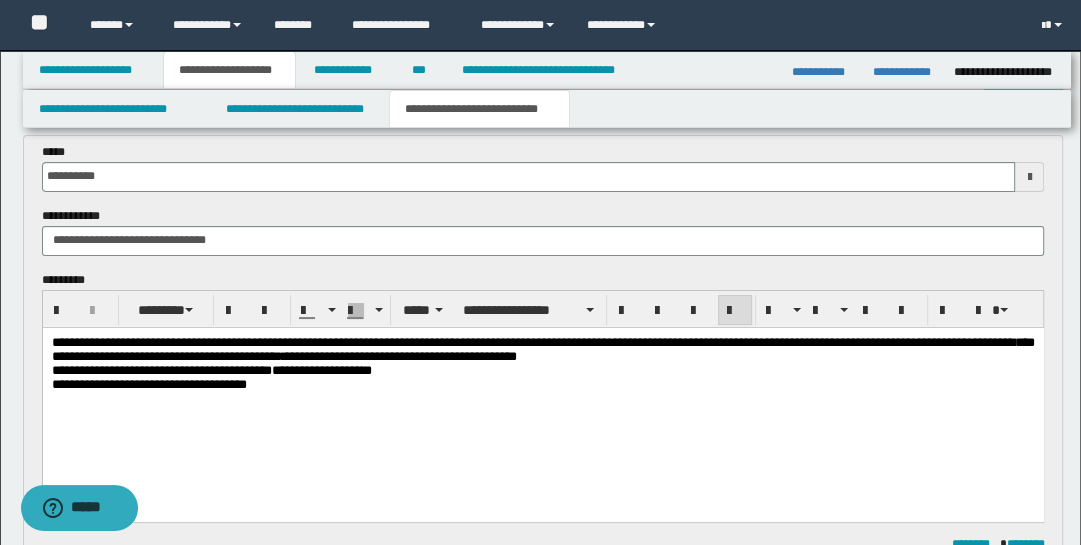 drag, startPoint x: 808, startPoint y: 355, endPoint x: 847, endPoint y: 370, distance: 41.785164 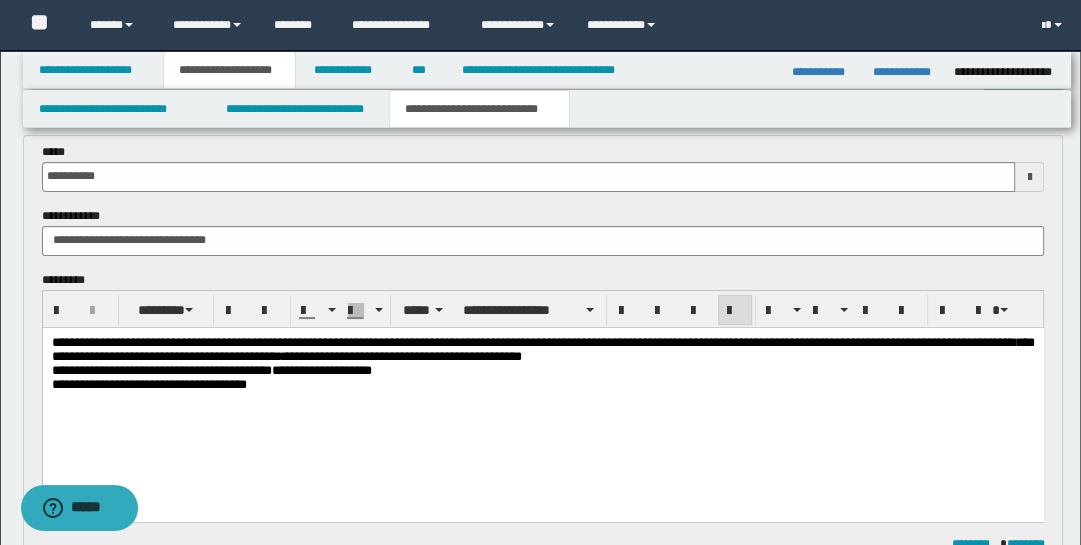 click on "**********" at bounding box center (542, 395) 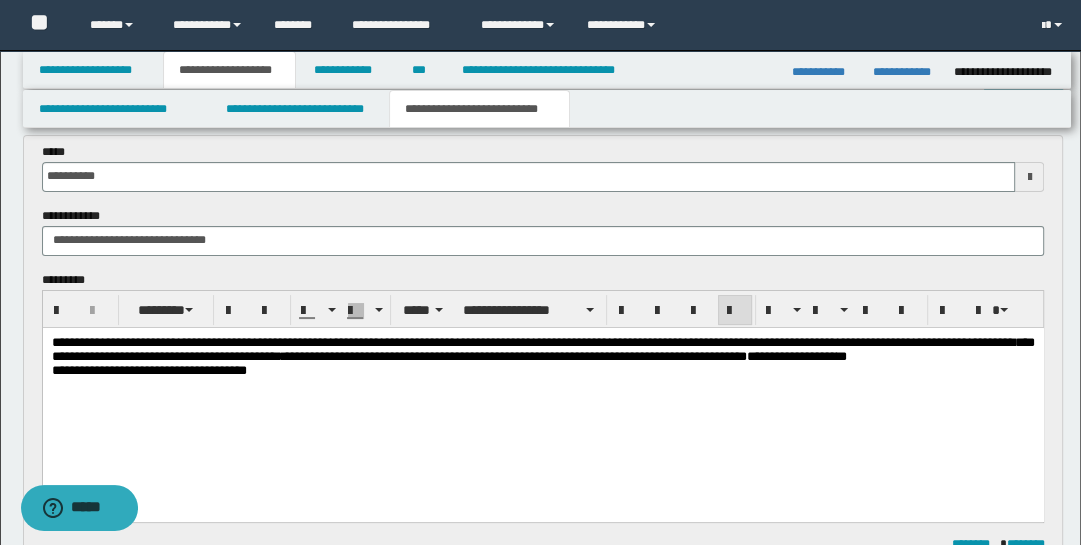 click on "**********" at bounding box center (686, 355) 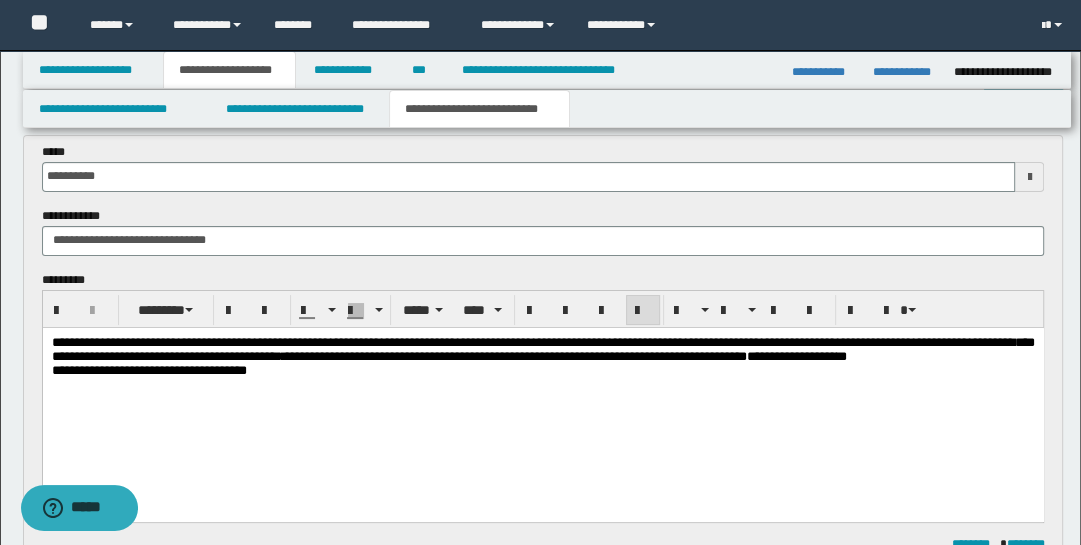 click on "**********" at bounding box center [148, 369] 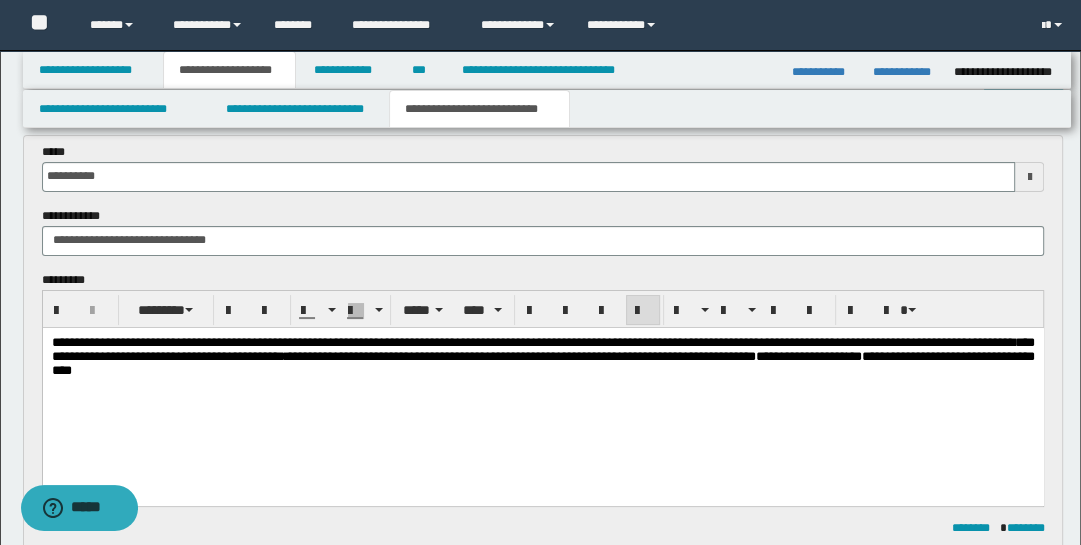 click on "**********" at bounding box center (542, 362) 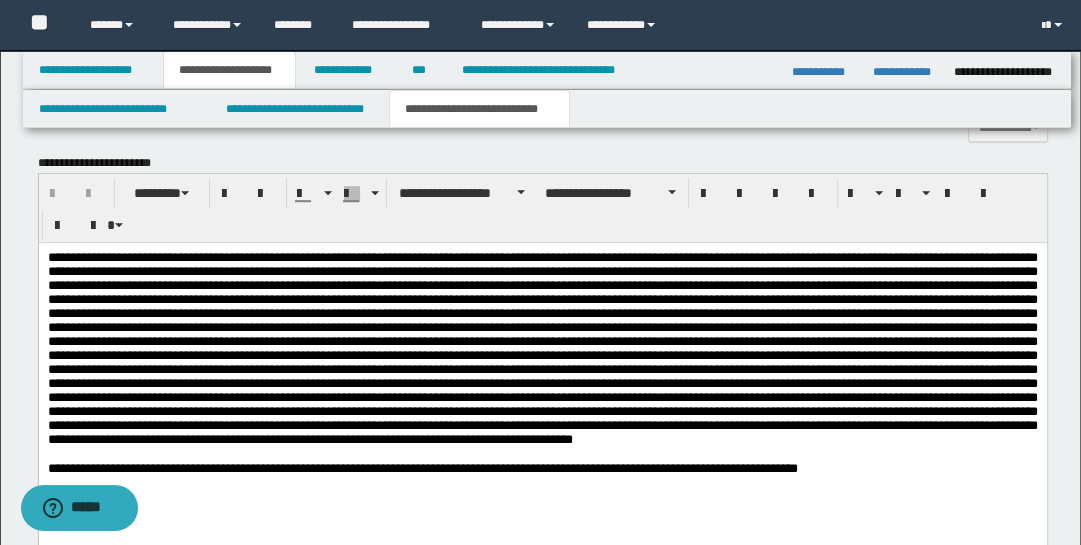 scroll, scrollTop: 805, scrollLeft: 0, axis: vertical 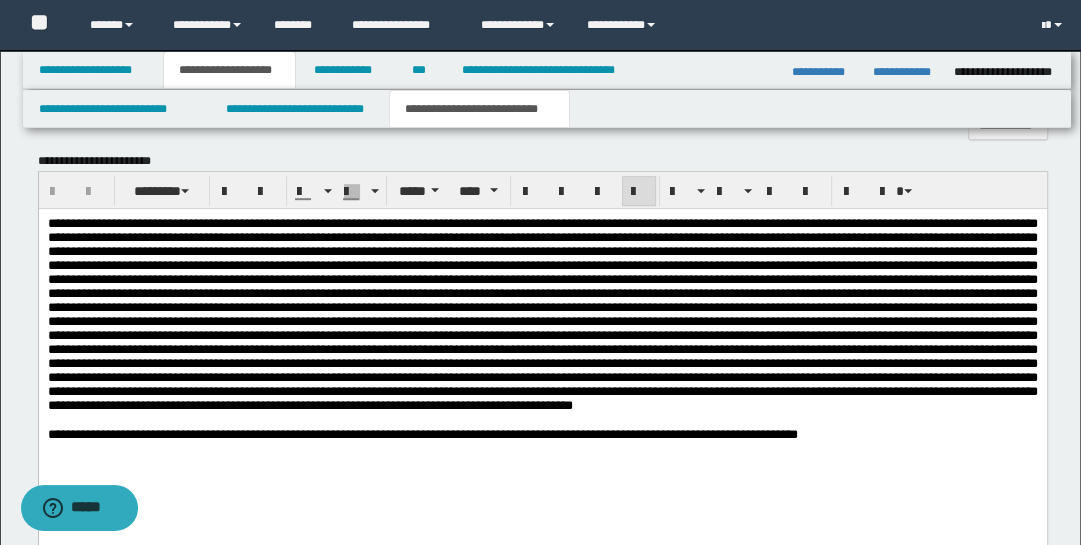 drag, startPoint x: 1005, startPoint y: 465, endPoint x: 1005, endPoint y: 498, distance: 33 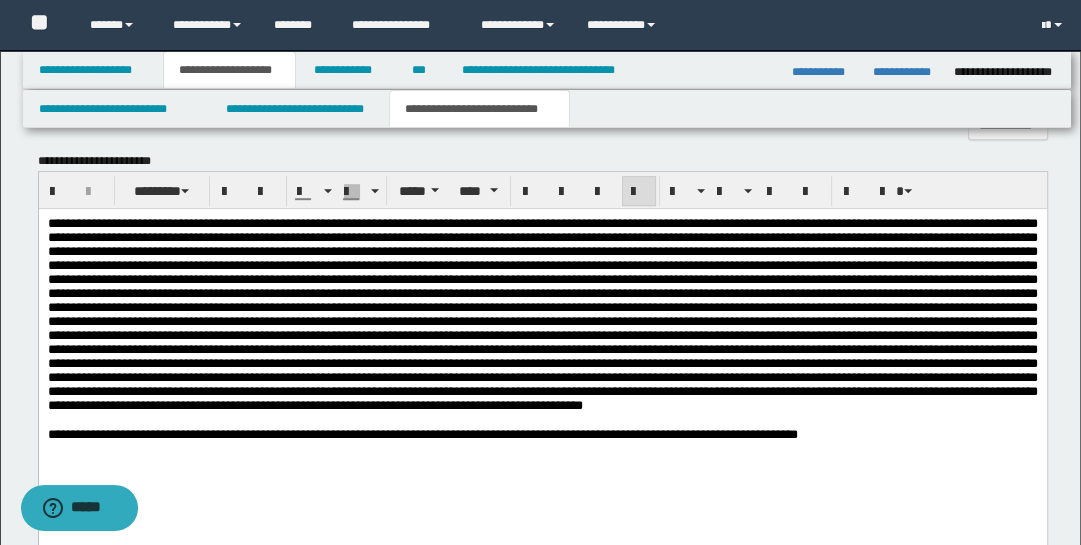 drag, startPoint x: 982, startPoint y: 336, endPoint x: 1014, endPoint y: 372, distance: 48.166378 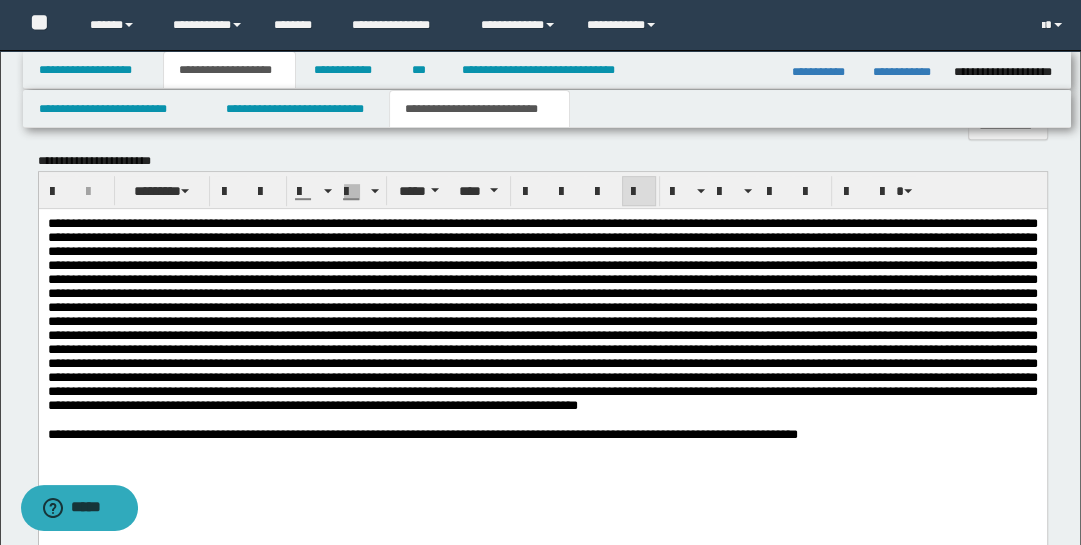 click at bounding box center [542, 313] 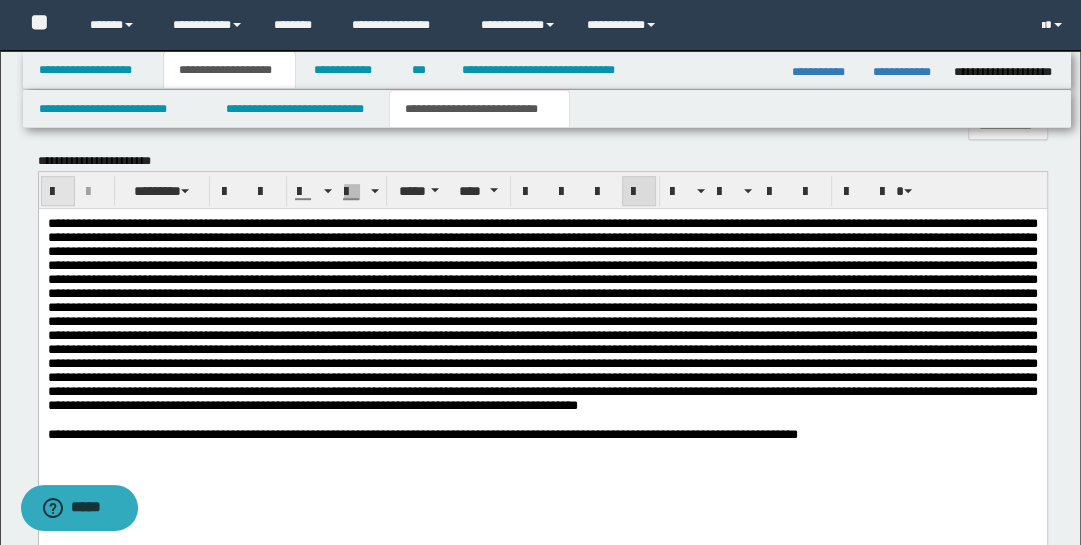 click at bounding box center (58, 191) 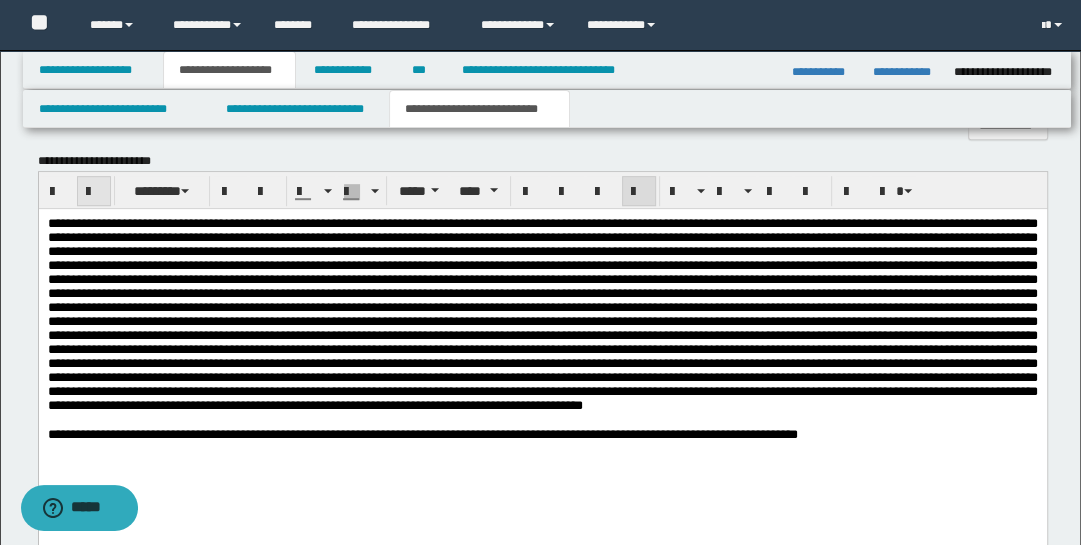 click at bounding box center (94, 192) 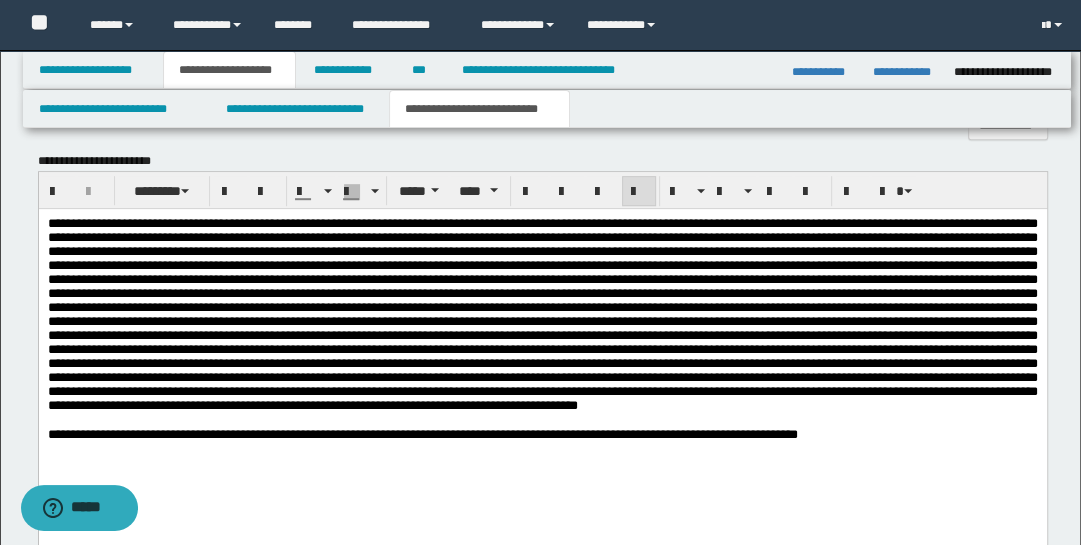 click at bounding box center (542, 313) 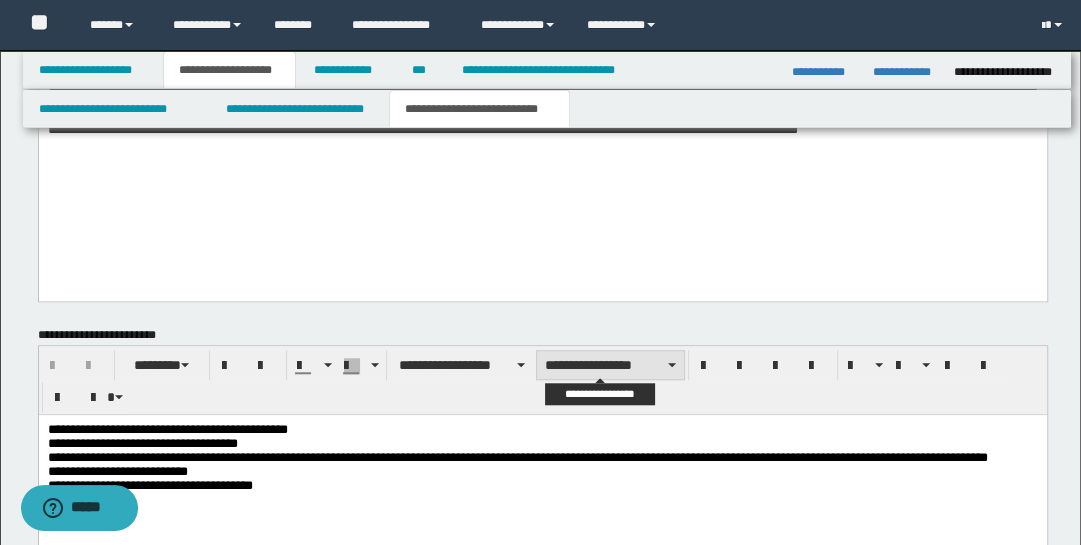 scroll, scrollTop: 1236, scrollLeft: 0, axis: vertical 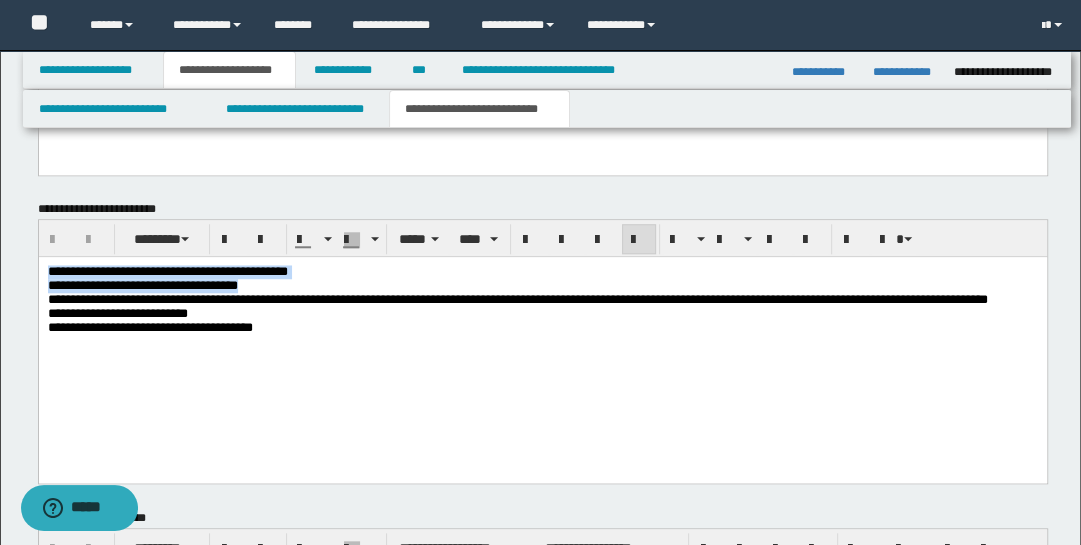 click on "**********" at bounding box center [542, 332] 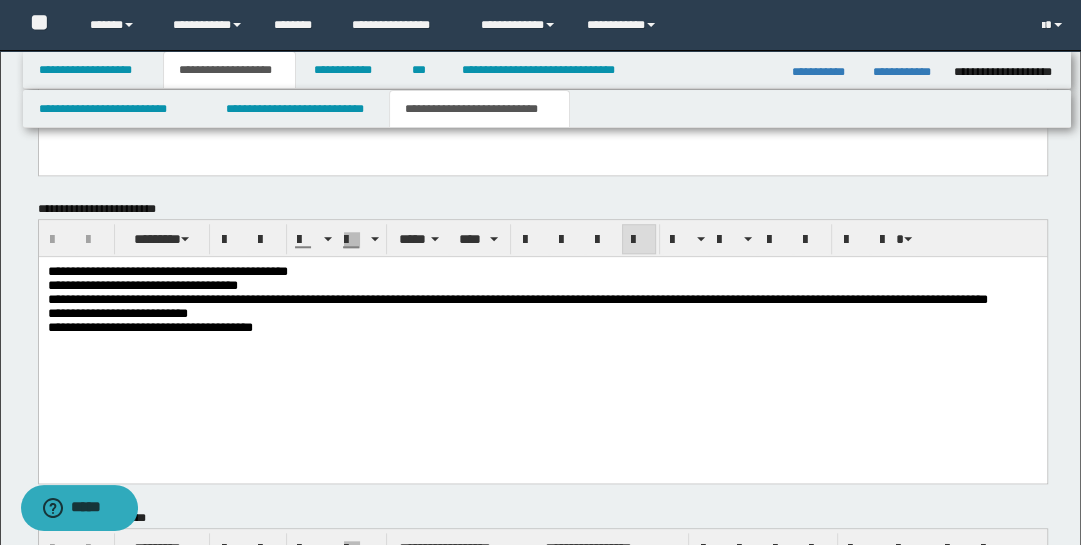 click on "**********" at bounding box center (542, 332) 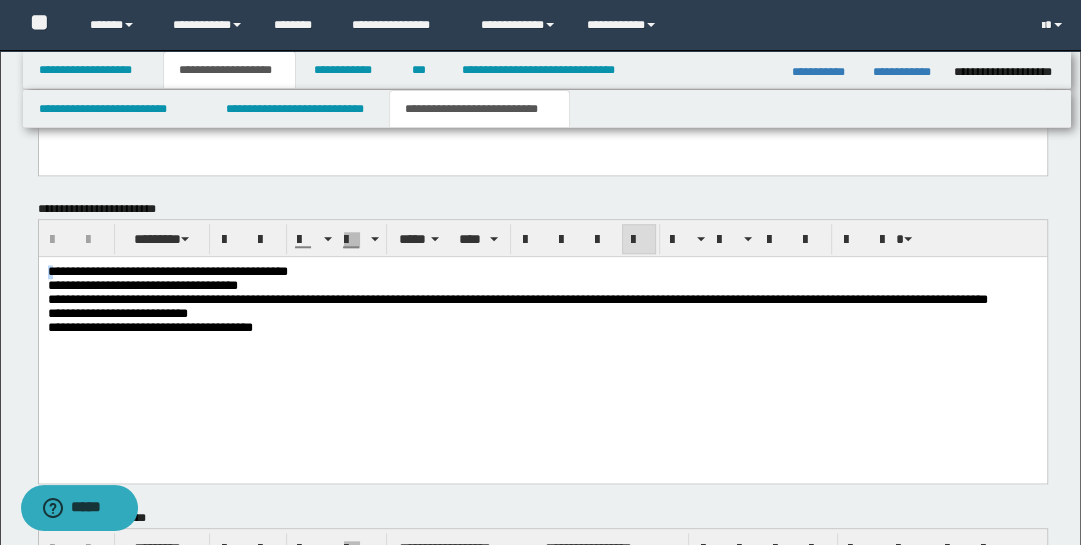 type 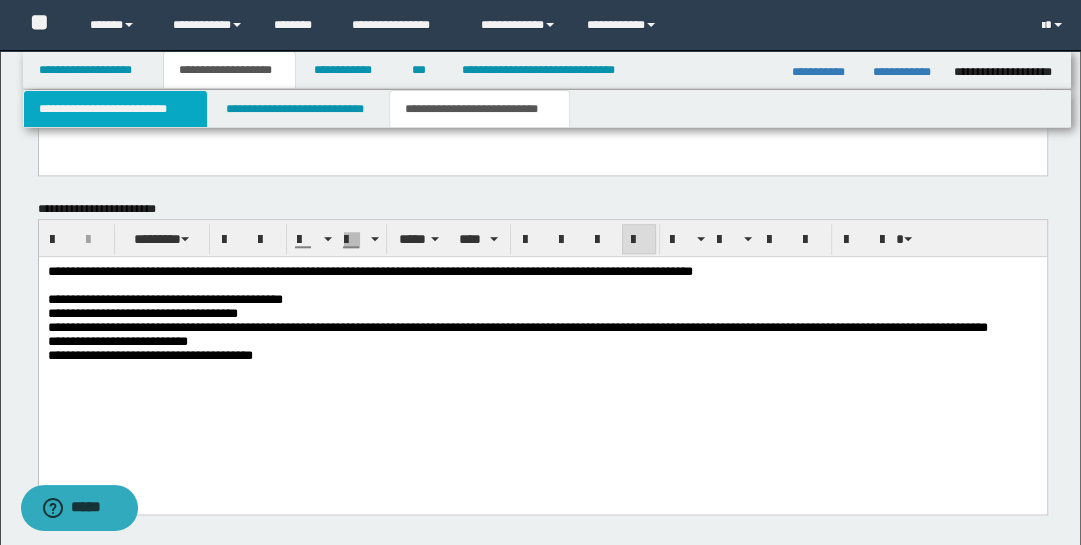 click on "**********" at bounding box center (115, 109) 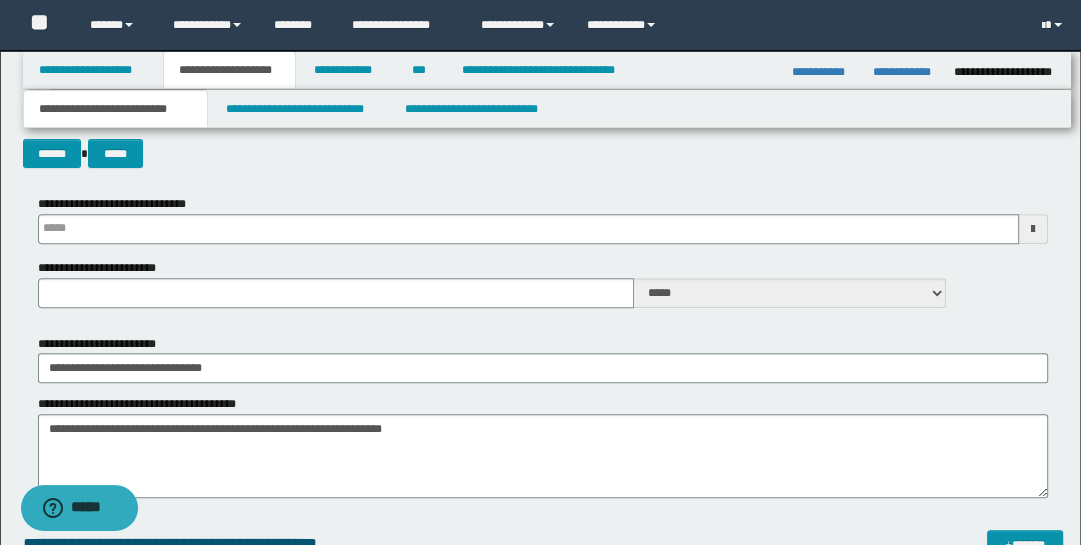 scroll, scrollTop: 493, scrollLeft: 0, axis: vertical 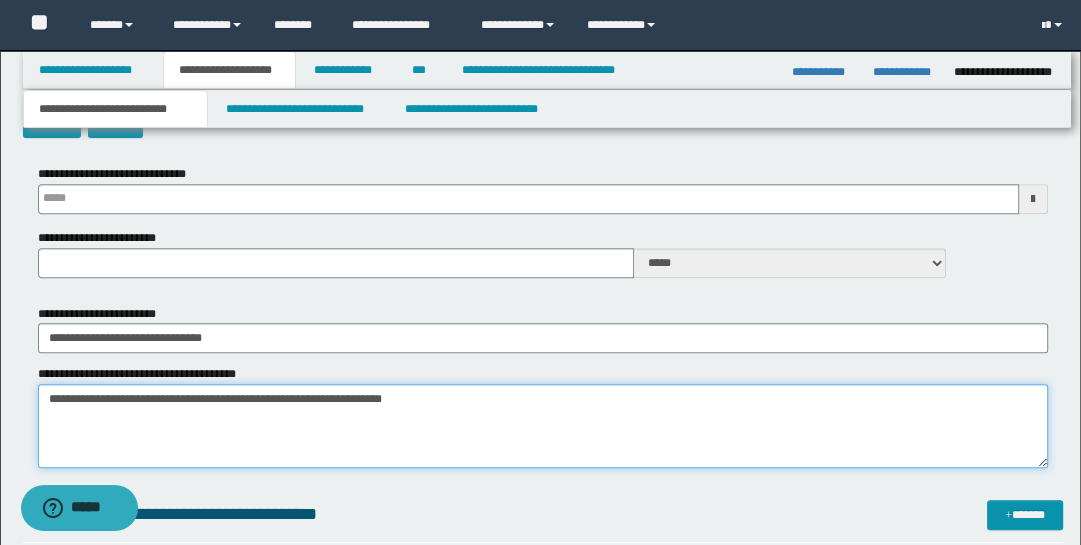 drag, startPoint x: 47, startPoint y: 397, endPoint x: 547, endPoint y: 506, distance: 511.7431 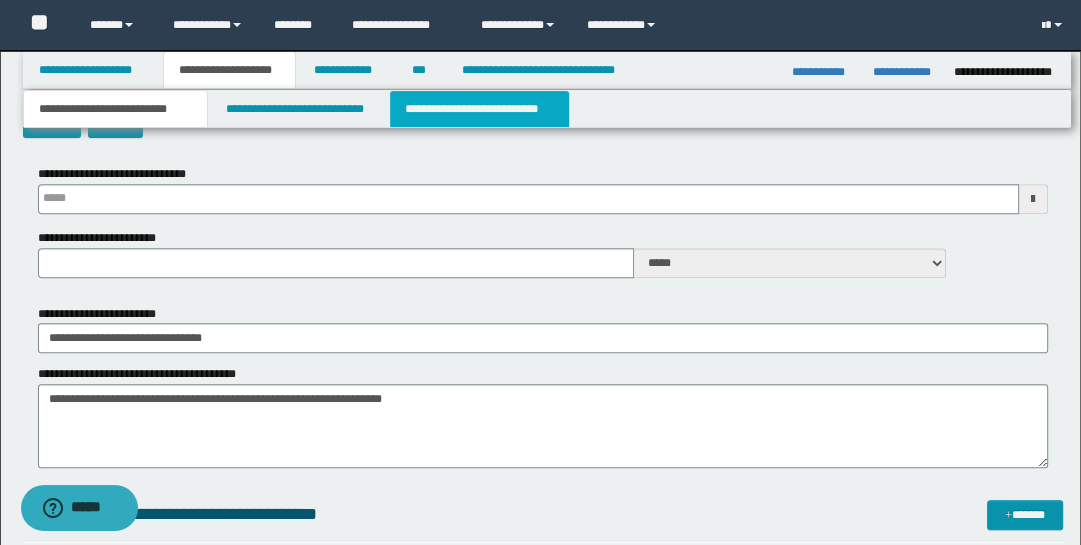 click on "**********" at bounding box center (479, 109) 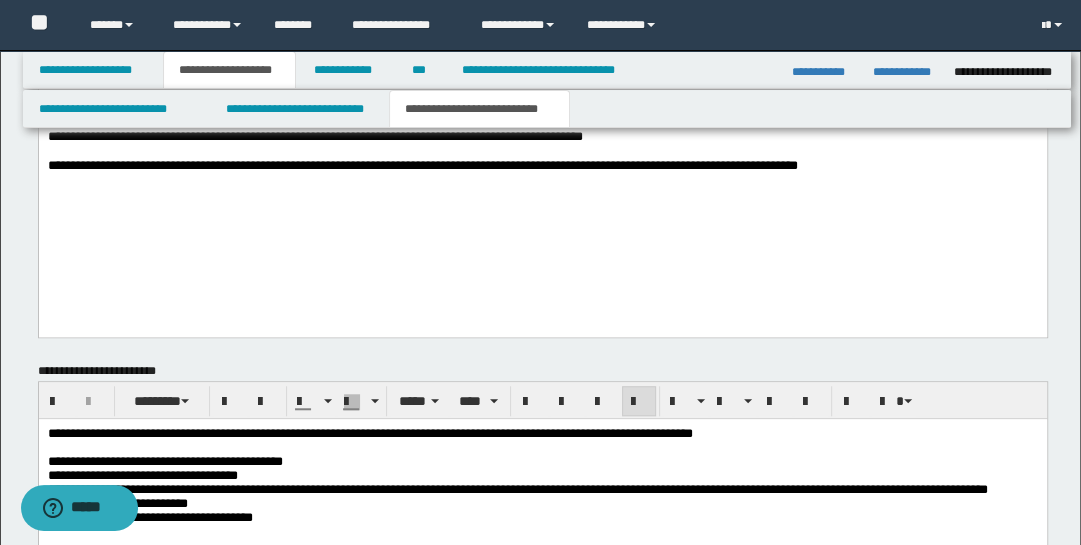scroll, scrollTop: 1086, scrollLeft: 0, axis: vertical 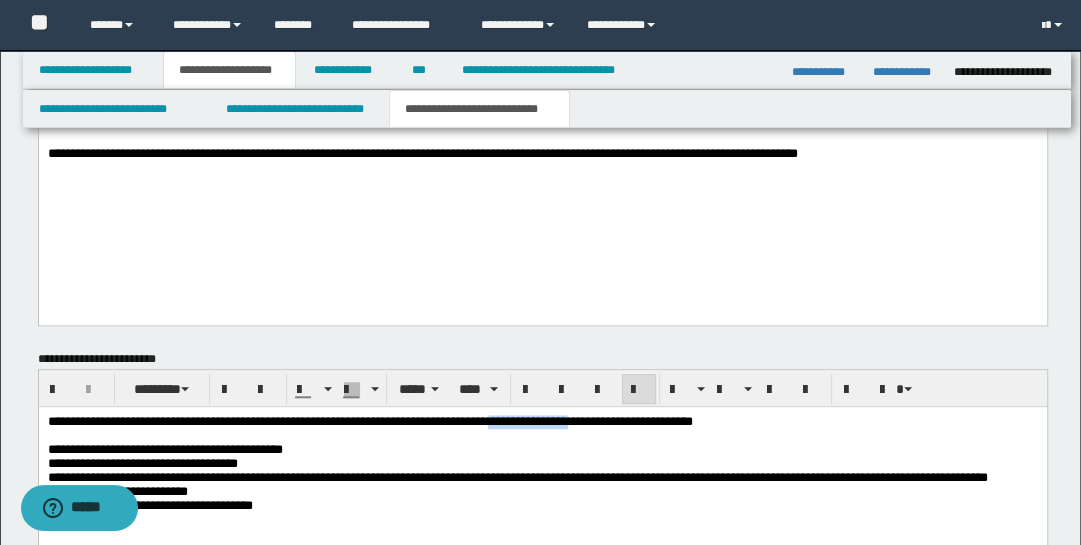 drag, startPoint x: 685, startPoint y: 426, endPoint x: 591, endPoint y: 419, distance: 94.26028 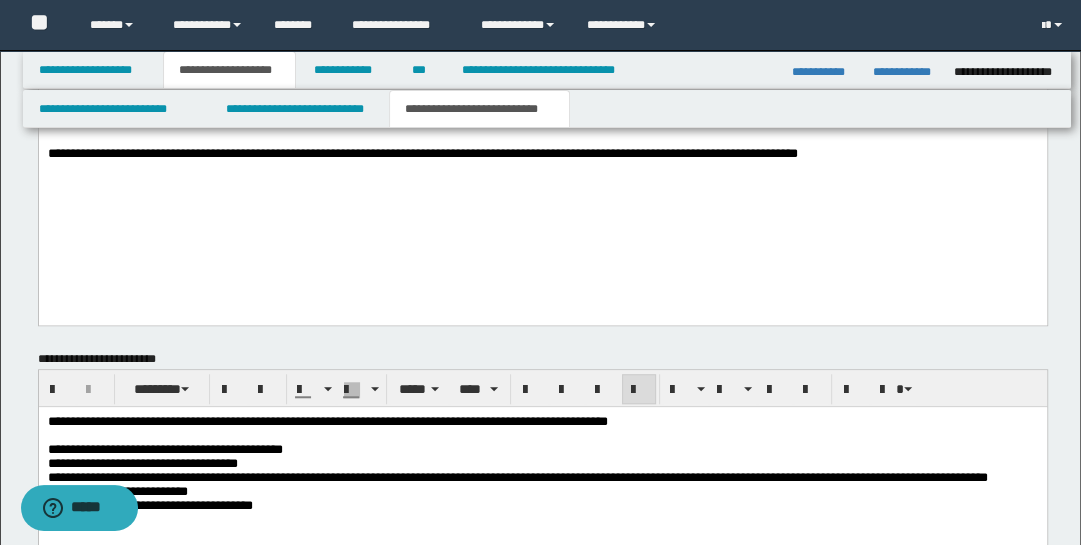 click on "**********" at bounding box center (542, 422) 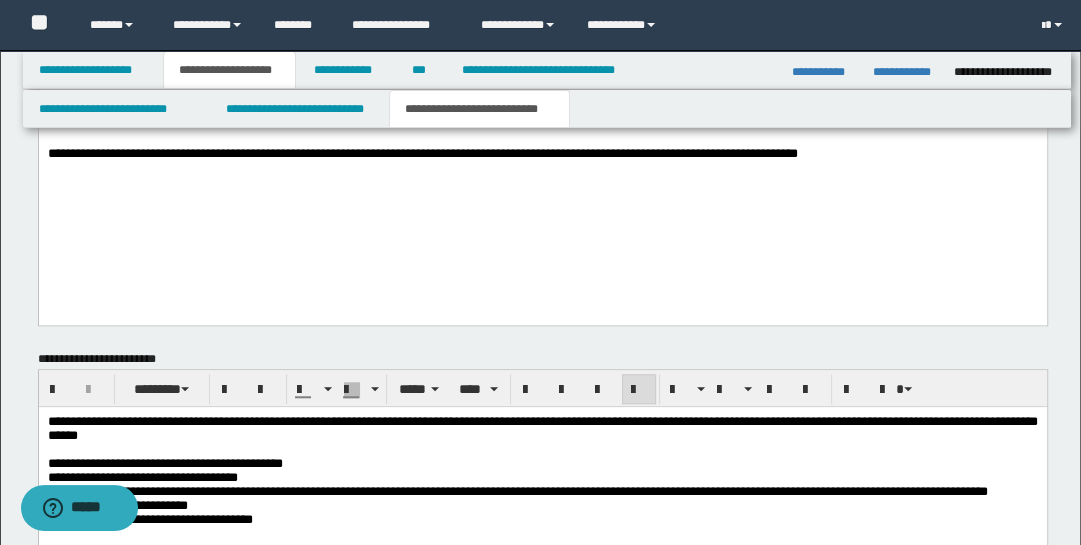 click on "**********" at bounding box center (542, 428) 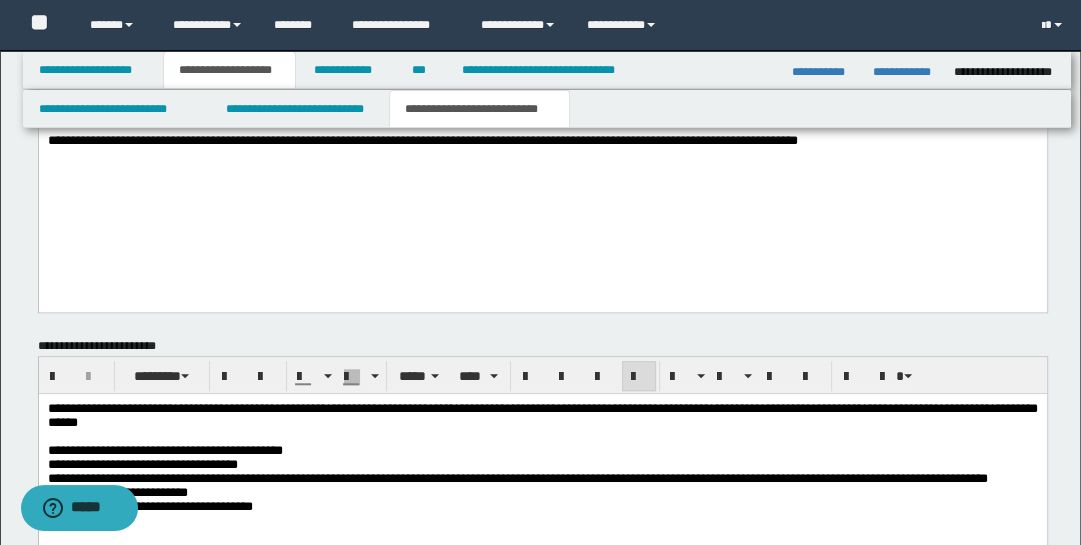 scroll, scrollTop: 1109, scrollLeft: 0, axis: vertical 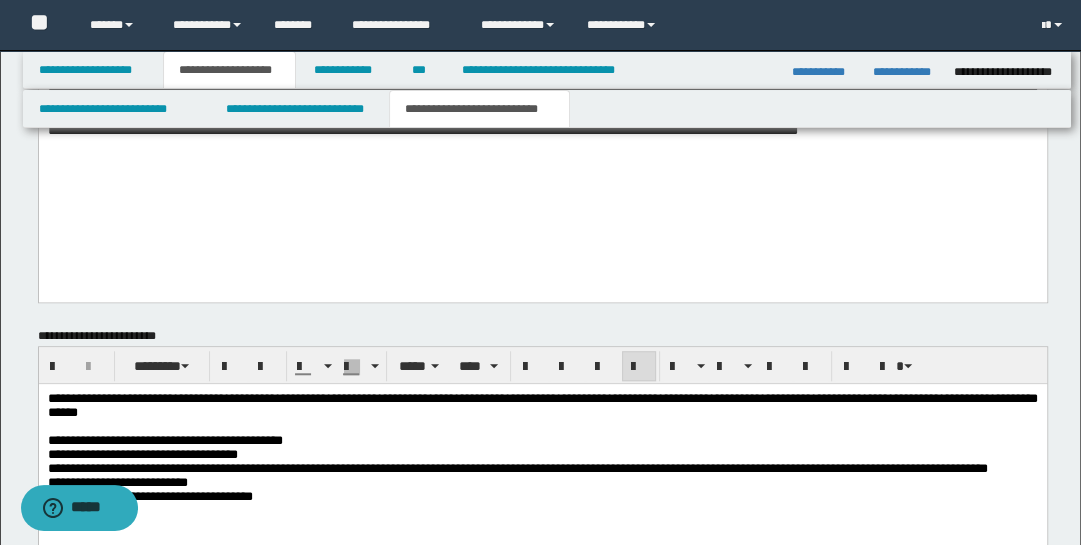 click on "**********" at bounding box center (542, 406) 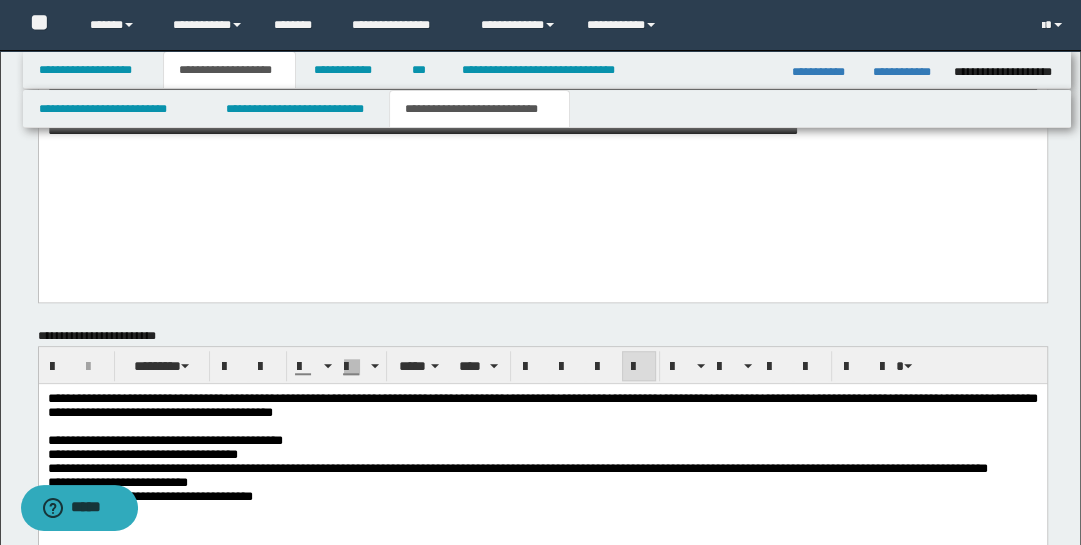 click on "**********" at bounding box center [542, 405] 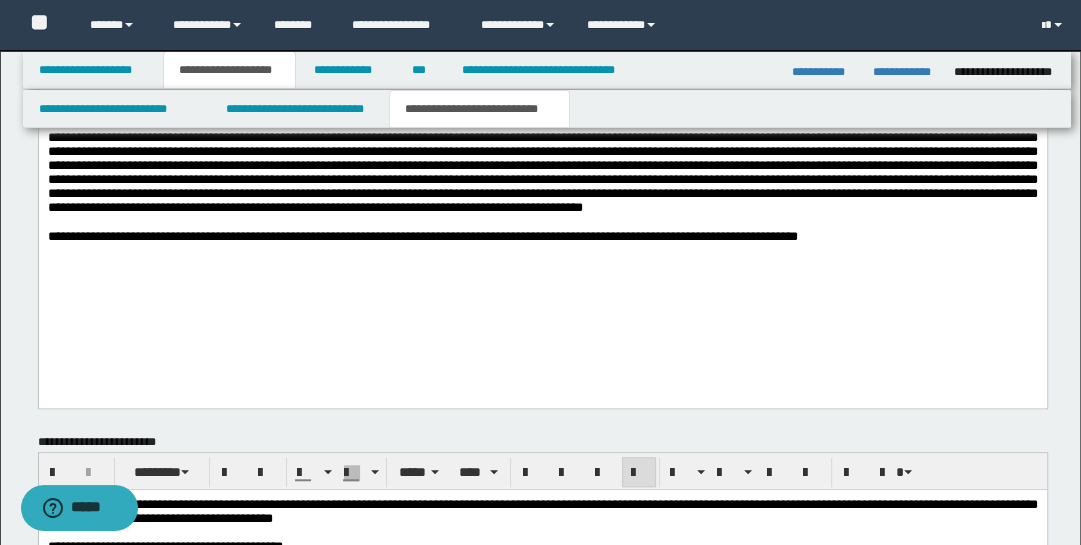 scroll, scrollTop: 845, scrollLeft: 0, axis: vertical 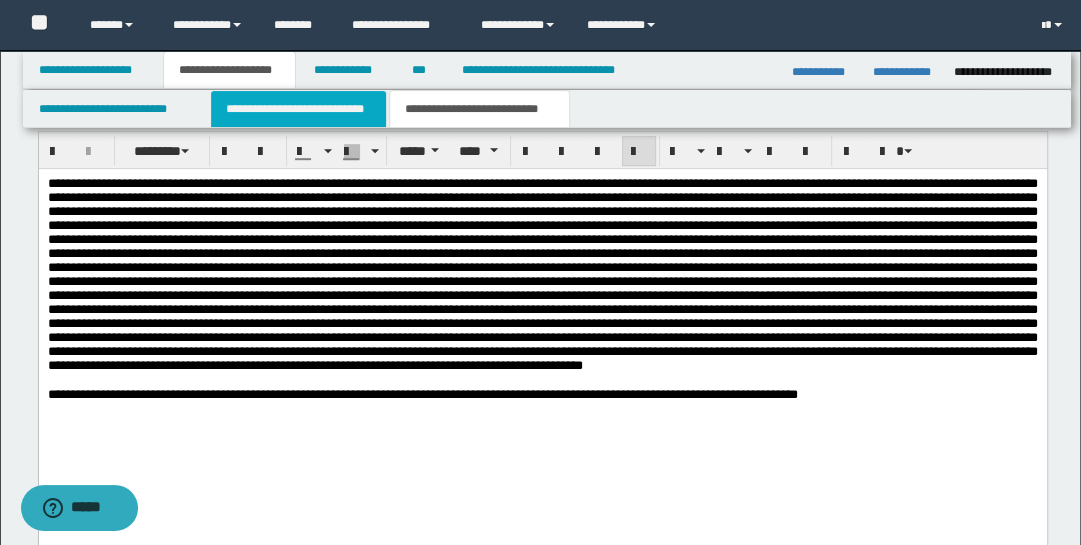 click on "**********" at bounding box center [299, 109] 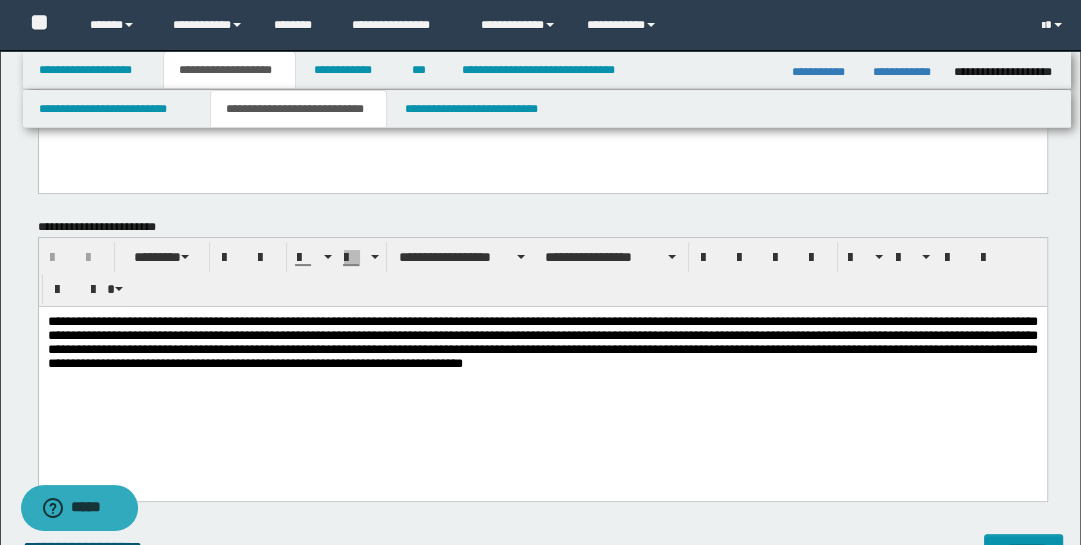 scroll, scrollTop: 194, scrollLeft: 0, axis: vertical 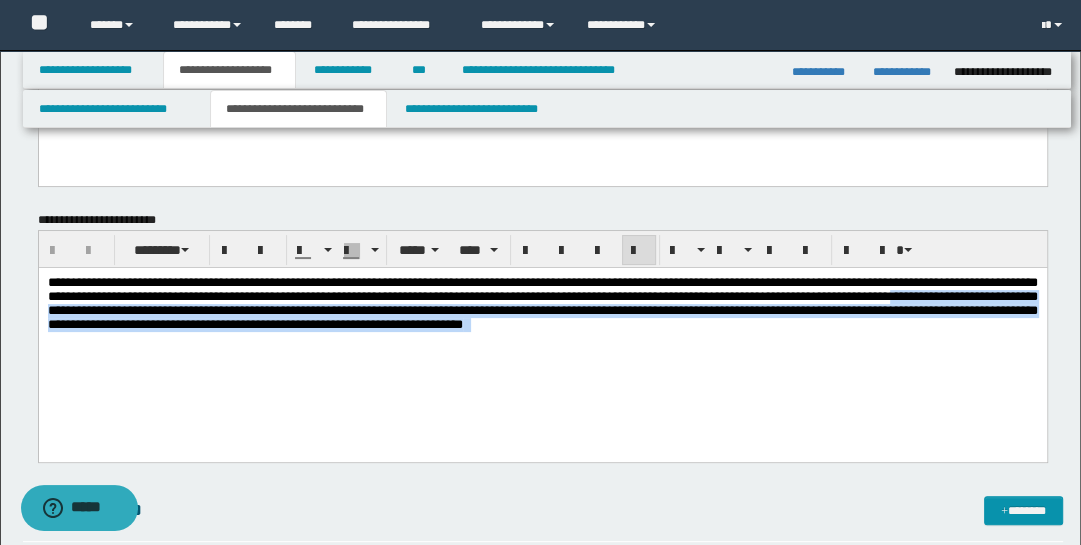 drag, startPoint x: 275, startPoint y: 313, endPoint x: 275, endPoint y: 345, distance: 32 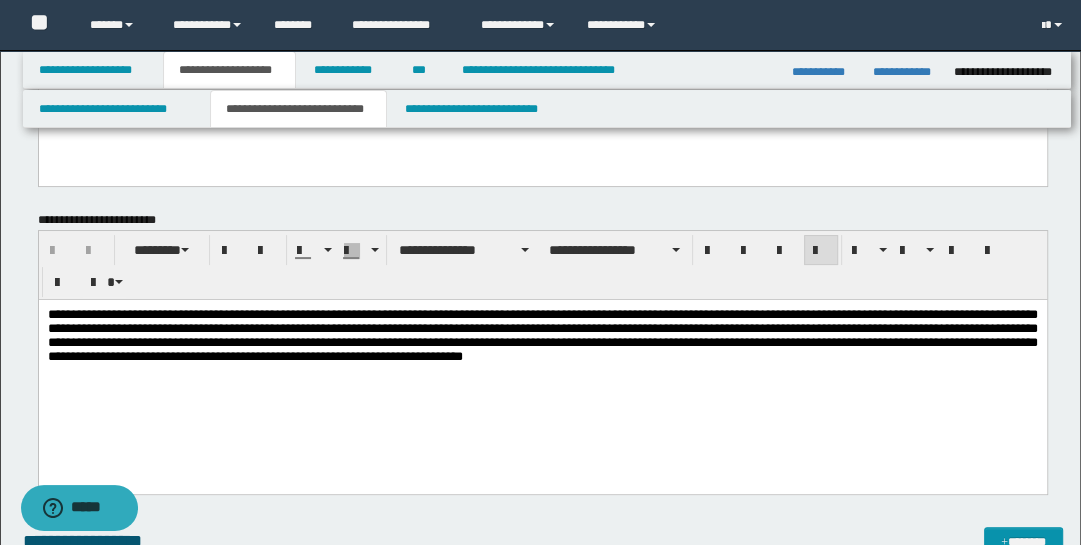 drag, startPoint x: 304, startPoint y: 439, endPoint x: 304, endPoint y: 409, distance: 30 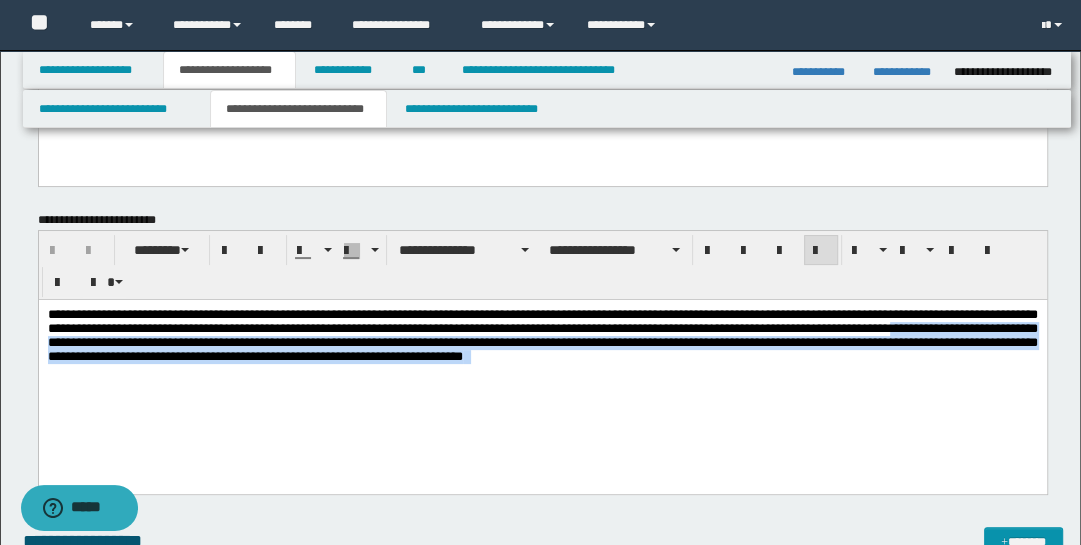 drag, startPoint x: 272, startPoint y: 351, endPoint x: 272, endPoint y: 383, distance: 32 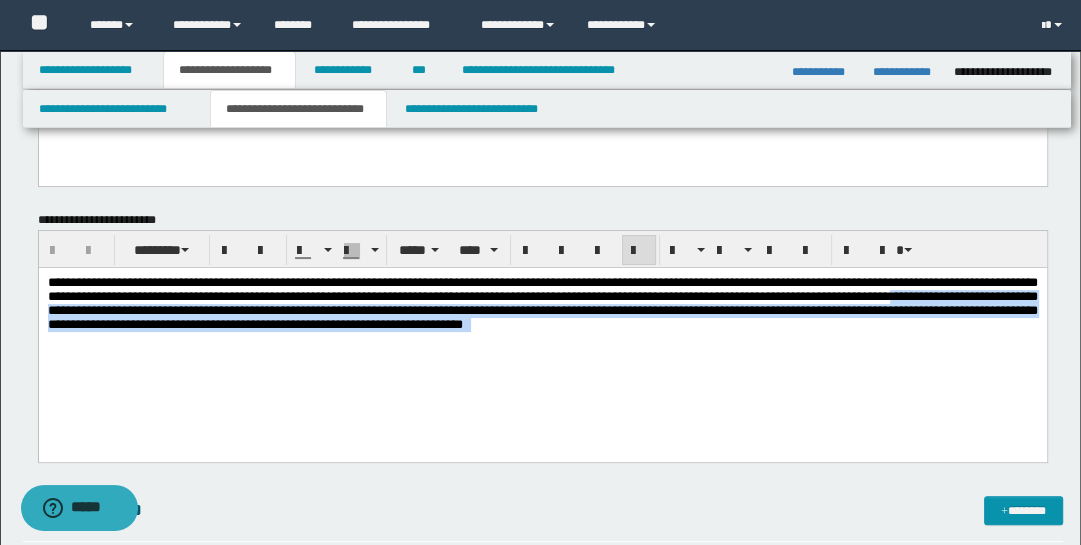 click on "**********" at bounding box center [542, 302] 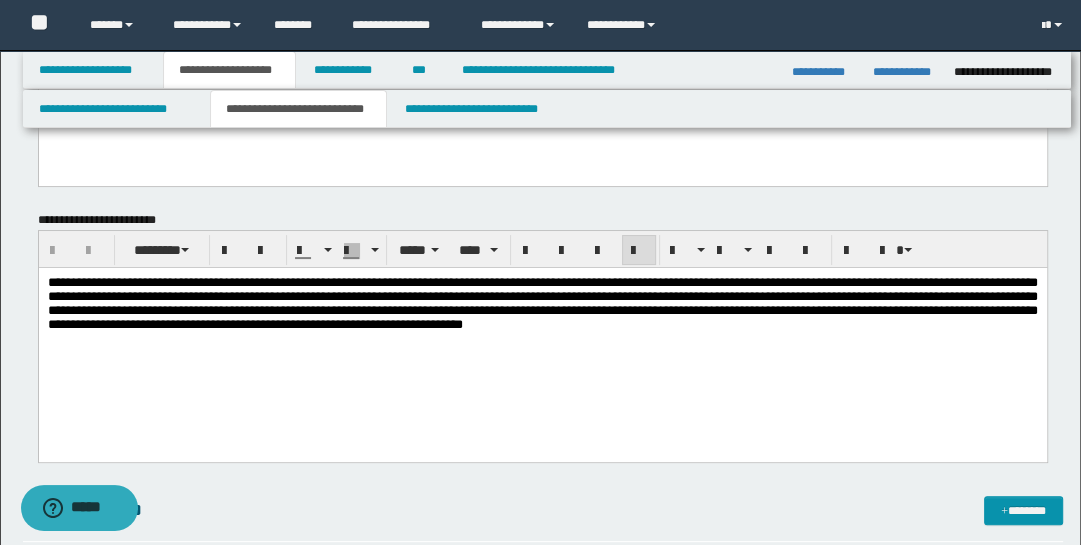 click on "**********" at bounding box center (542, 302) 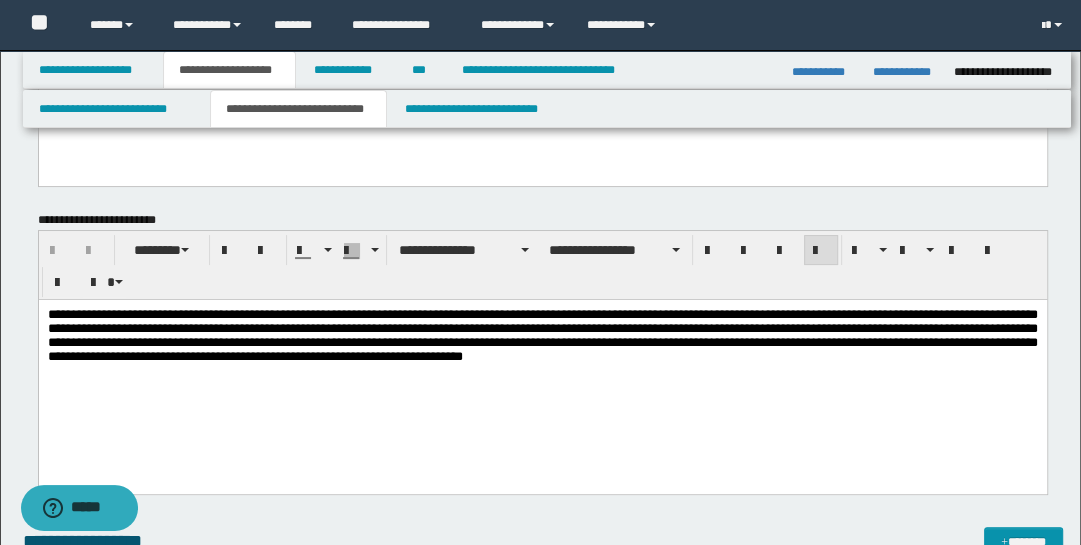 drag, startPoint x: 305, startPoint y: 433, endPoint x: 296, endPoint y: 395, distance: 39.051247 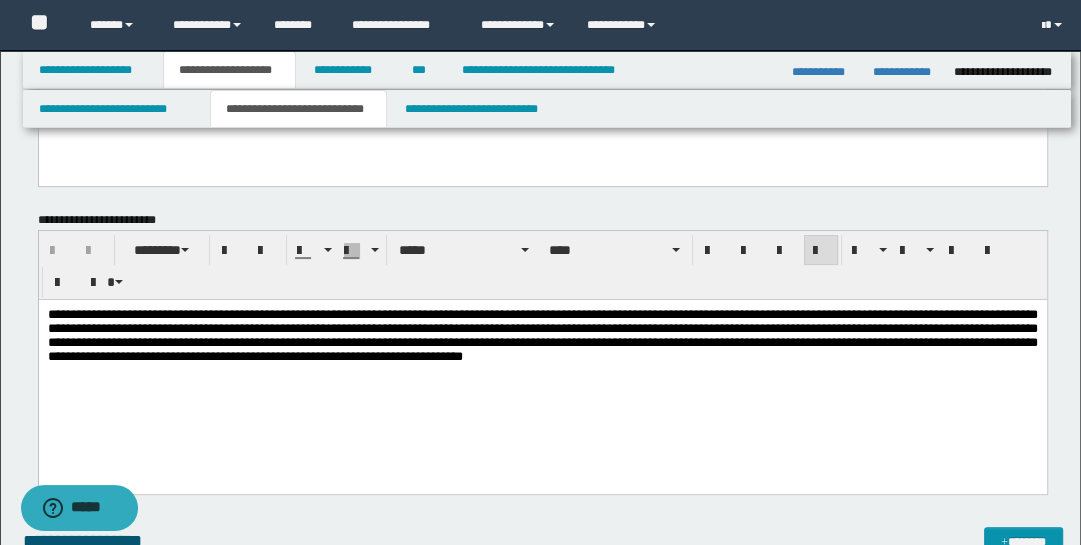 drag, startPoint x: 166, startPoint y: 345, endPoint x: 166, endPoint y: 378, distance: 33 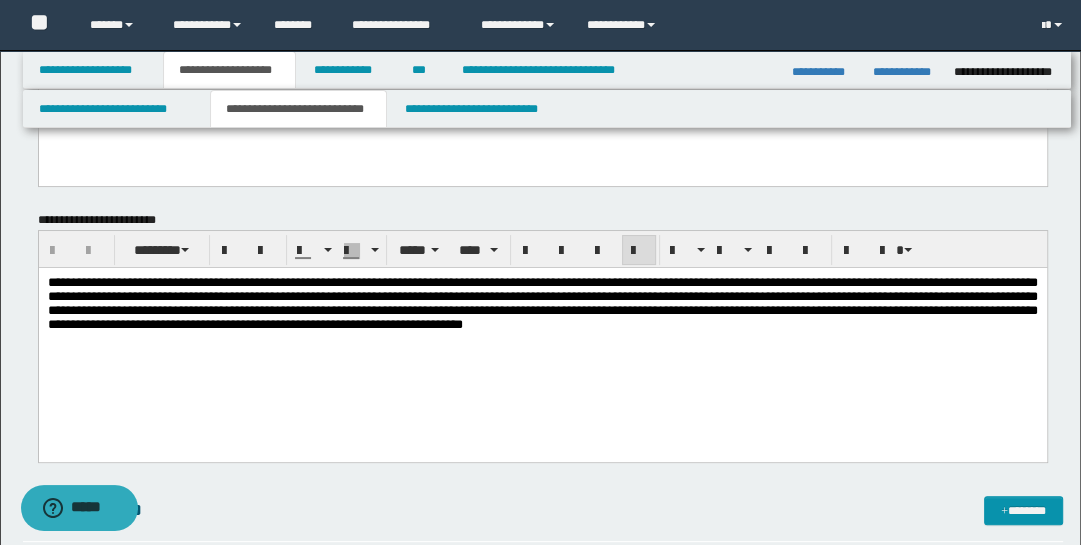 click on "**********" at bounding box center [542, 302] 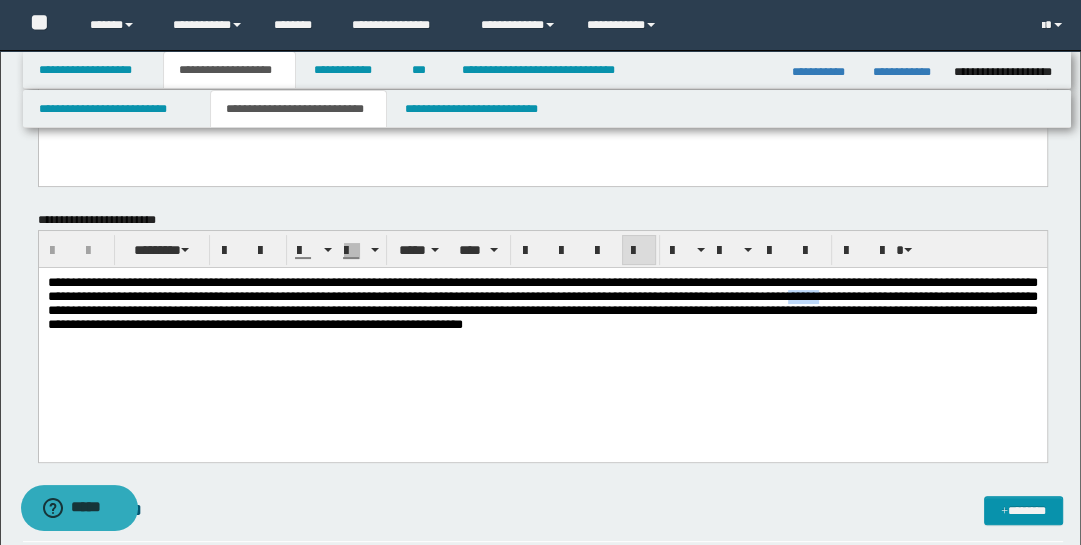 type 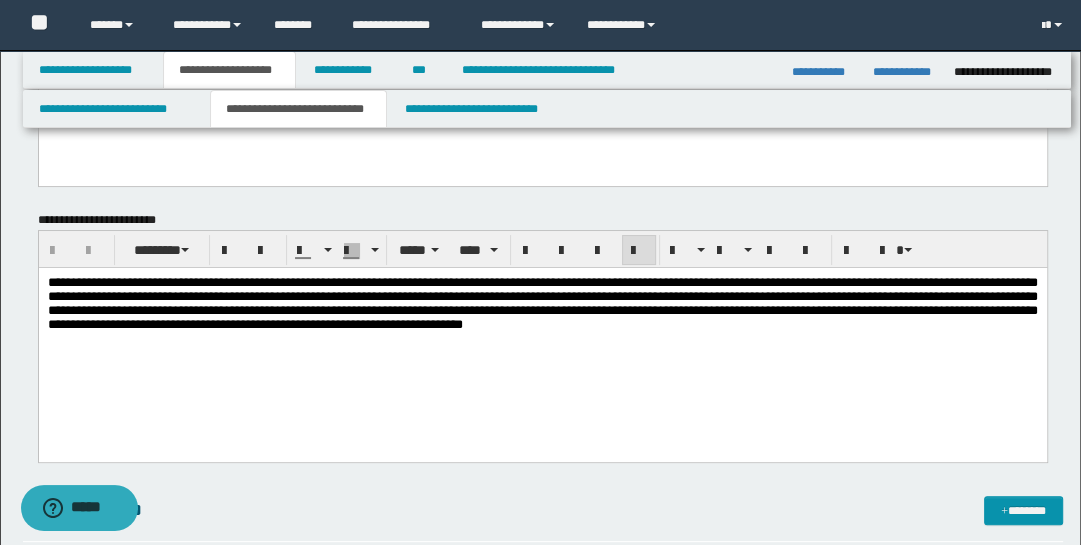 click on "**********" at bounding box center [542, 302] 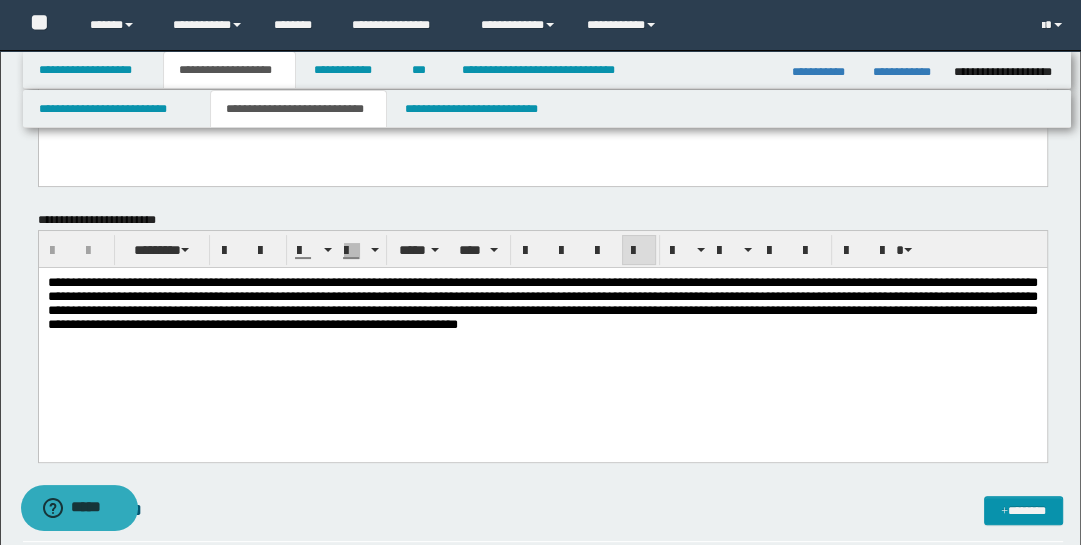click on "**********" at bounding box center [542, 302] 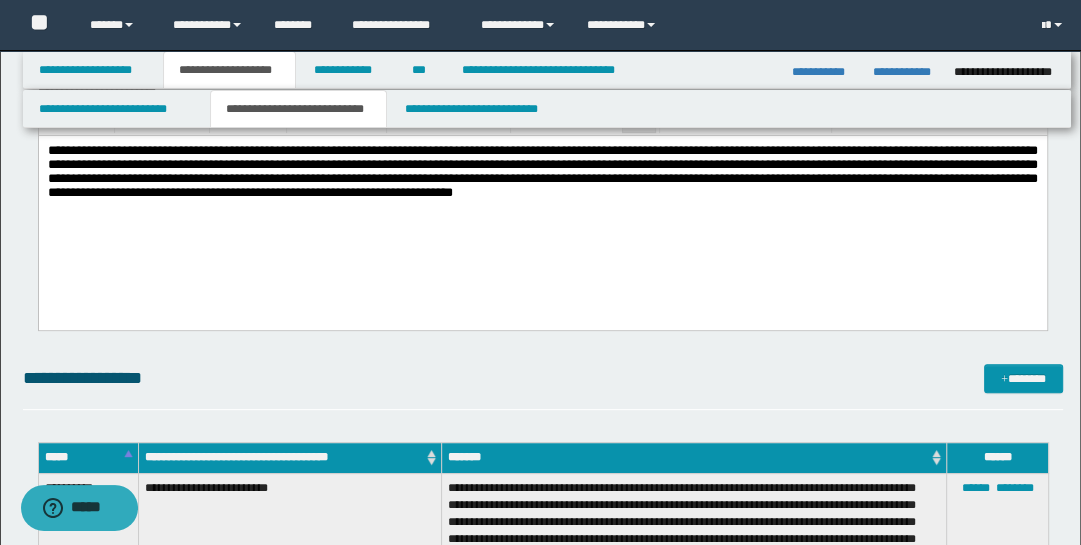 scroll, scrollTop: 443, scrollLeft: 0, axis: vertical 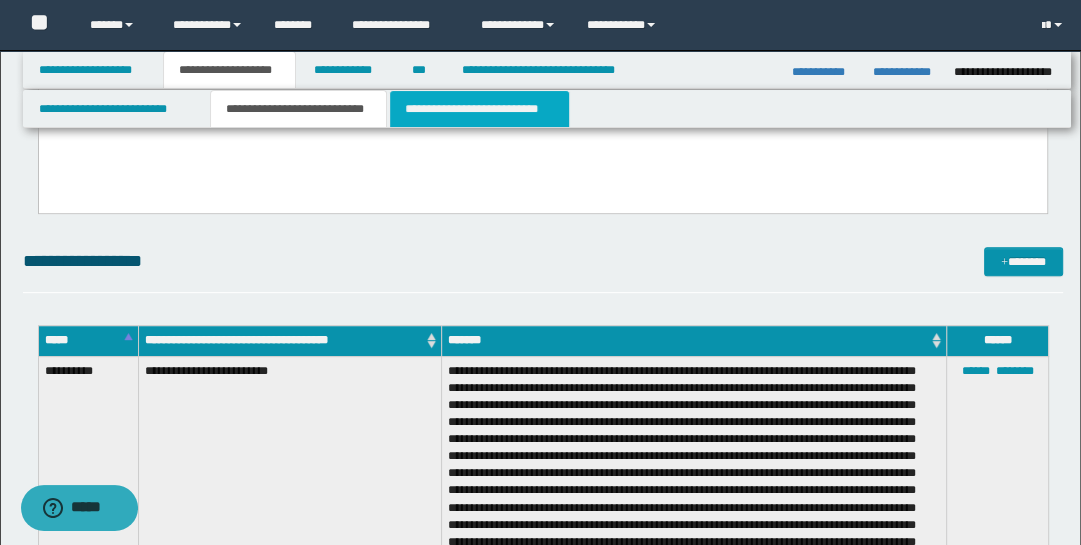 click on "**********" at bounding box center (479, 109) 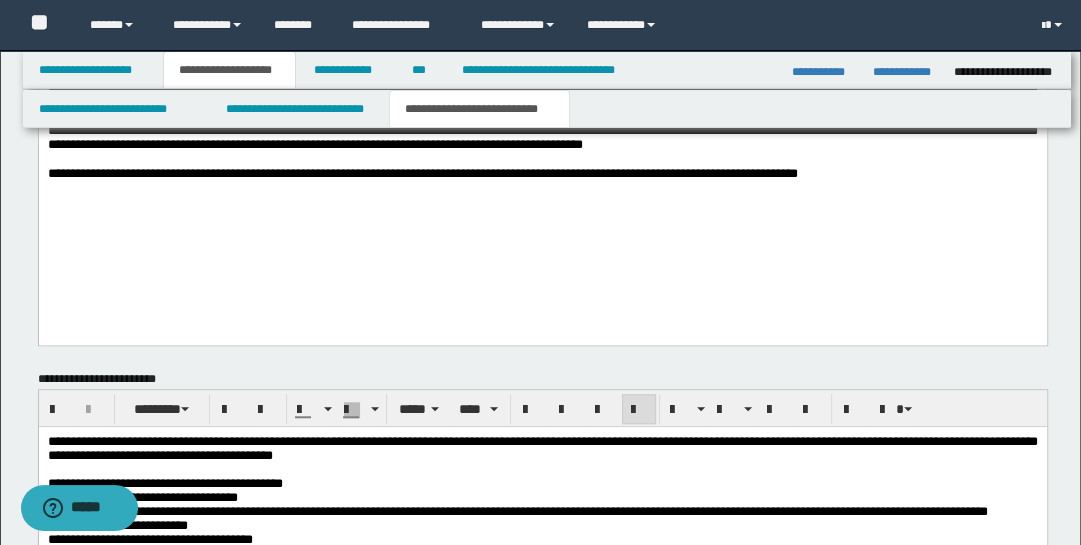 scroll, scrollTop: 1068, scrollLeft: 0, axis: vertical 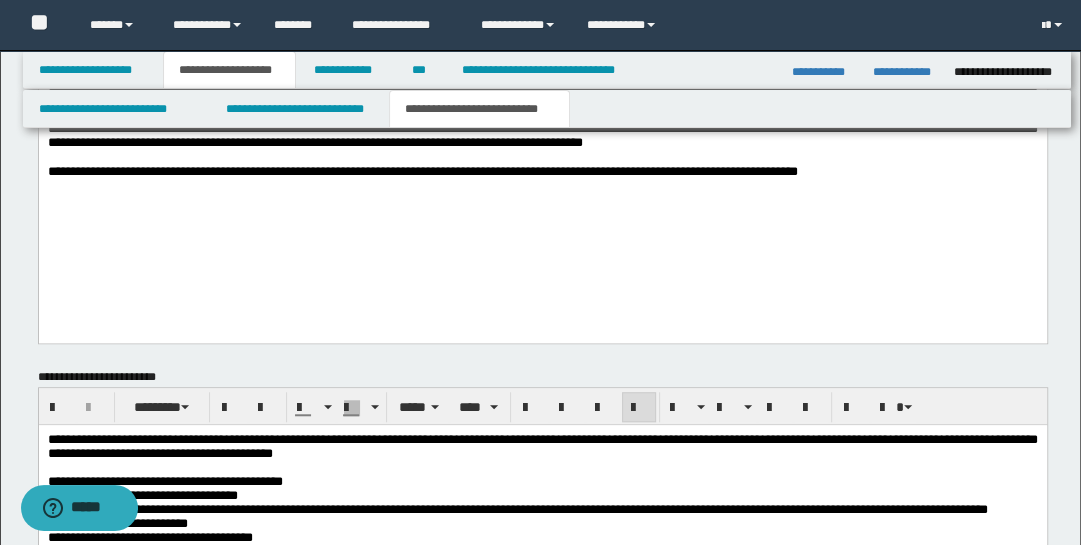 click on "**********" at bounding box center (542, 447) 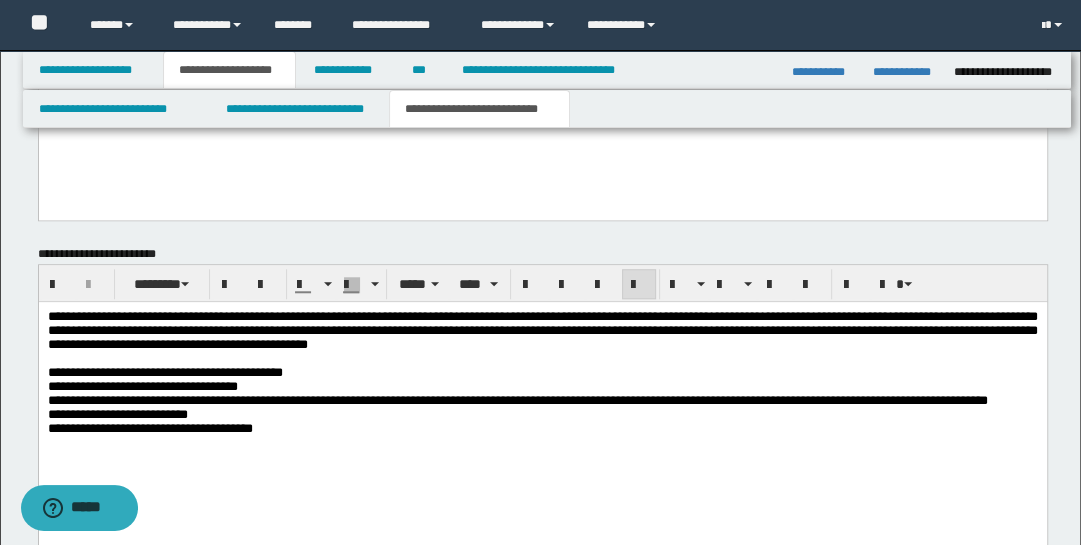 scroll, scrollTop: 1201, scrollLeft: 0, axis: vertical 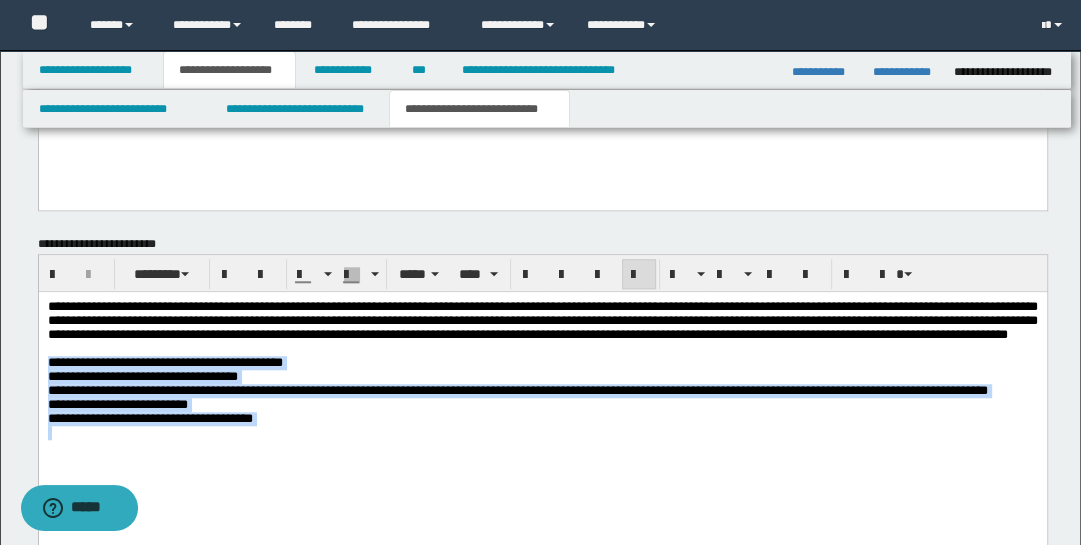 drag, startPoint x: 48, startPoint y: 385, endPoint x: 327, endPoint y: 474, distance: 292.8515 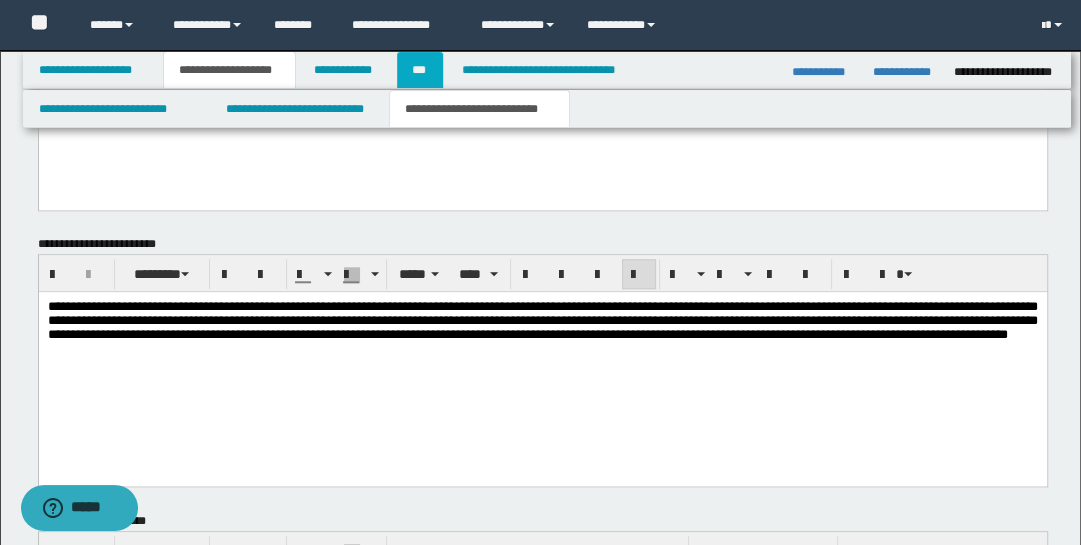 click on "***" at bounding box center [420, 70] 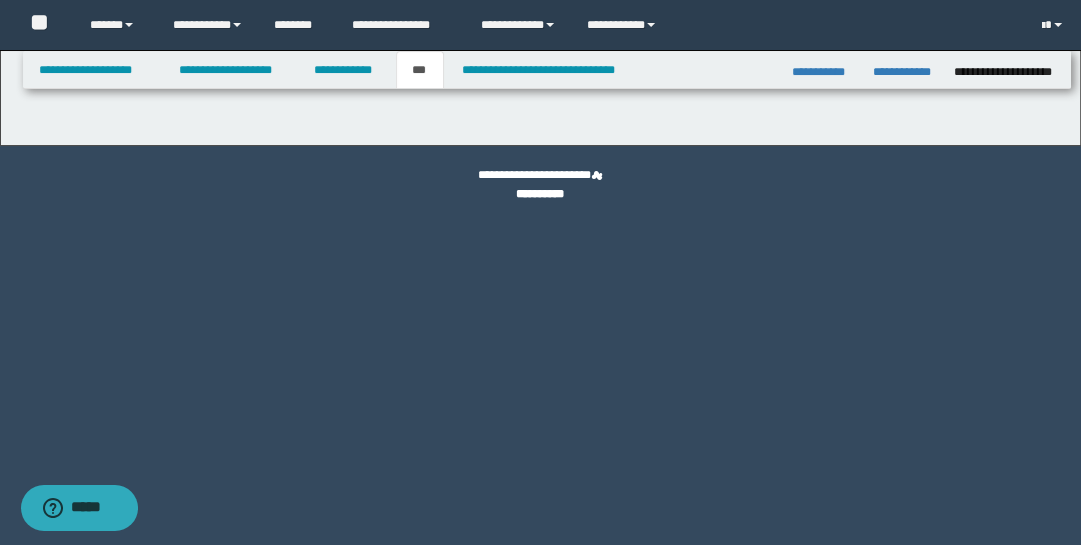 select on "***" 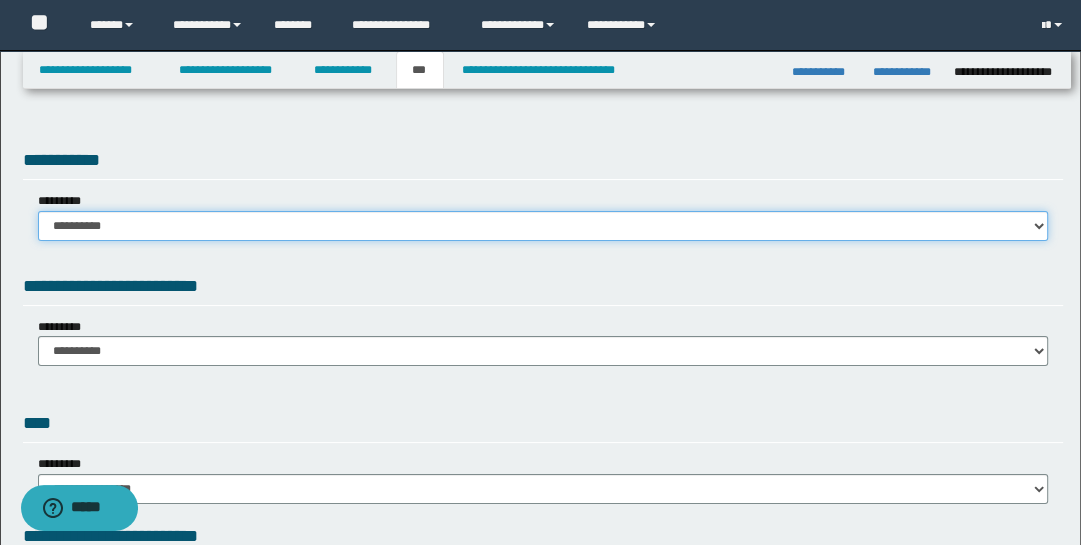 drag, startPoint x: 1037, startPoint y: 228, endPoint x: 1032, endPoint y: 237, distance: 10.29563 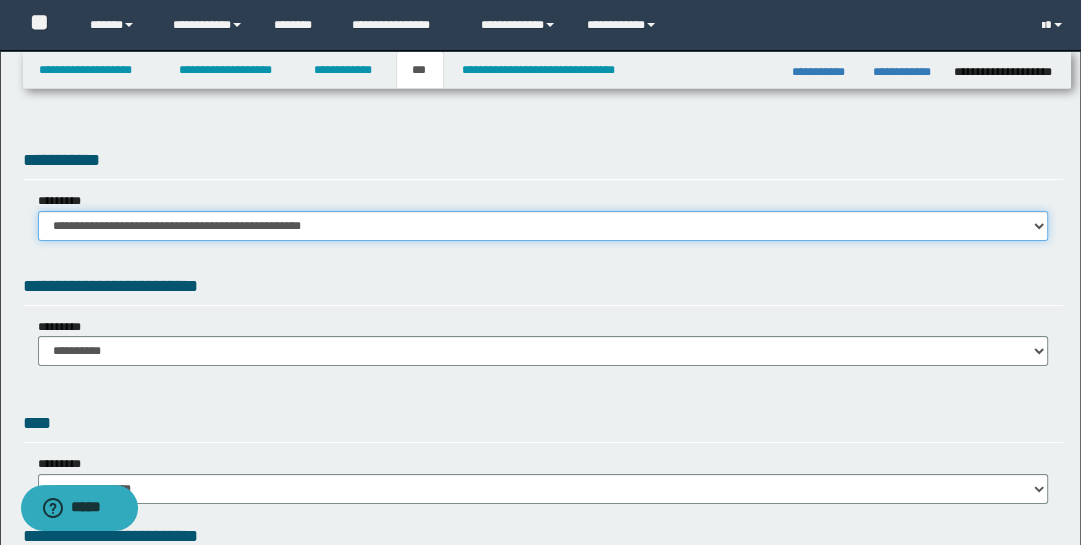 click on "**********" at bounding box center (543, 226) 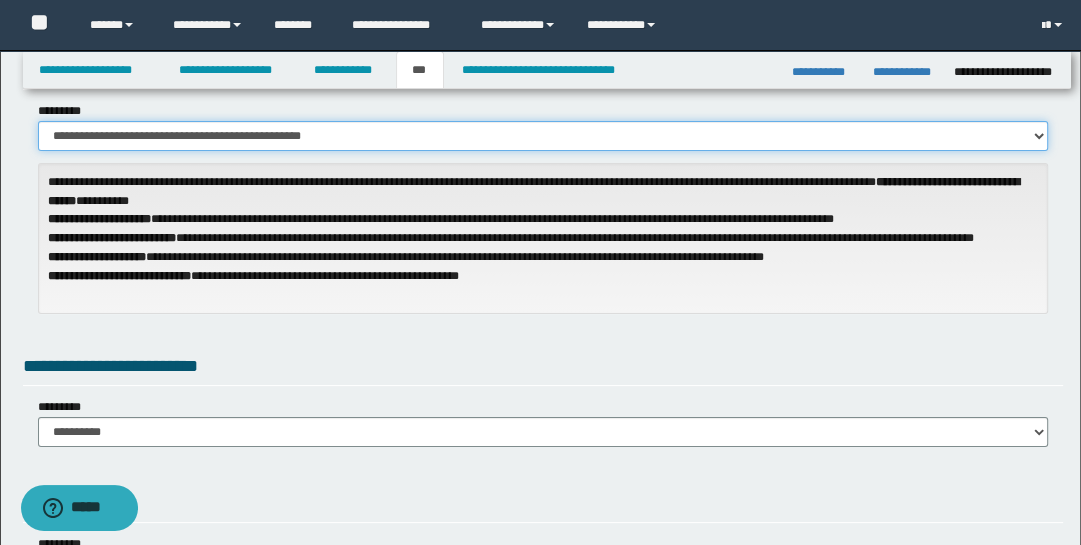 scroll, scrollTop: 92, scrollLeft: 0, axis: vertical 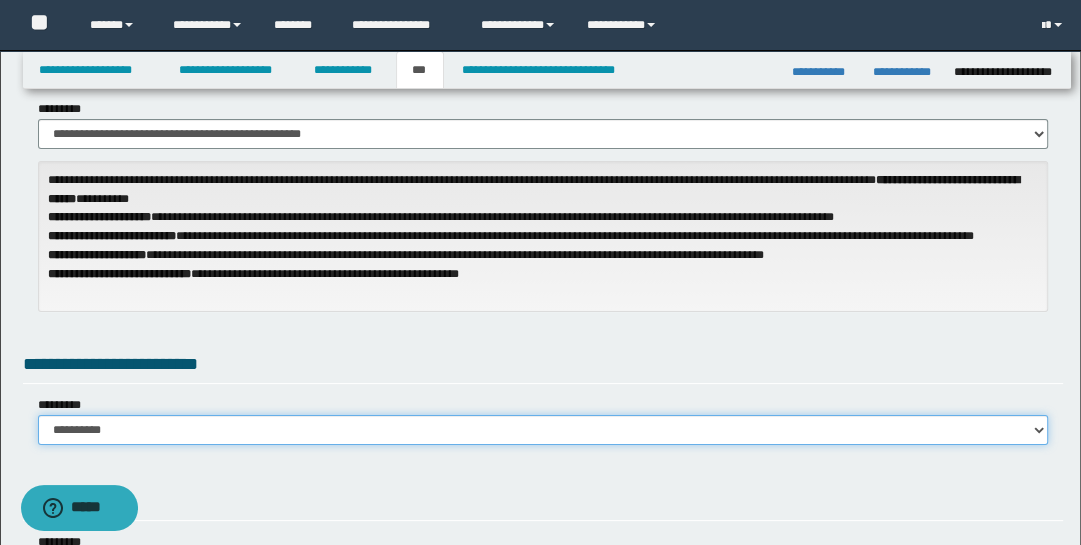 click on "**********" at bounding box center (543, 430) 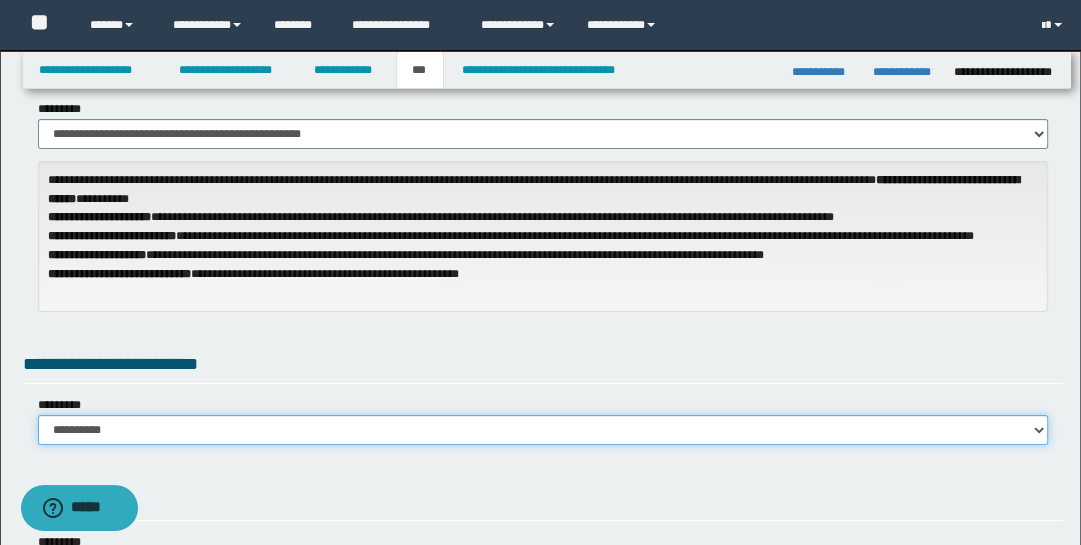 select on "*" 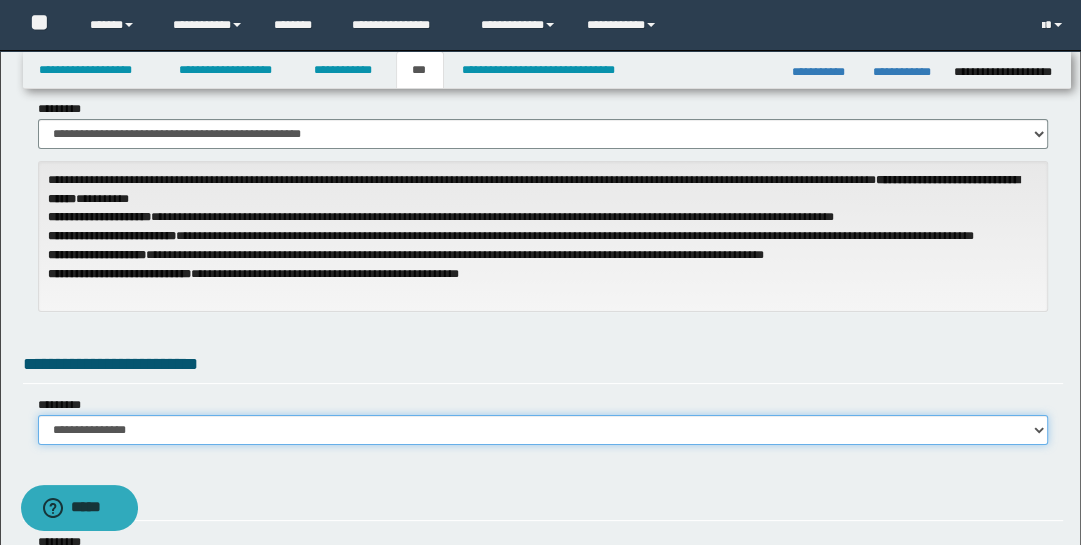 click on "**********" at bounding box center [543, 430] 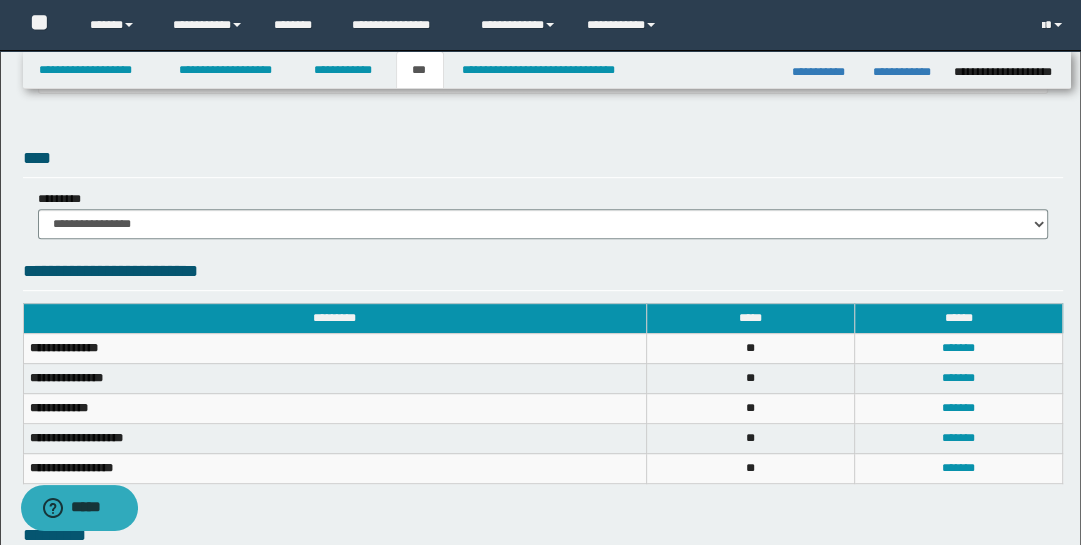 scroll, scrollTop: 556, scrollLeft: 0, axis: vertical 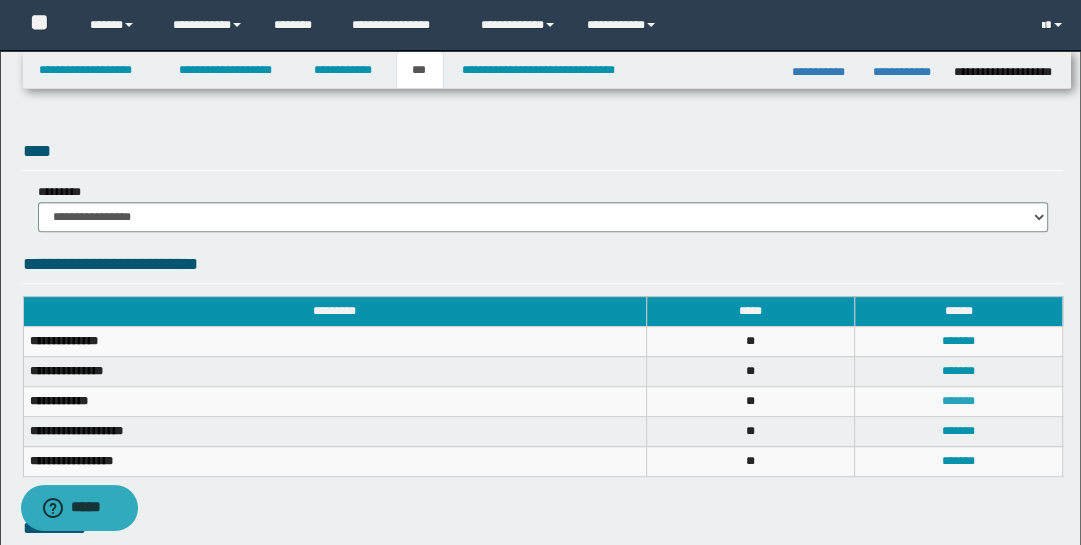 click on "*******" at bounding box center [958, 401] 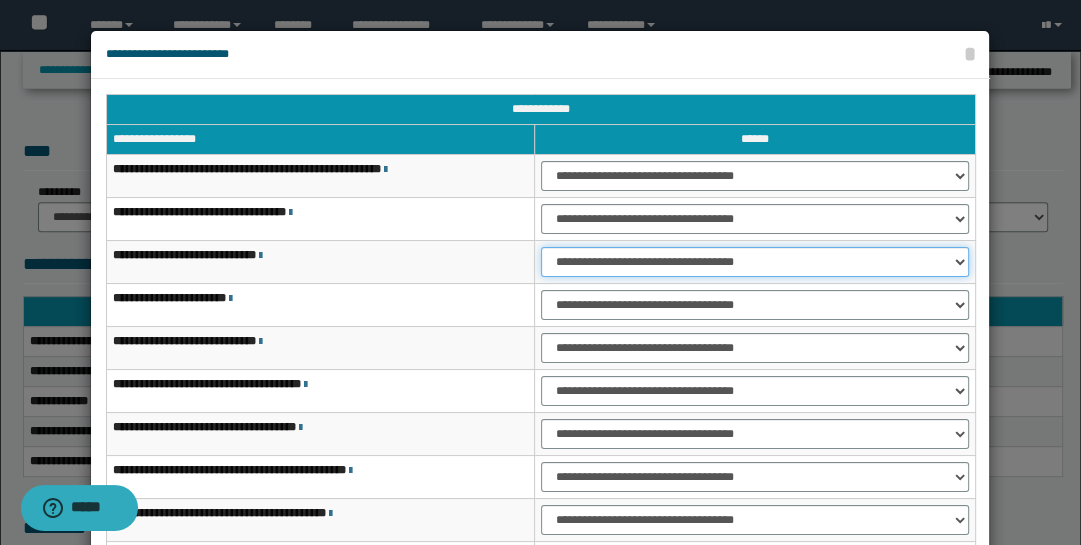 drag, startPoint x: 960, startPoint y: 256, endPoint x: 959, endPoint y: 267, distance: 11.045361 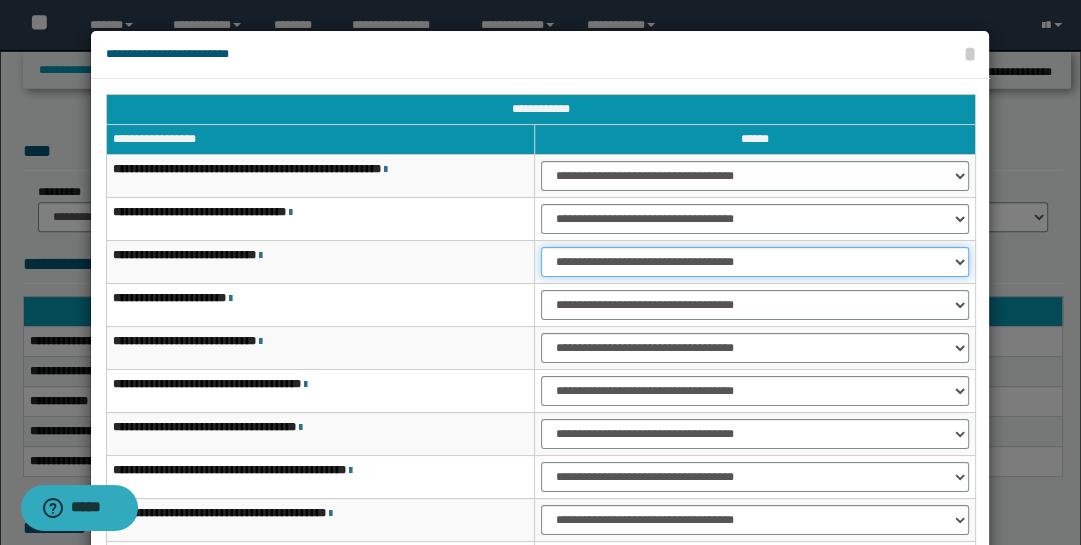 select on "***" 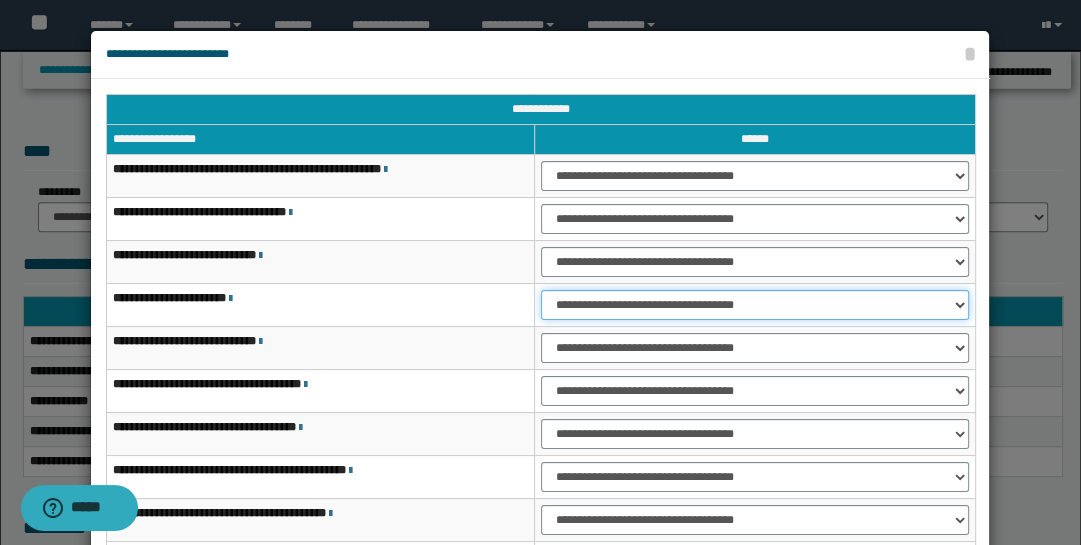 click on "**********" at bounding box center [755, 305] 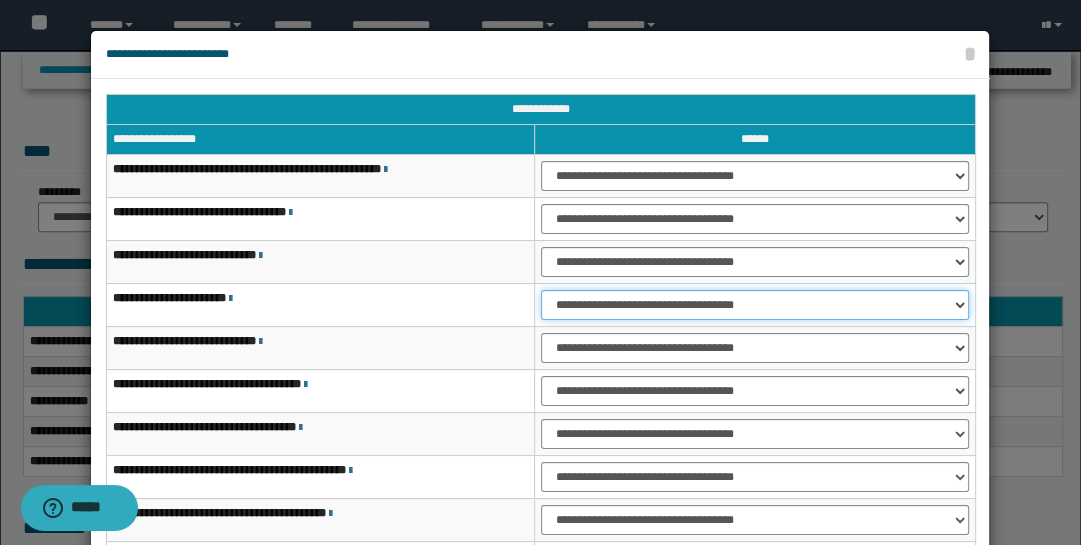 select on "***" 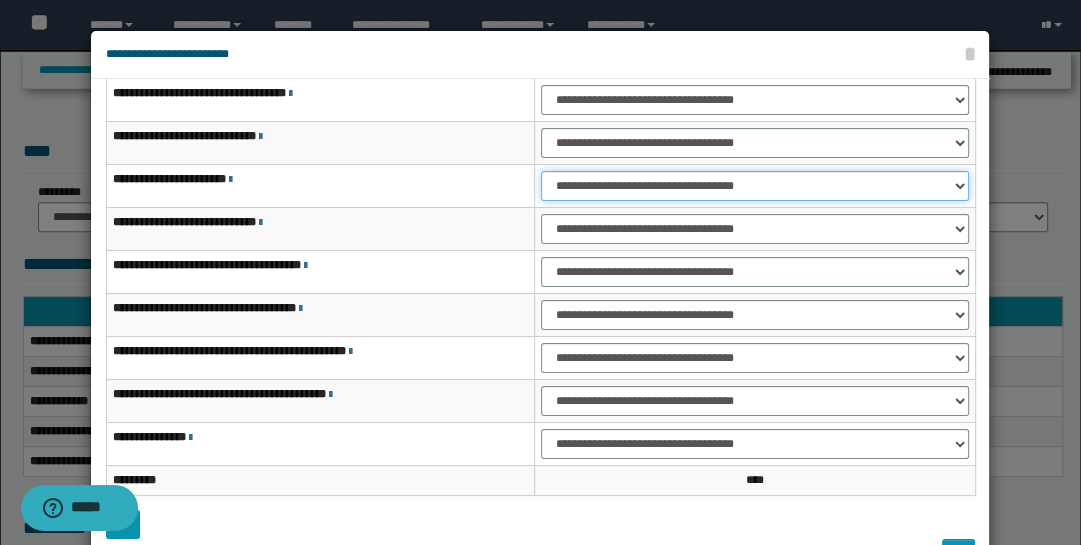 scroll, scrollTop: 120, scrollLeft: 0, axis: vertical 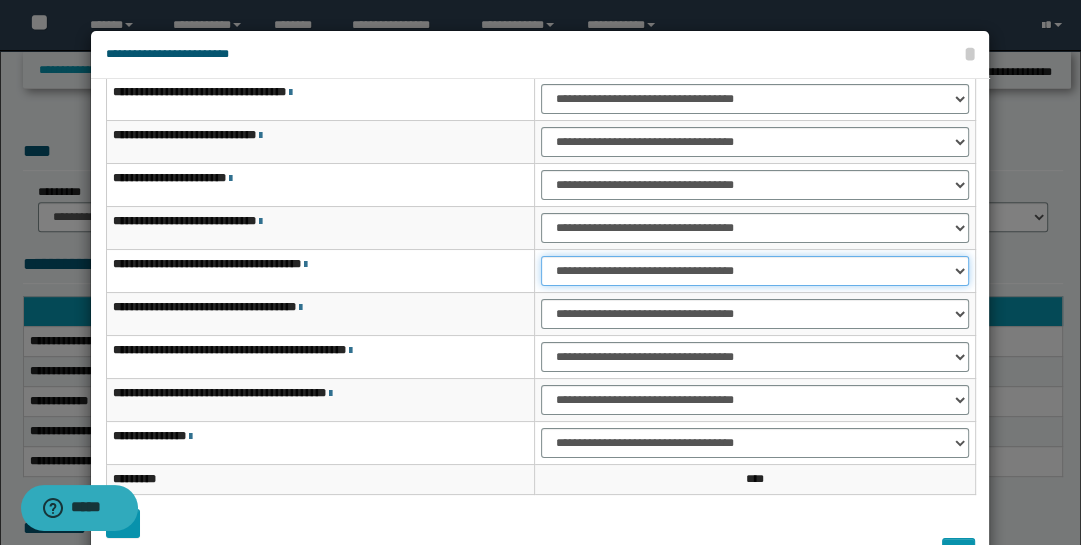 click on "**********" at bounding box center [755, 271] 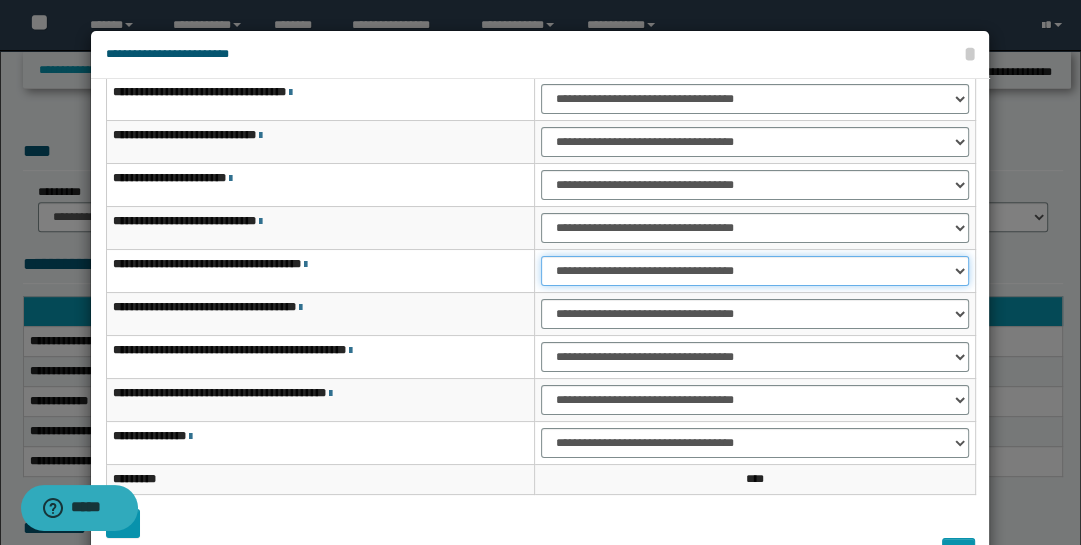 select on "***" 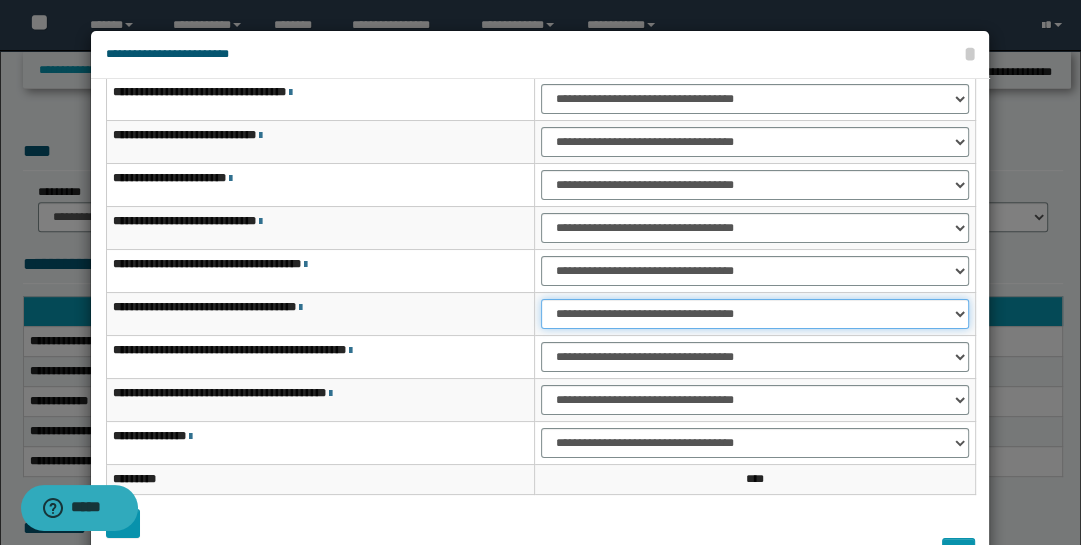 click on "**********" at bounding box center [755, 314] 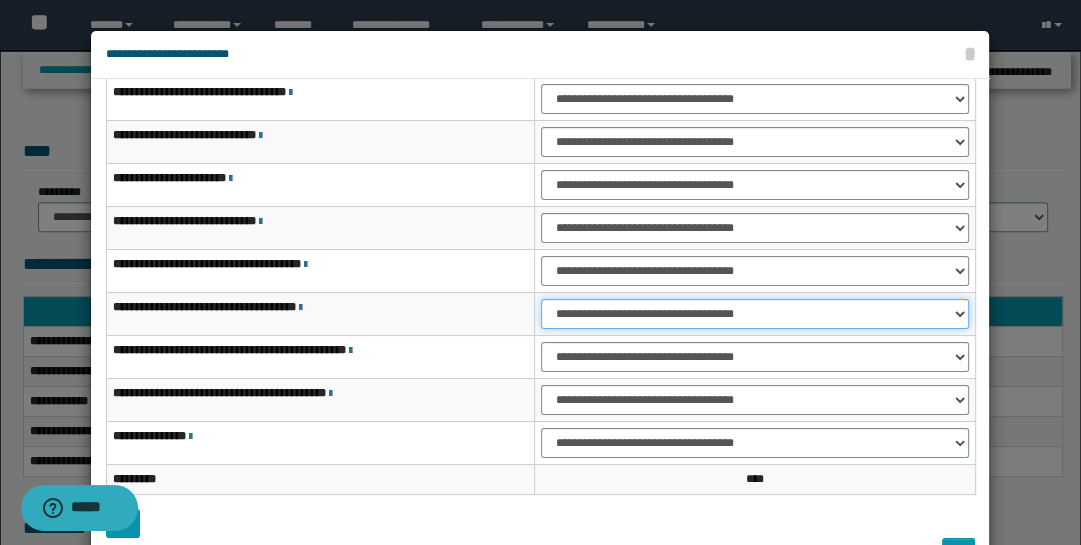 select on "***" 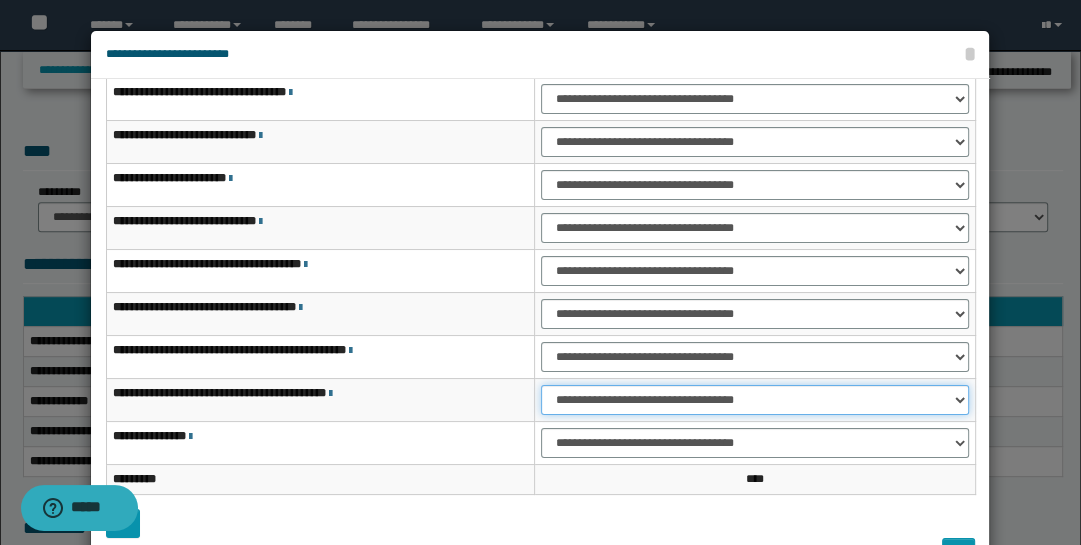 click on "**********" at bounding box center (755, 400) 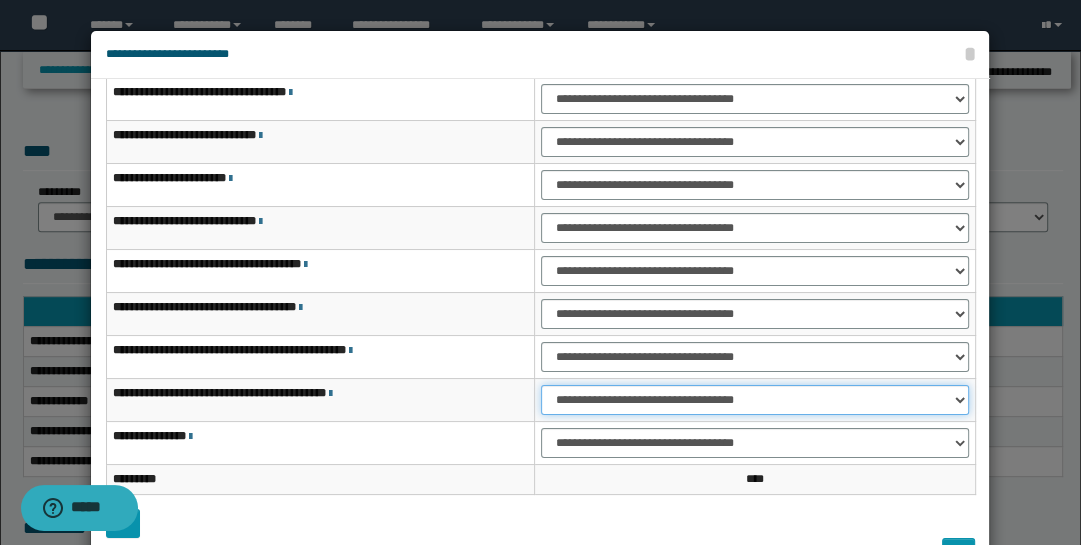 select on "***" 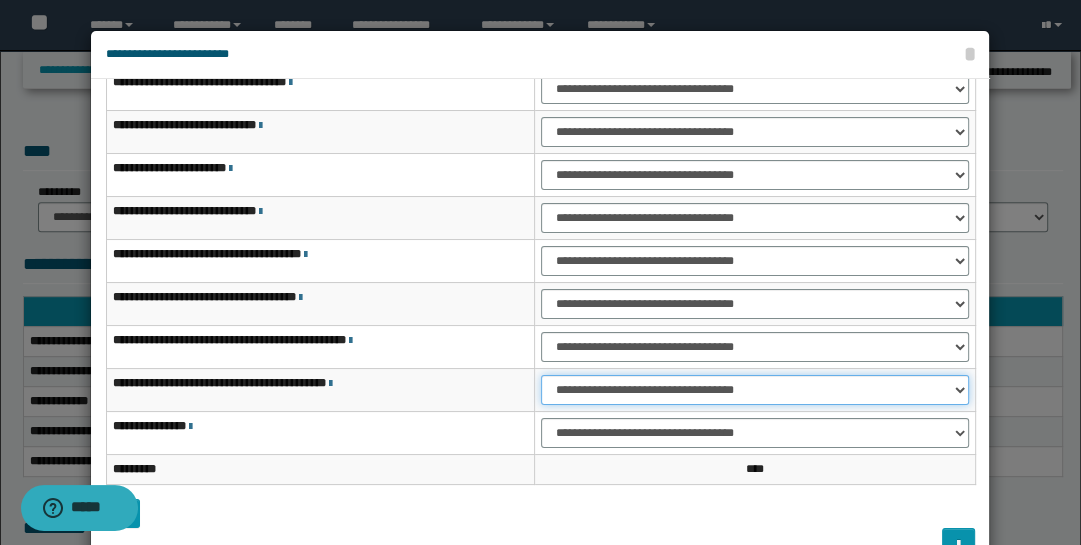 scroll, scrollTop: 143, scrollLeft: 0, axis: vertical 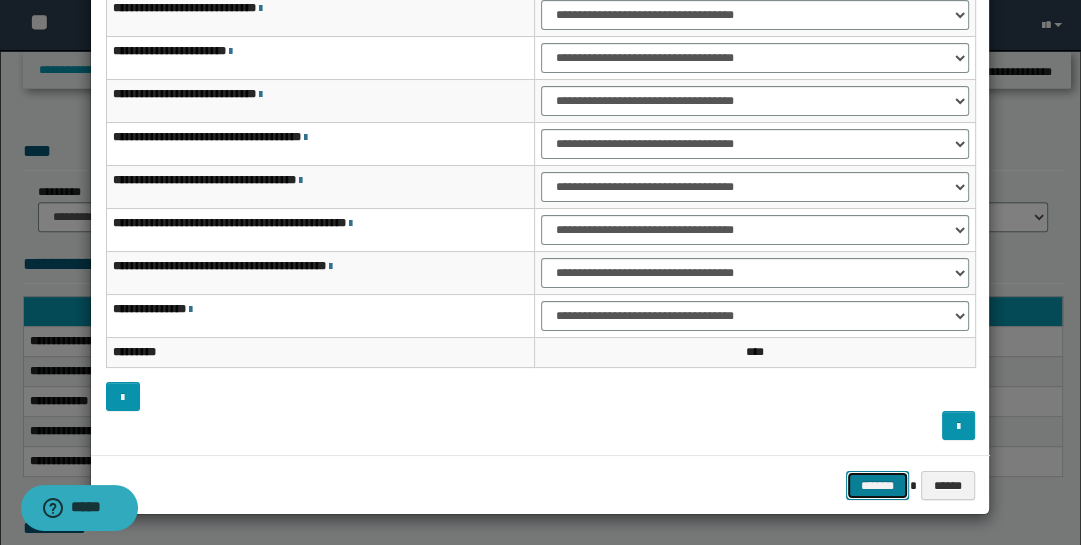 click on "*******" at bounding box center [878, 485] 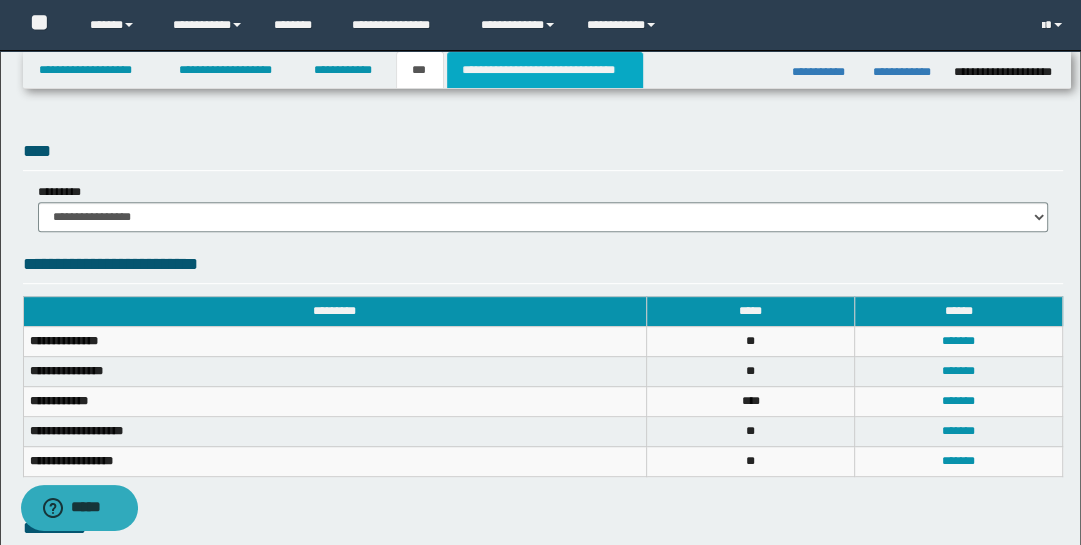 click on "**********" at bounding box center [545, 70] 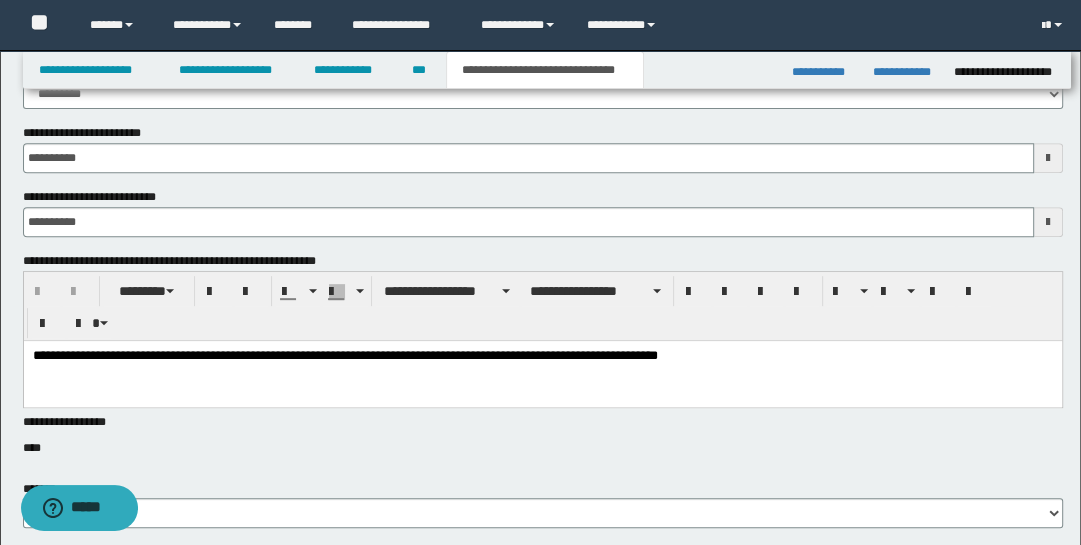 scroll, scrollTop: 235, scrollLeft: 0, axis: vertical 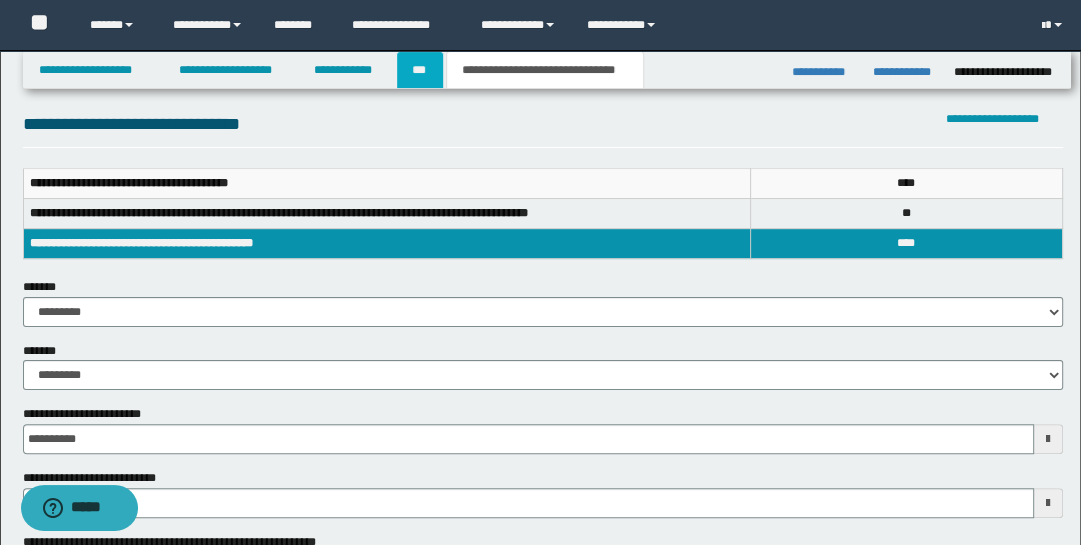 click on "***" at bounding box center [420, 70] 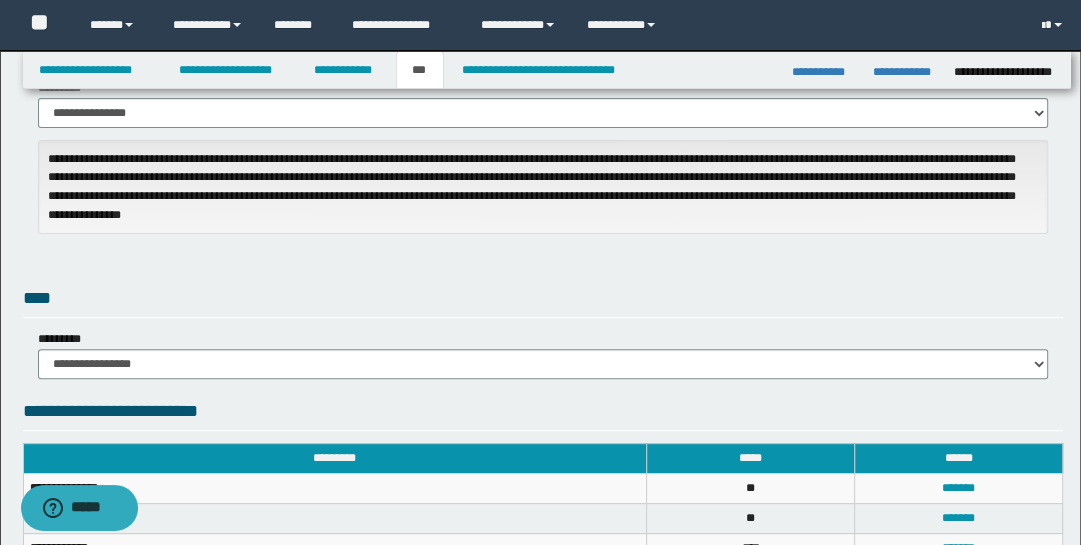 scroll, scrollTop: 541, scrollLeft: 0, axis: vertical 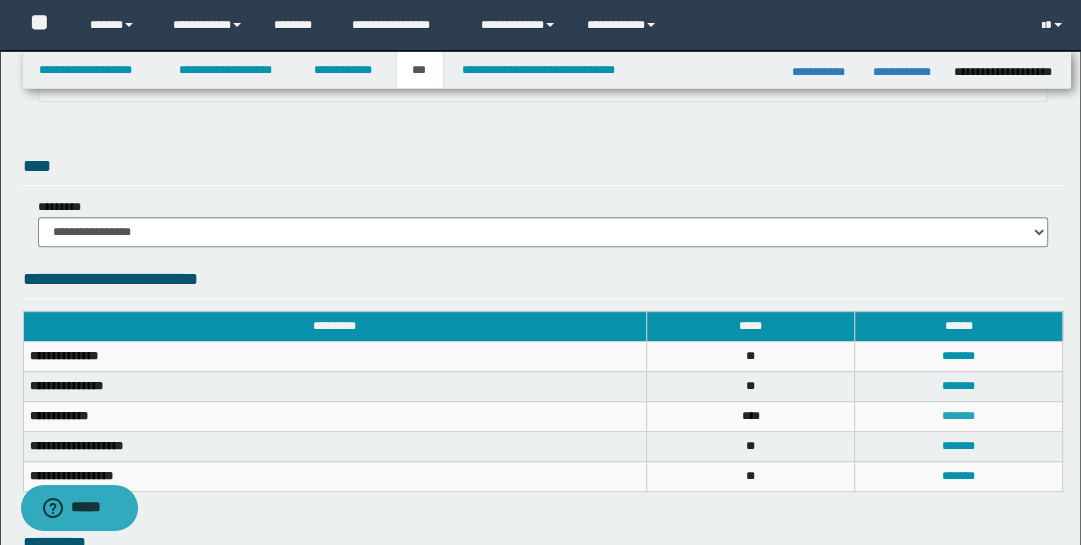 click on "*******" at bounding box center (958, 416) 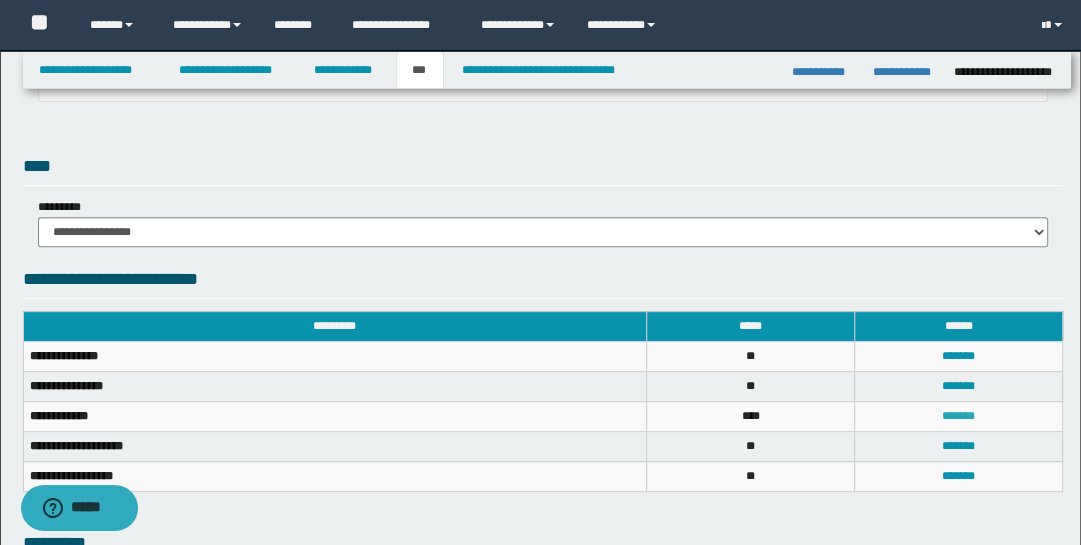 scroll, scrollTop: 0, scrollLeft: 0, axis: both 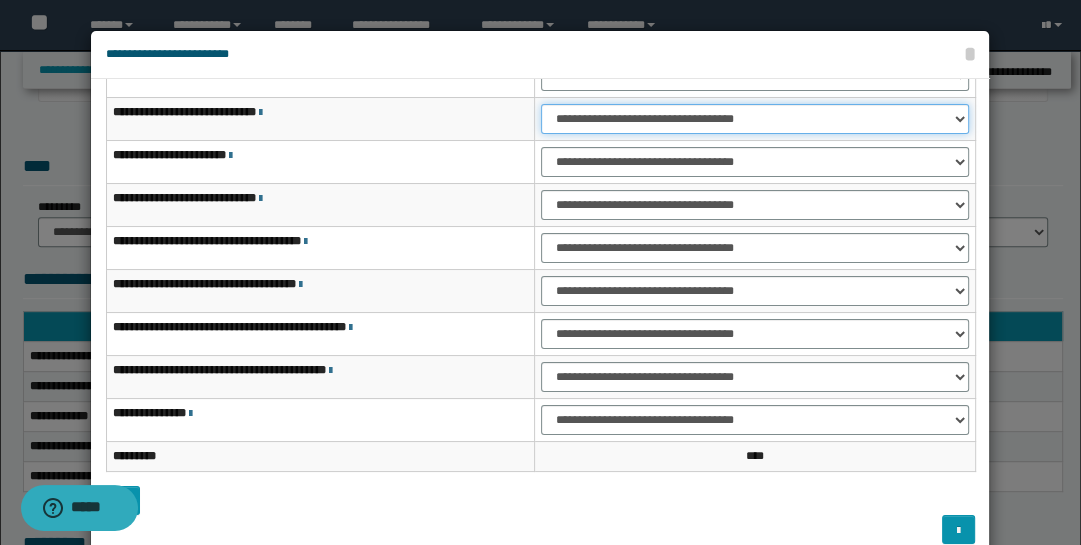 click on "**********" at bounding box center (755, 119) 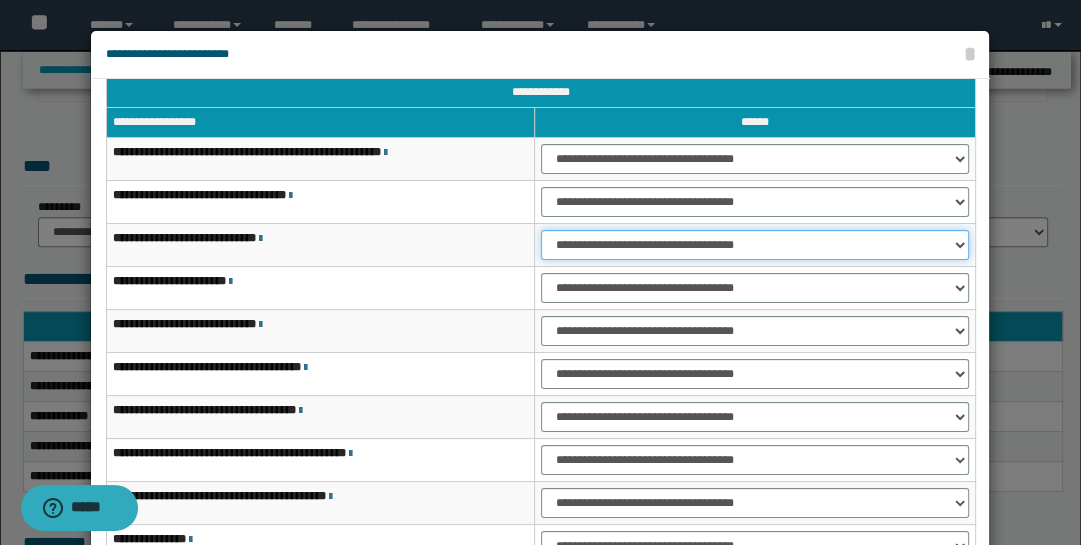 scroll, scrollTop: 0, scrollLeft: 0, axis: both 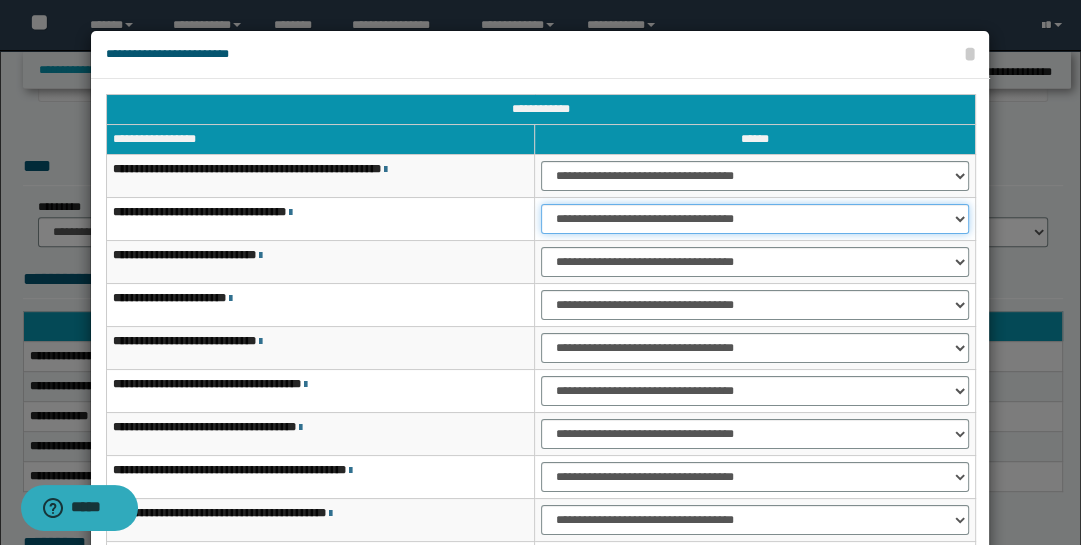 drag, startPoint x: 958, startPoint y: 214, endPoint x: 953, endPoint y: 229, distance: 15.811388 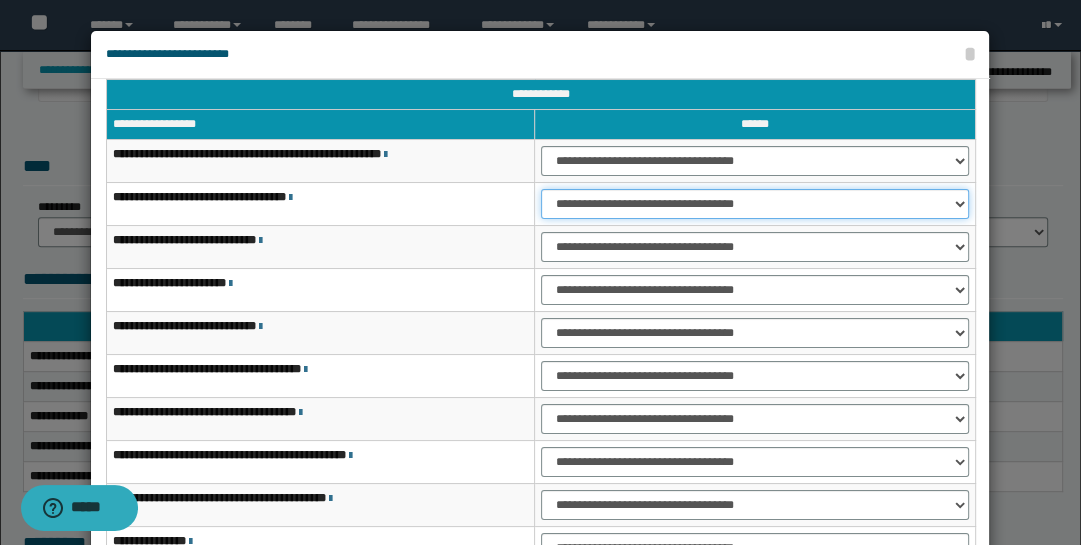 scroll, scrollTop: 128, scrollLeft: 0, axis: vertical 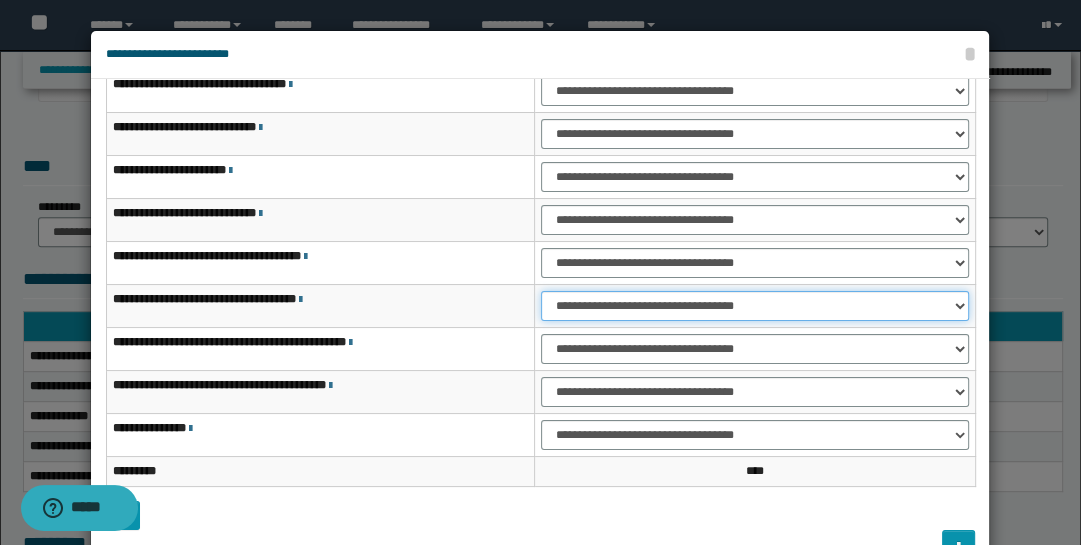 click on "**********" at bounding box center (755, 306) 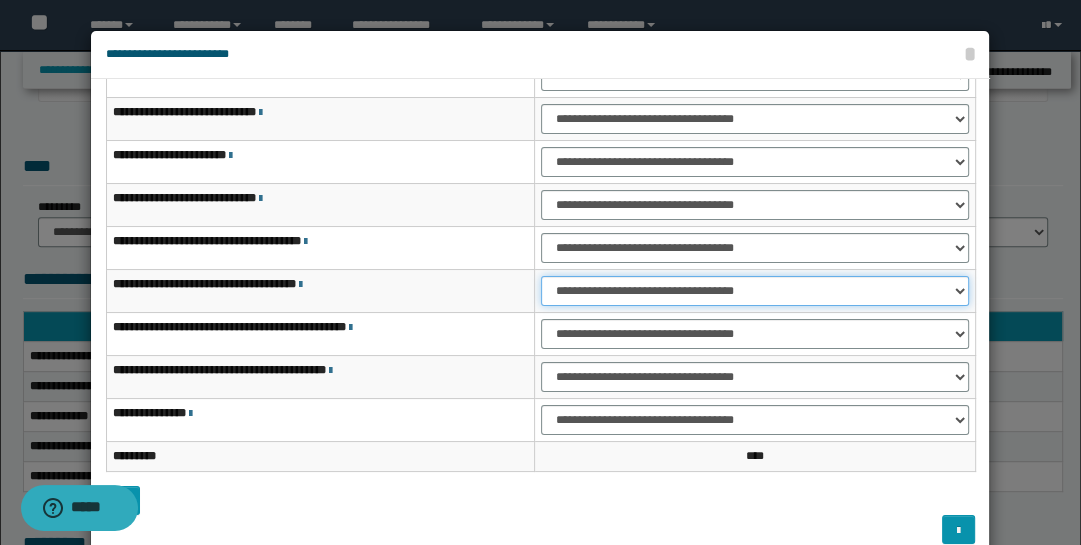 scroll, scrollTop: 143, scrollLeft: 0, axis: vertical 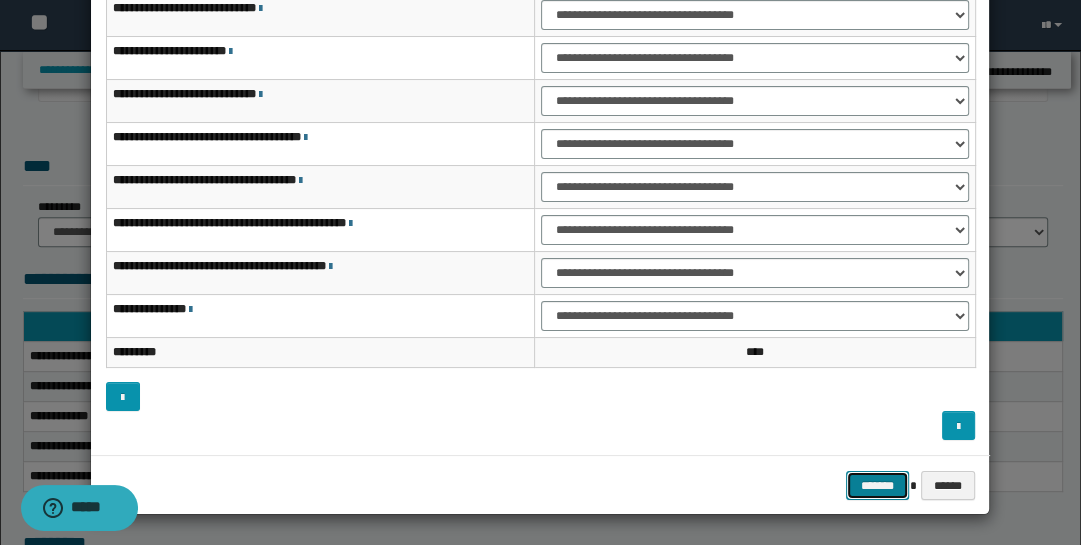 click on "*******" at bounding box center [878, 485] 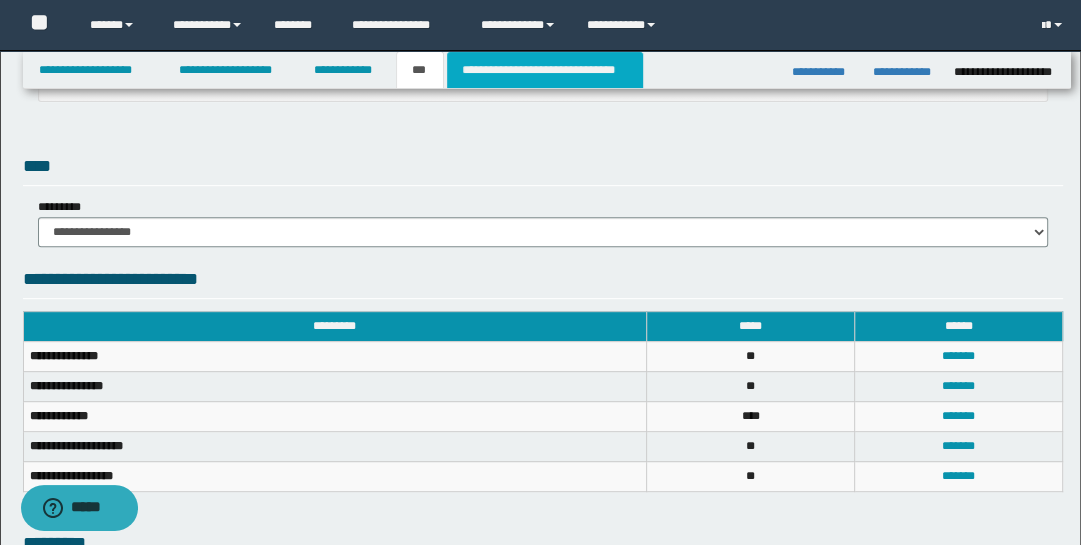 click on "**********" at bounding box center [545, 70] 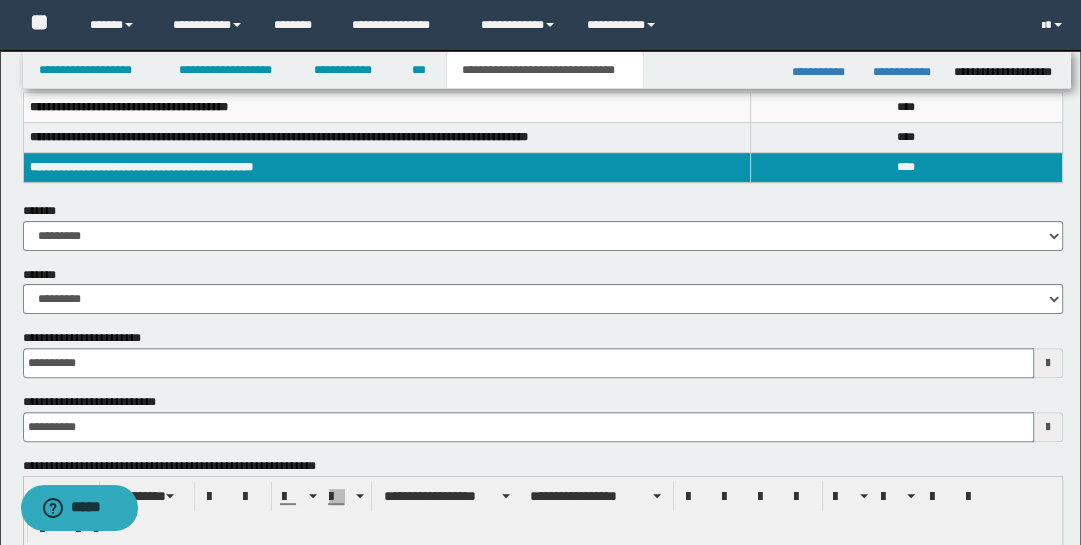scroll, scrollTop: 129, scrollLeft: 0, axis: vertical 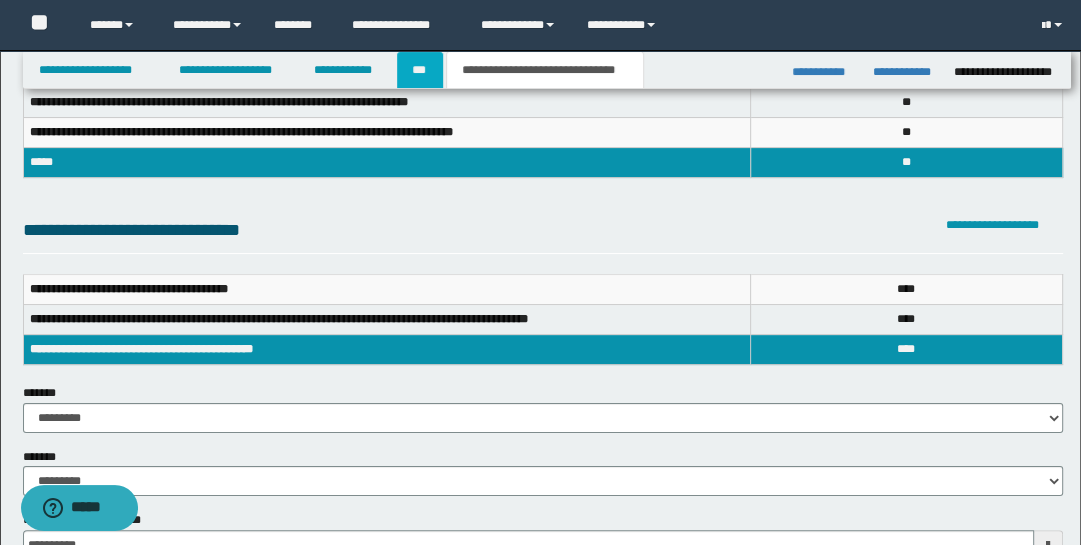 click on "***" at bounding box center (420, 70) 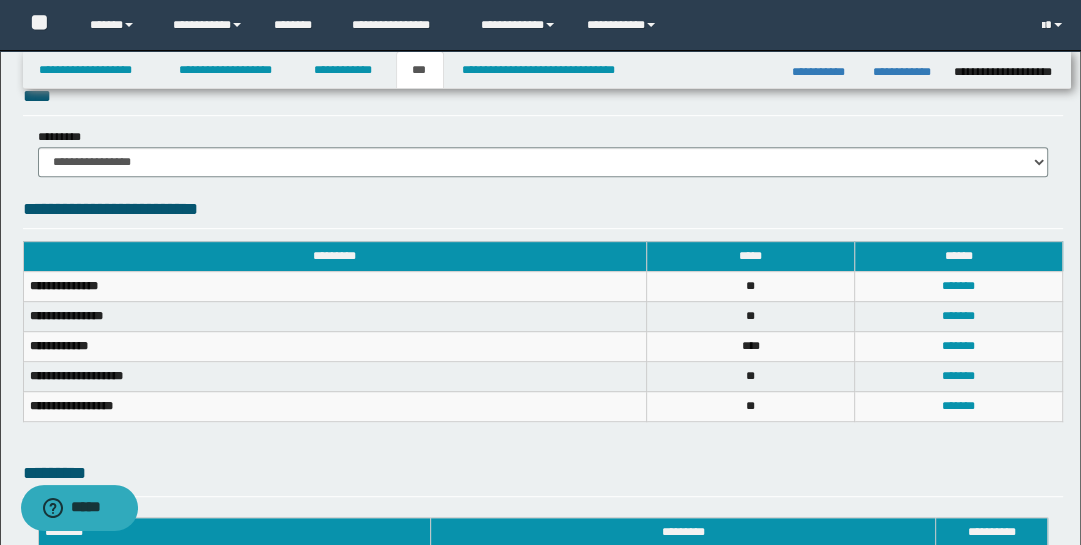 scroll, scrollTop: 628, scrollLeft: 0, axis: vertical 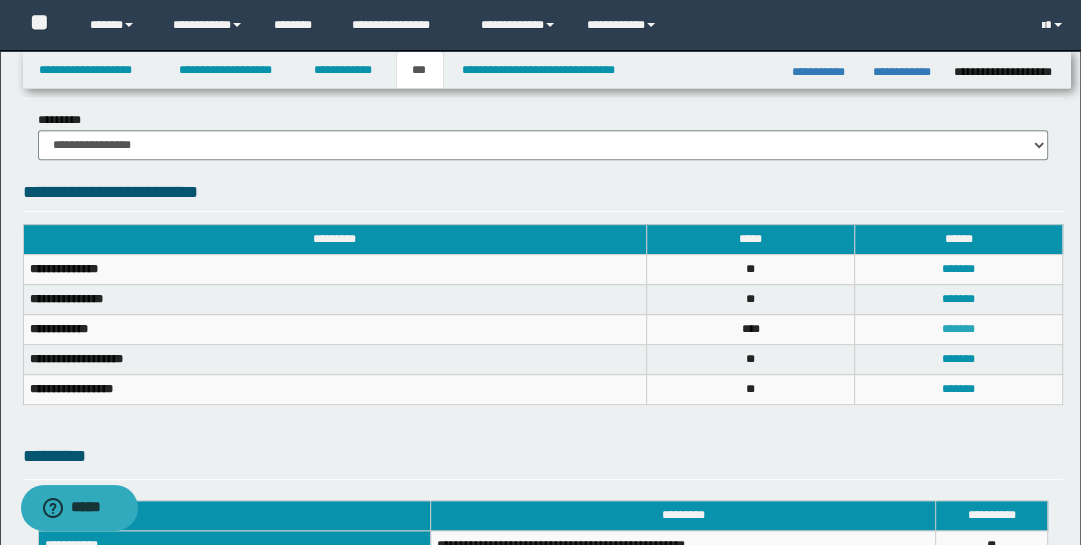 click on "*******" at bounding box center (958, 329) 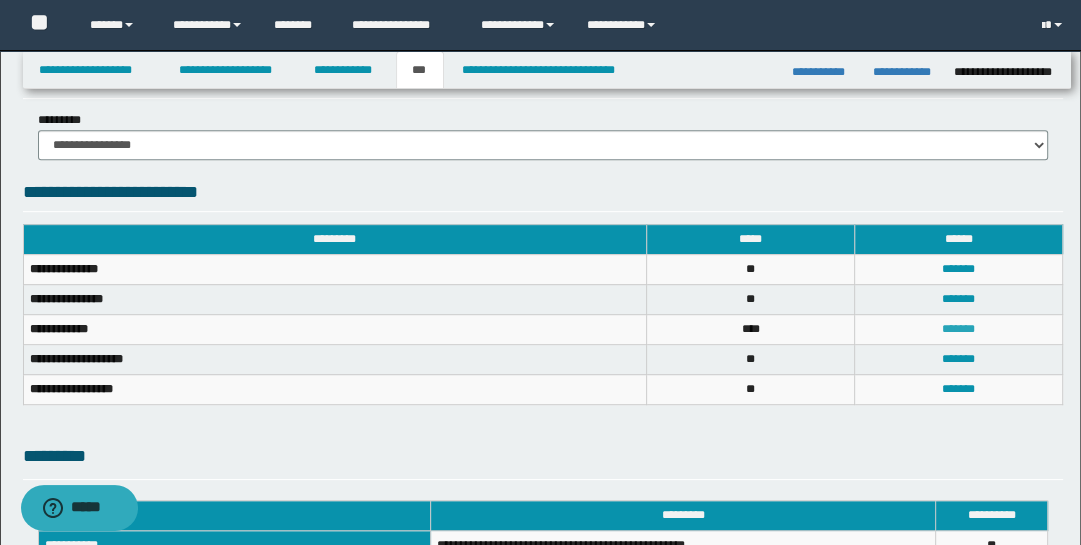 scroll, scrollTop: 0, scrollLeft: 0, axis: both 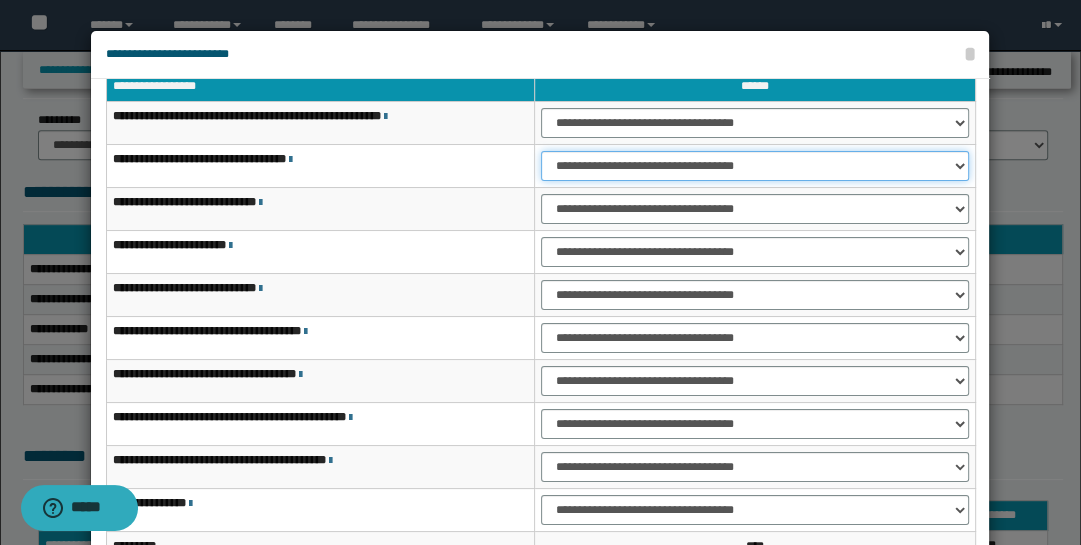 click on "**********" at bounding box center (755, 166) 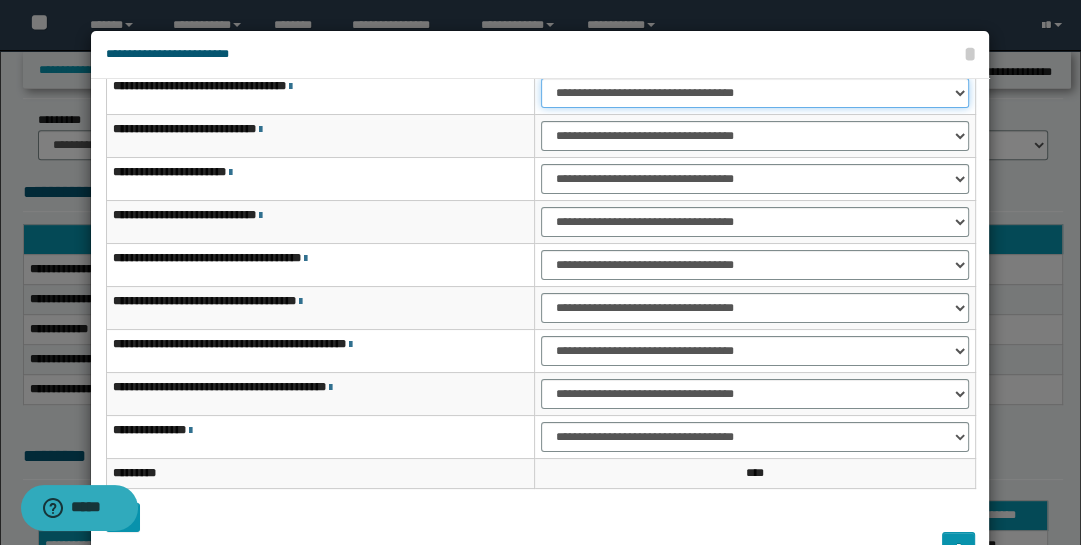 scroll, scrollTop: 143, scrollLeft: 0, axis: vertical 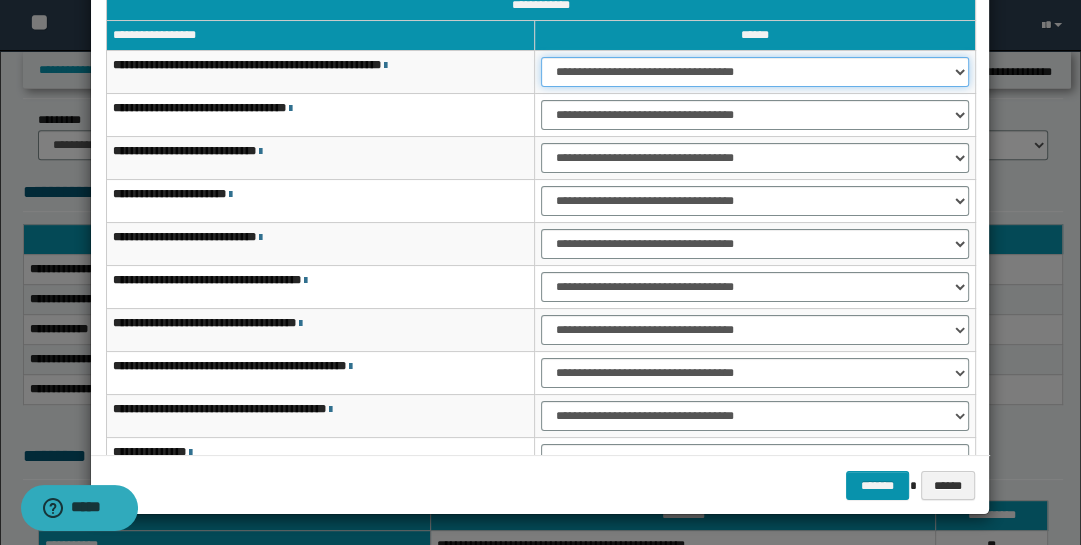 click on "**********" at bounding box center [755, 72] 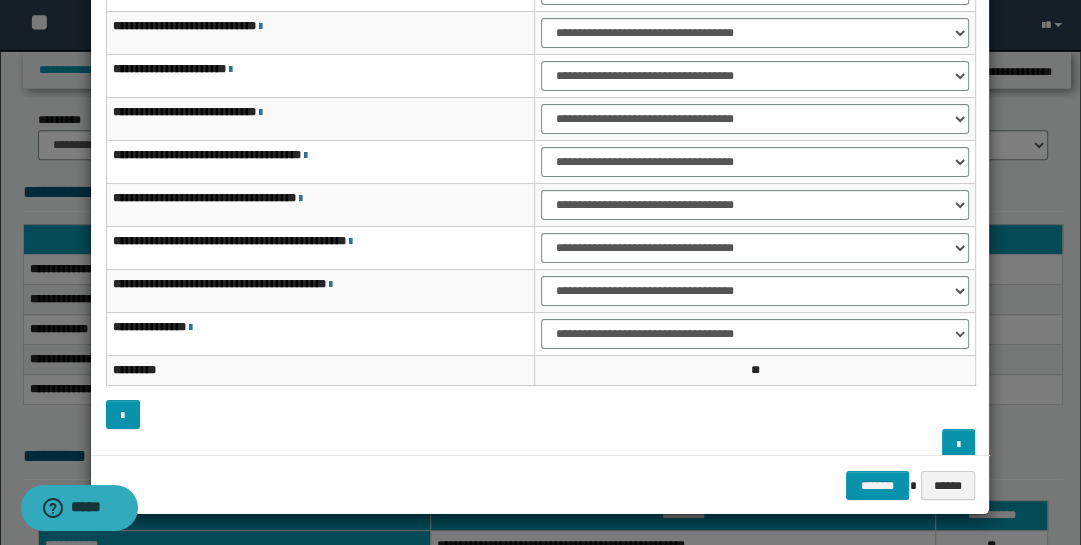 scroll, scrollTop: 143, scrollLeft: 0, axis: vertical 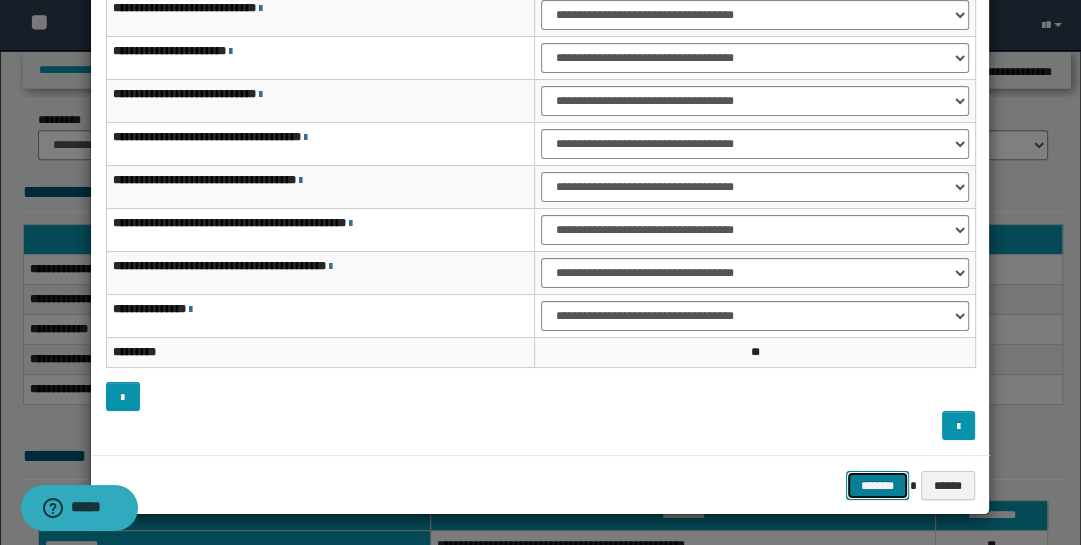 click on "*******" at bounding box center (878, 485) 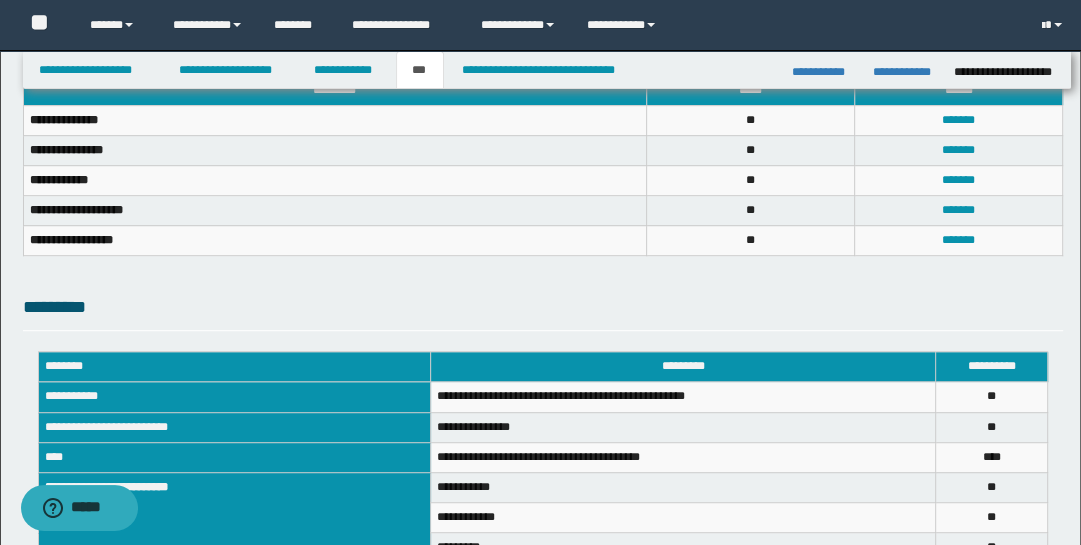 scroll, scrollTop: 958, scrollLeft: 0, axis: vertical 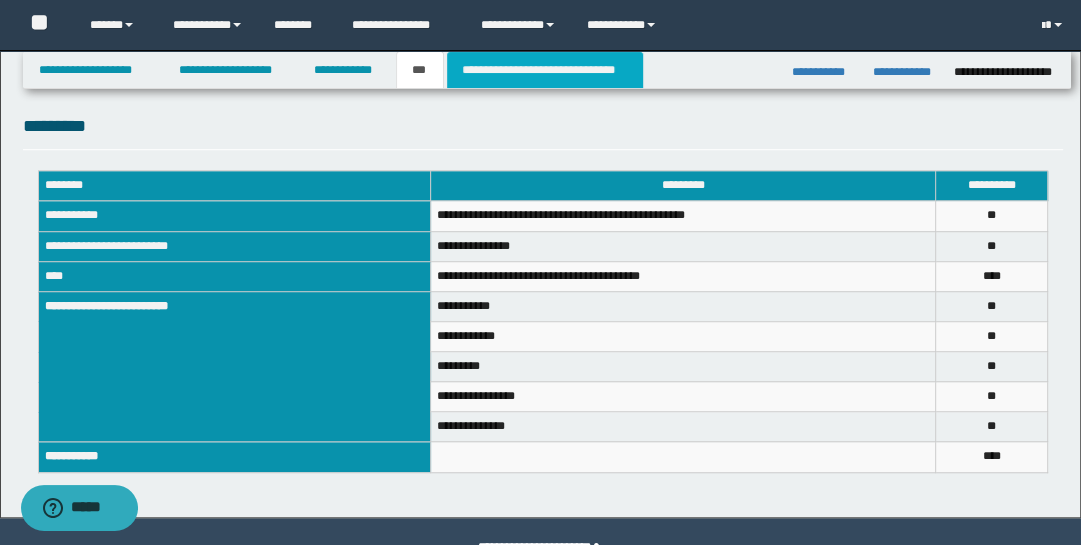 click on "**********" at bounding box center [545, 70] 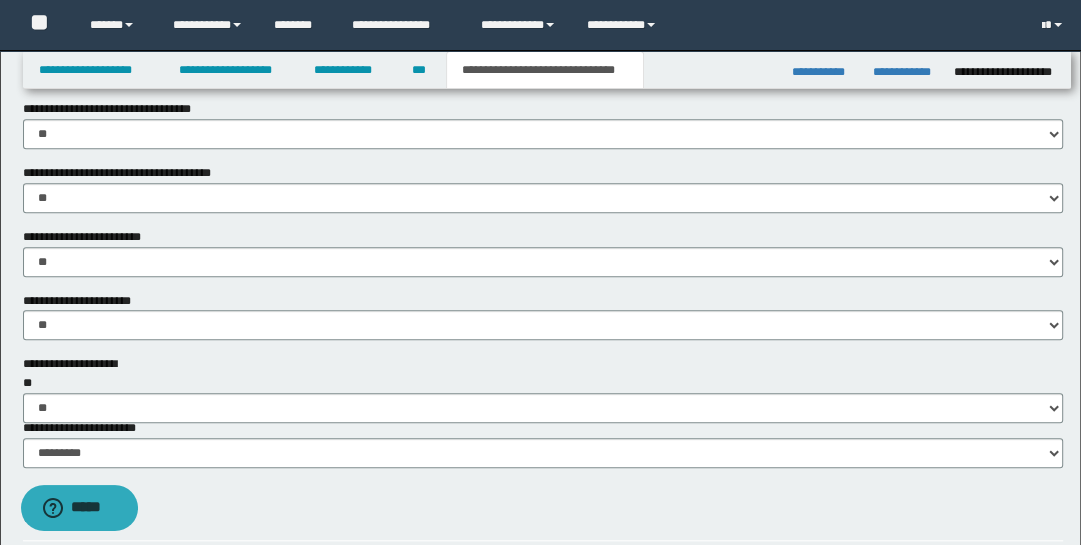 scroll, scrollTop: 1455, scrollLeft: 0, axis: vertical 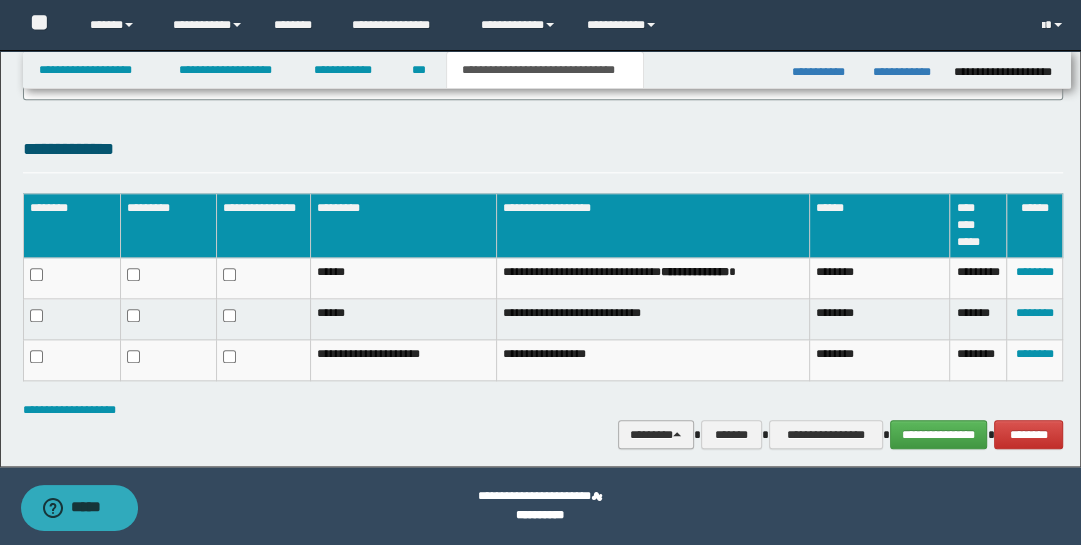 click at bounding box center [677, 434] 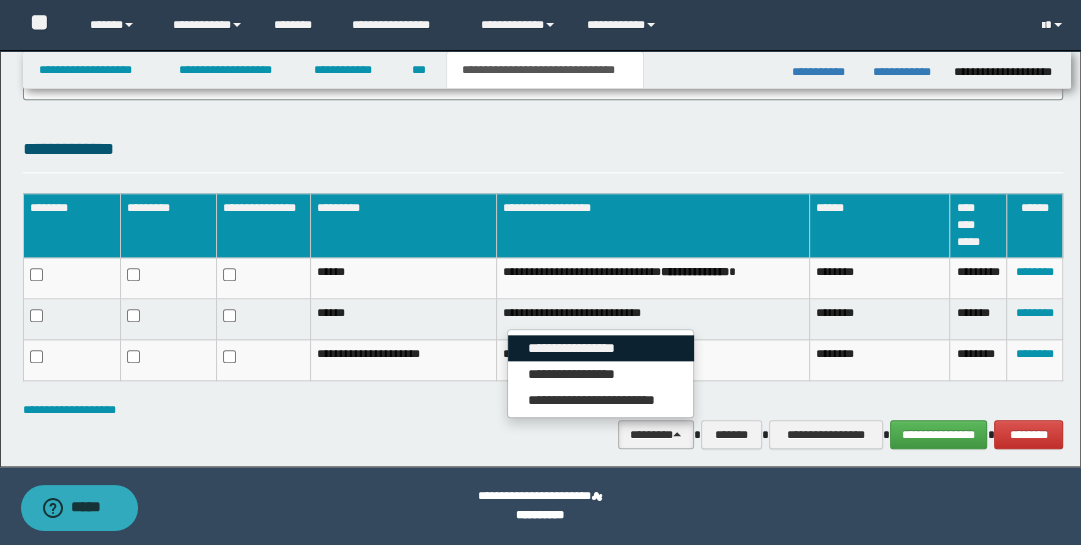click on "**********" at bounding box center [601, 348] 